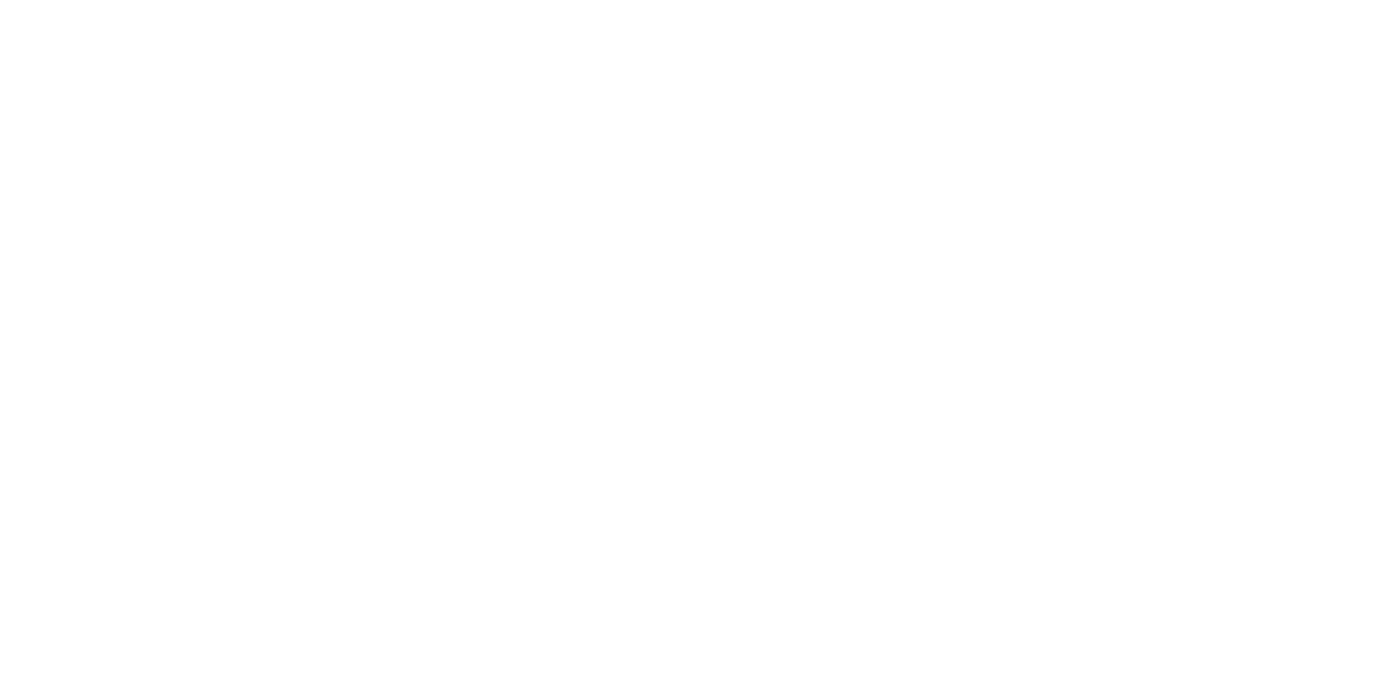 scroll, scrollTop: 0, scrollLeft: 0, axis: both 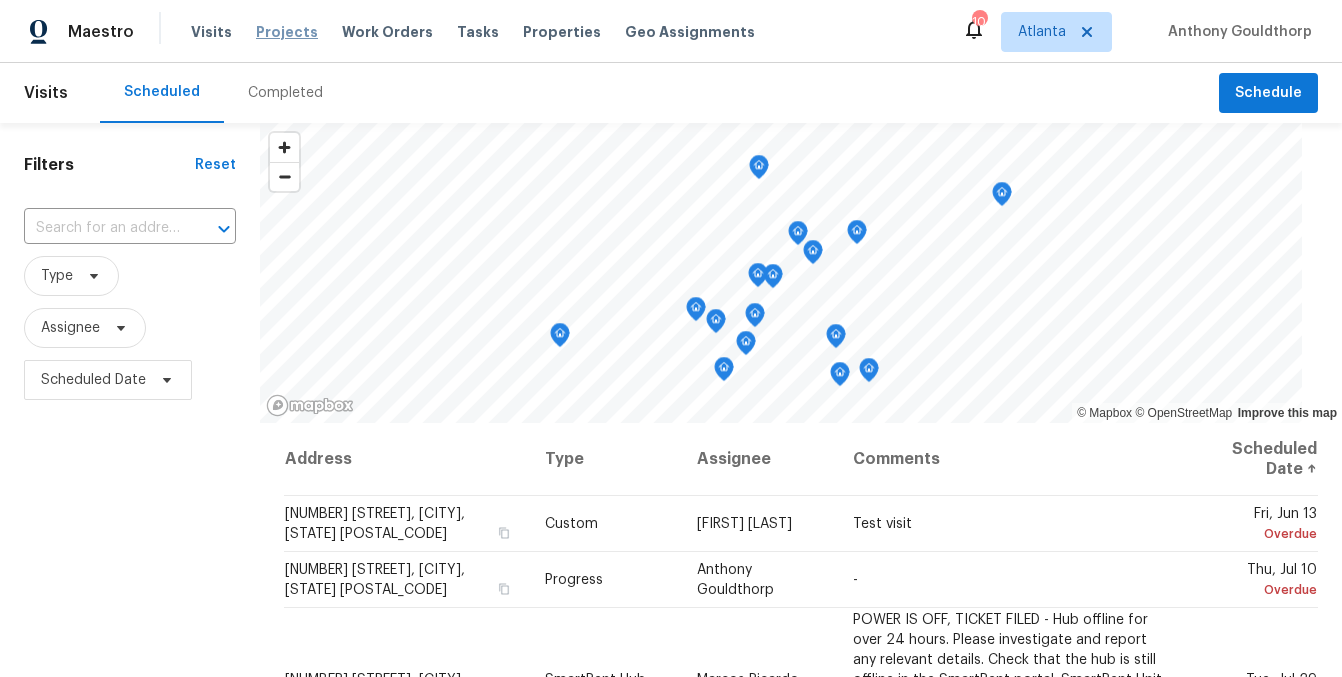 click on "Projects" at bounding box center [287, 32] 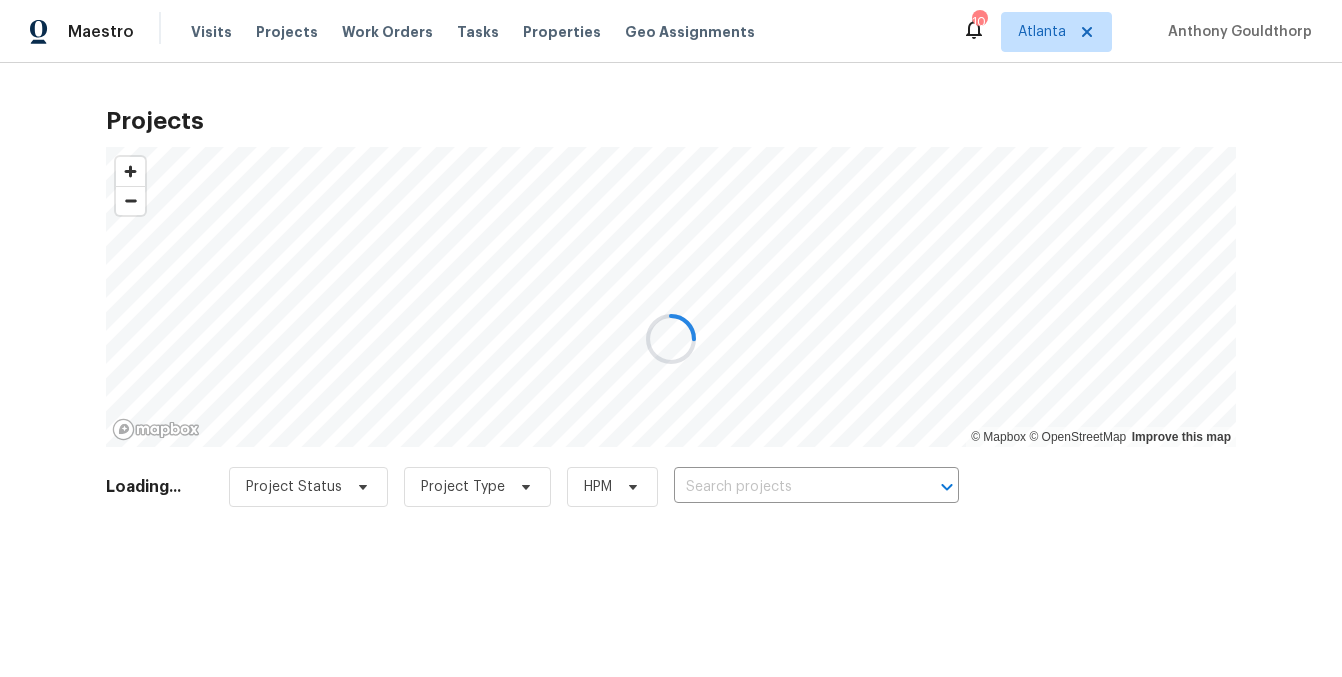 click at bounding box center (671, 338) 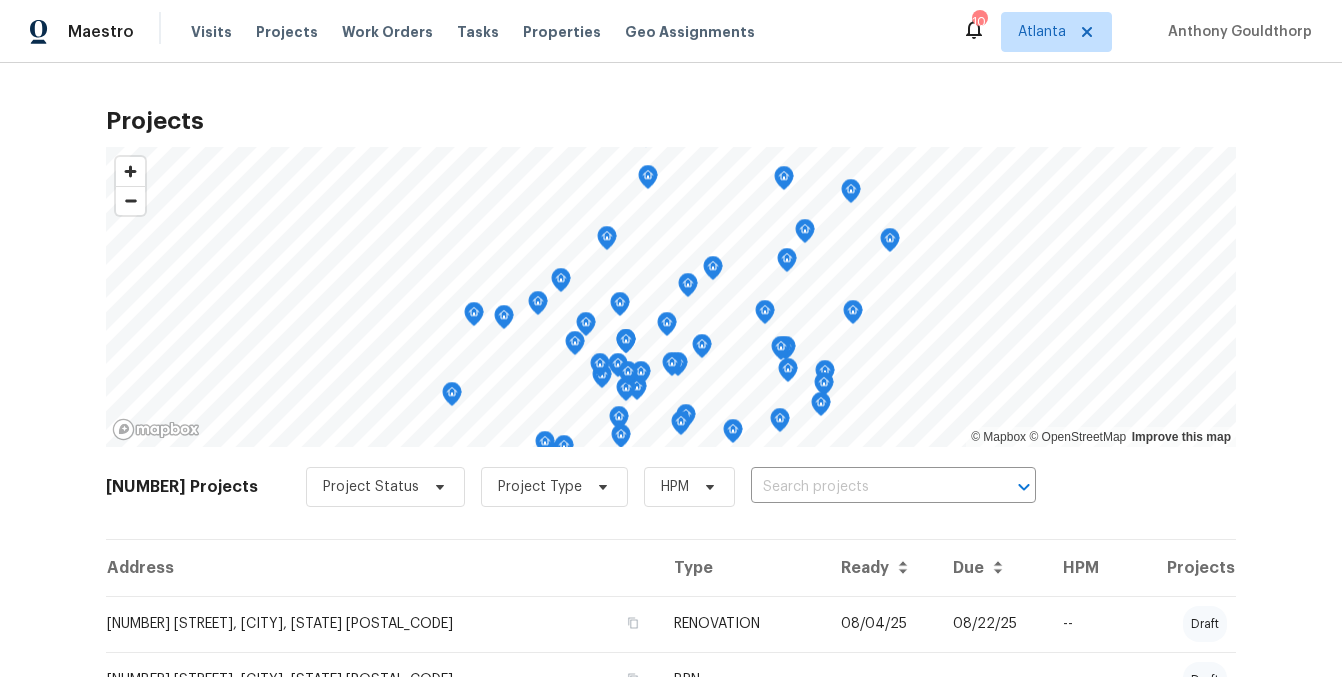 click on "Tasks" at bounding box center (478, 32) 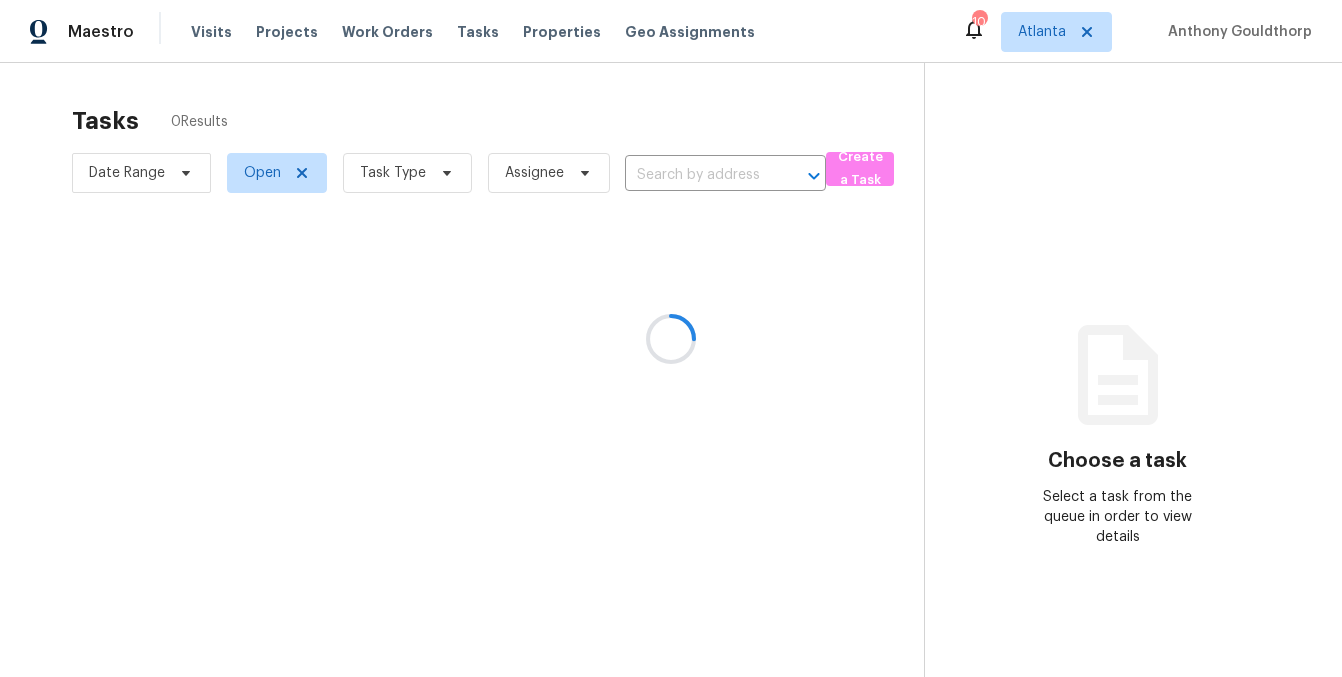 click at bounding box center [671, 338] 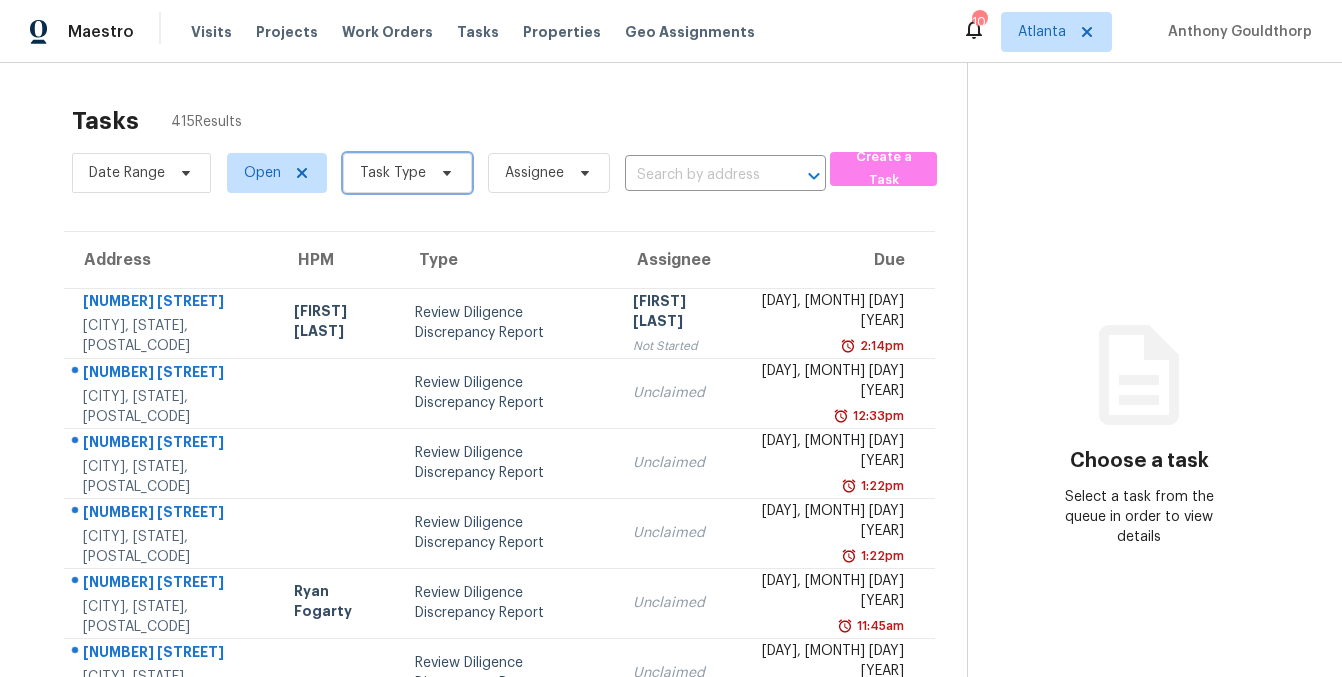 click 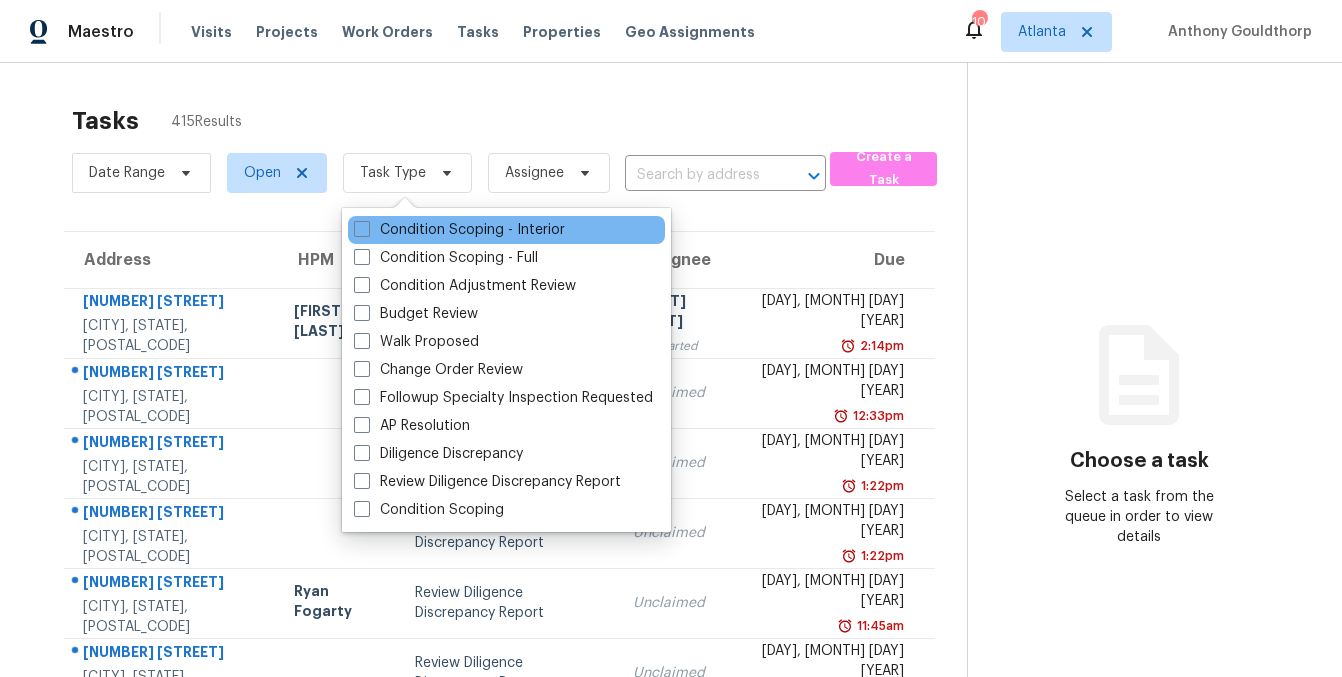 drag, startPoint x: 362, startPoint y: 307, endPoint x: 403, endPoint y: 218, distance: 97.98979 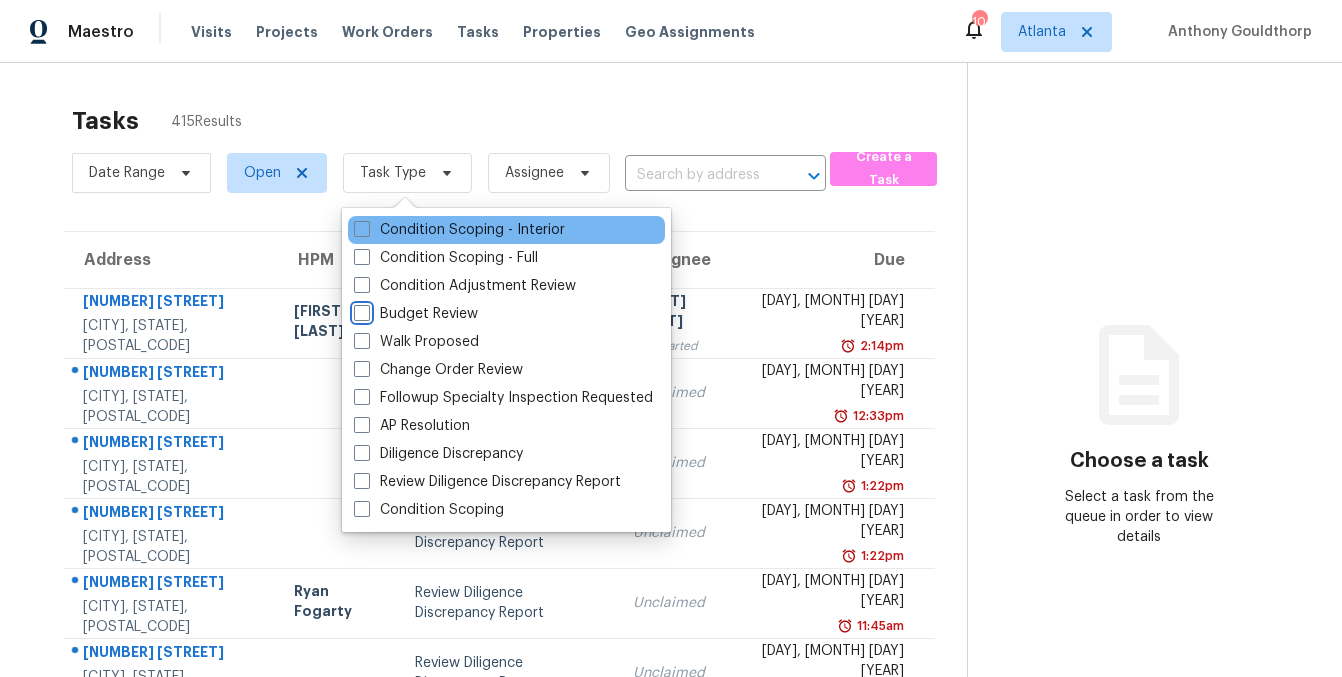 click on "Budget Review" at bounding box center [360, 310] 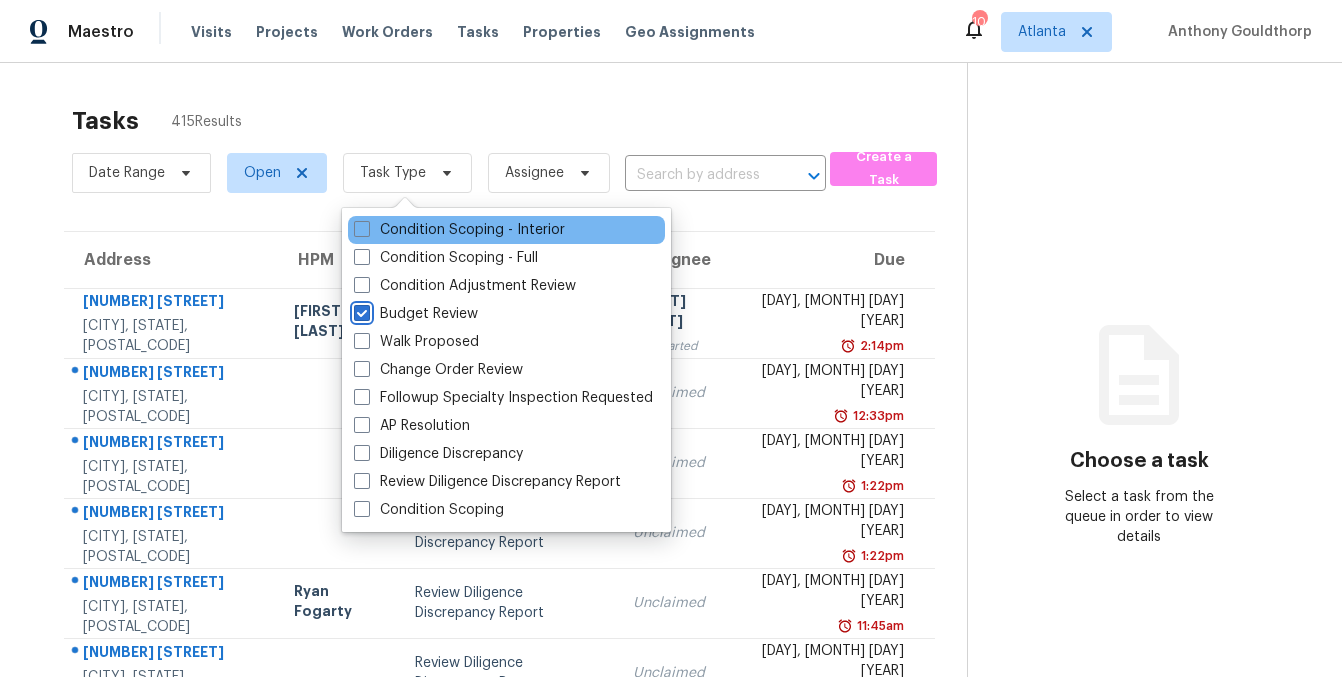 checkbox on "true" 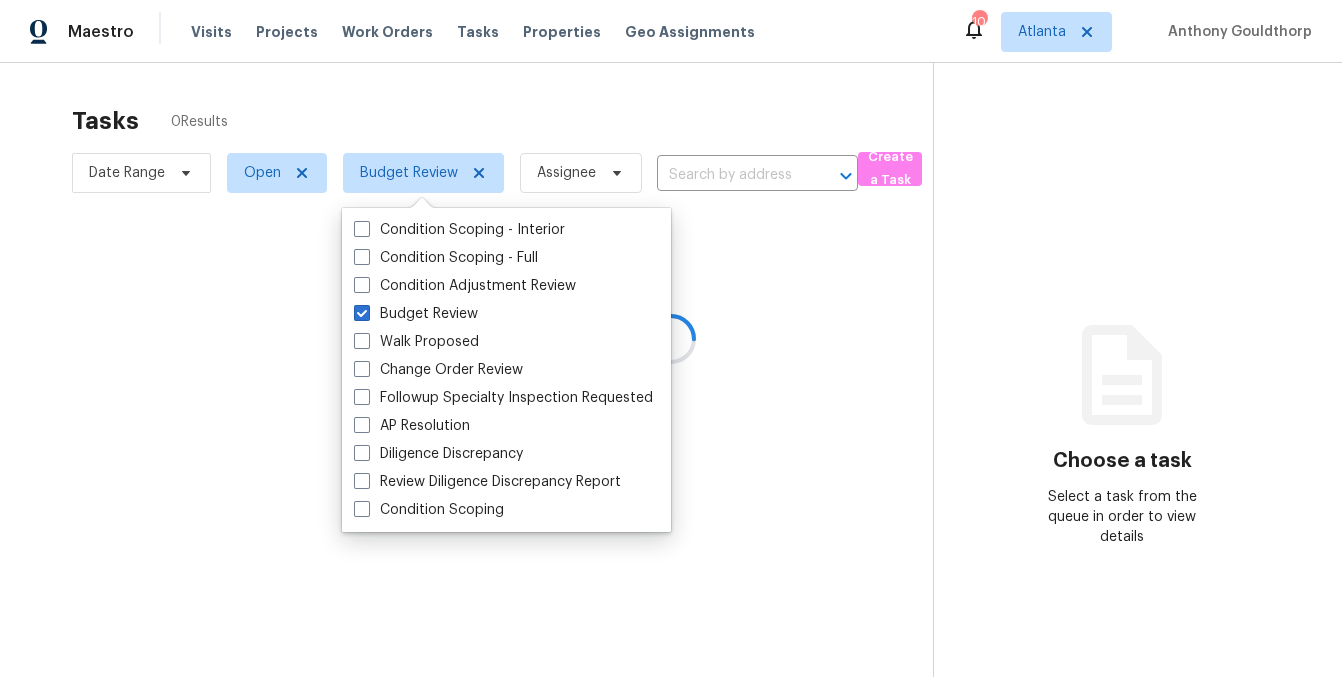 click at bounding box center [671, 338] 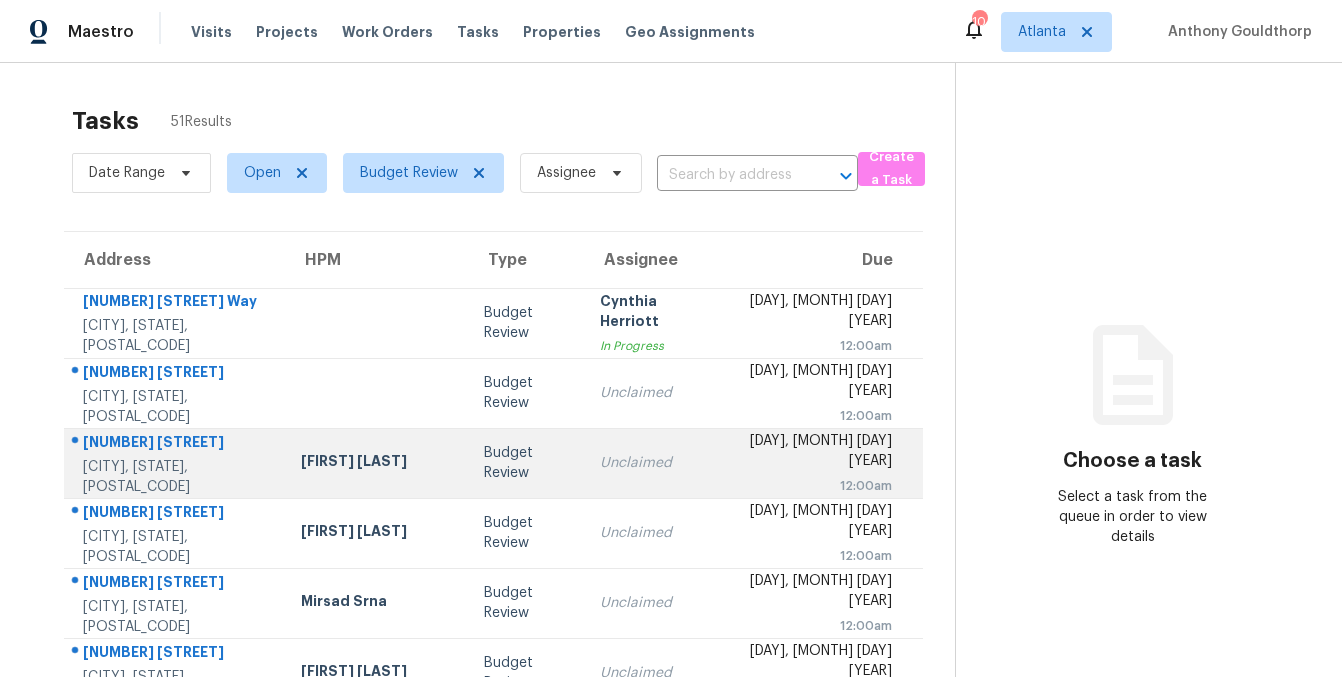 scroll, scrollTop: 364, scrollLeft: 0, axis: vertical 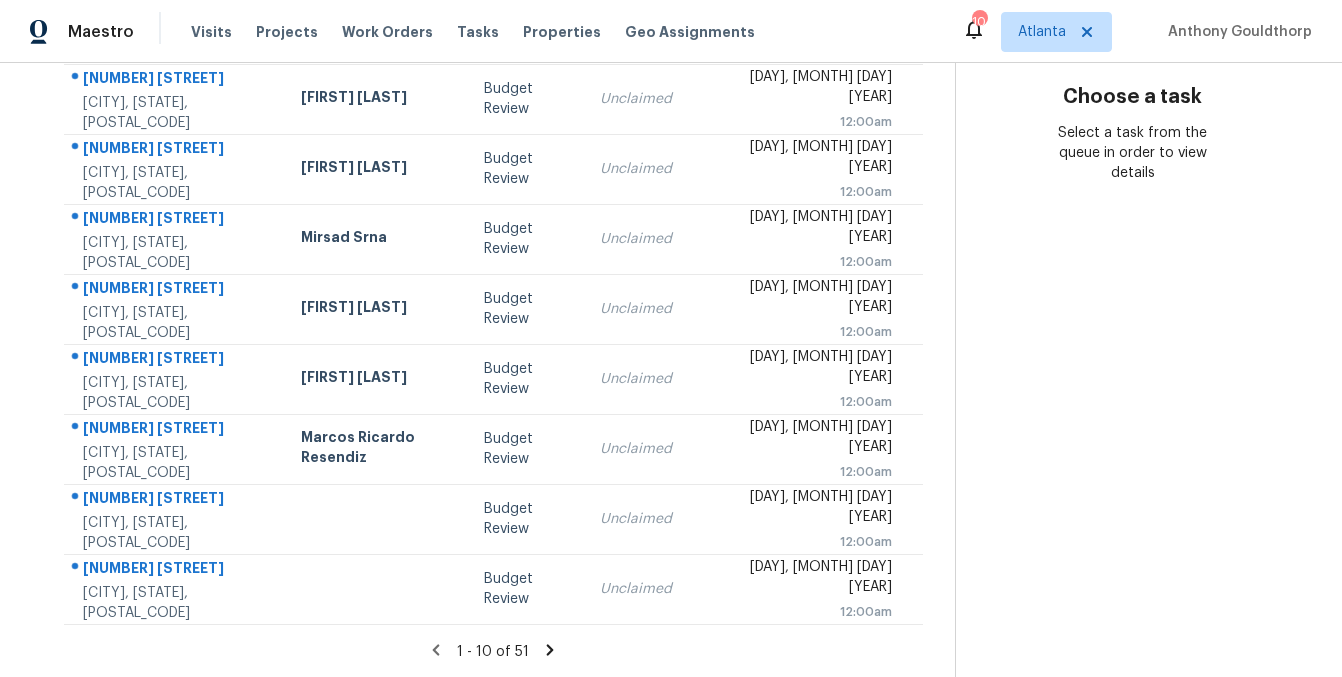click 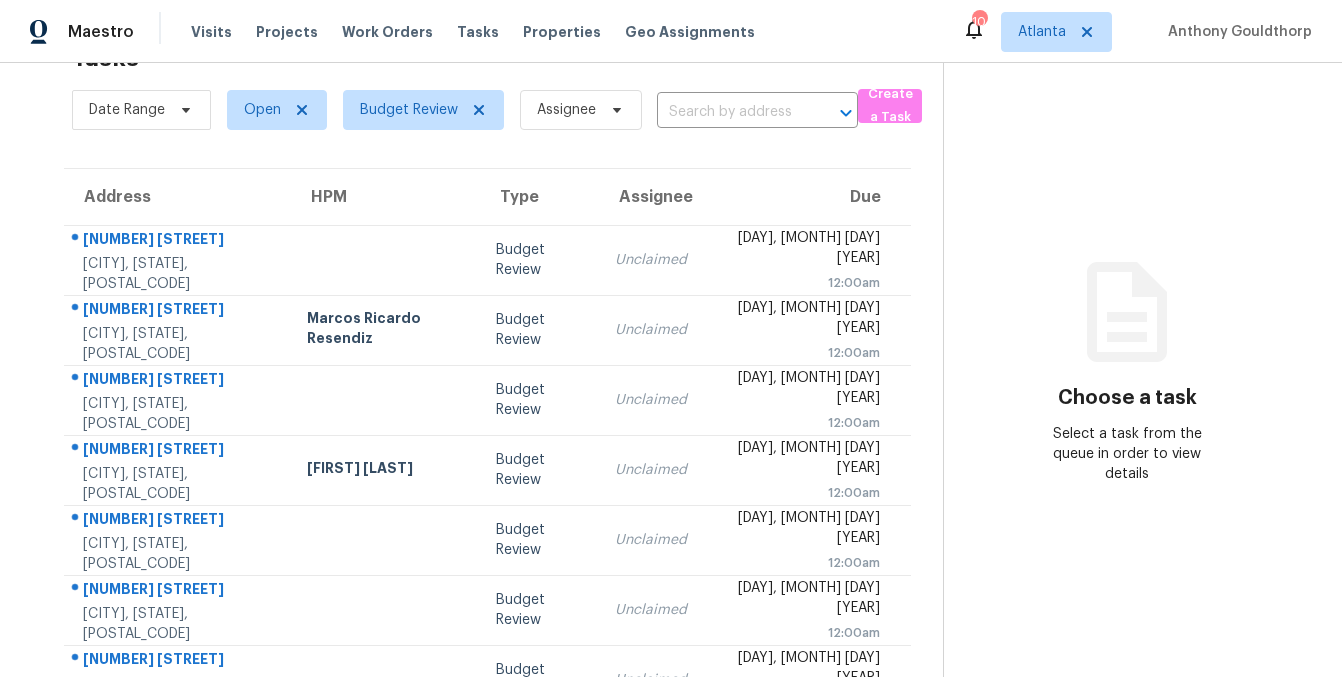 scroll, scrollTop: 364, scrollLeft: 0, axis: vertical 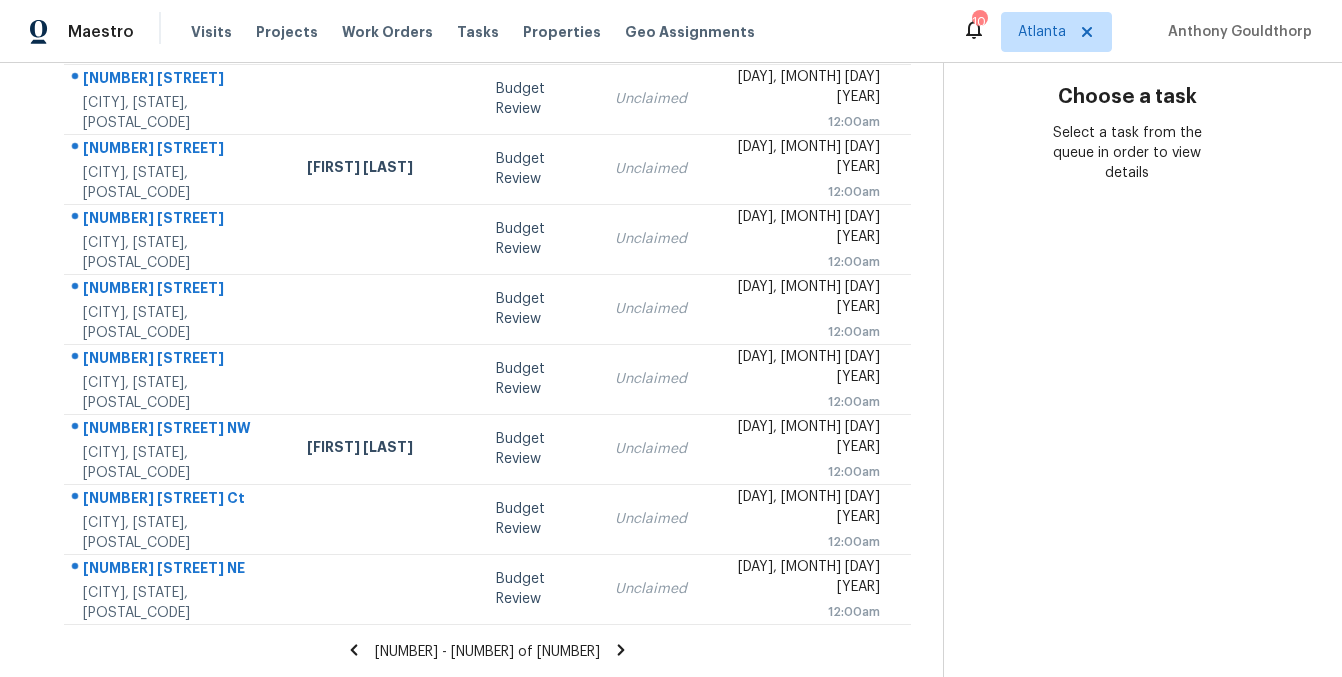 click 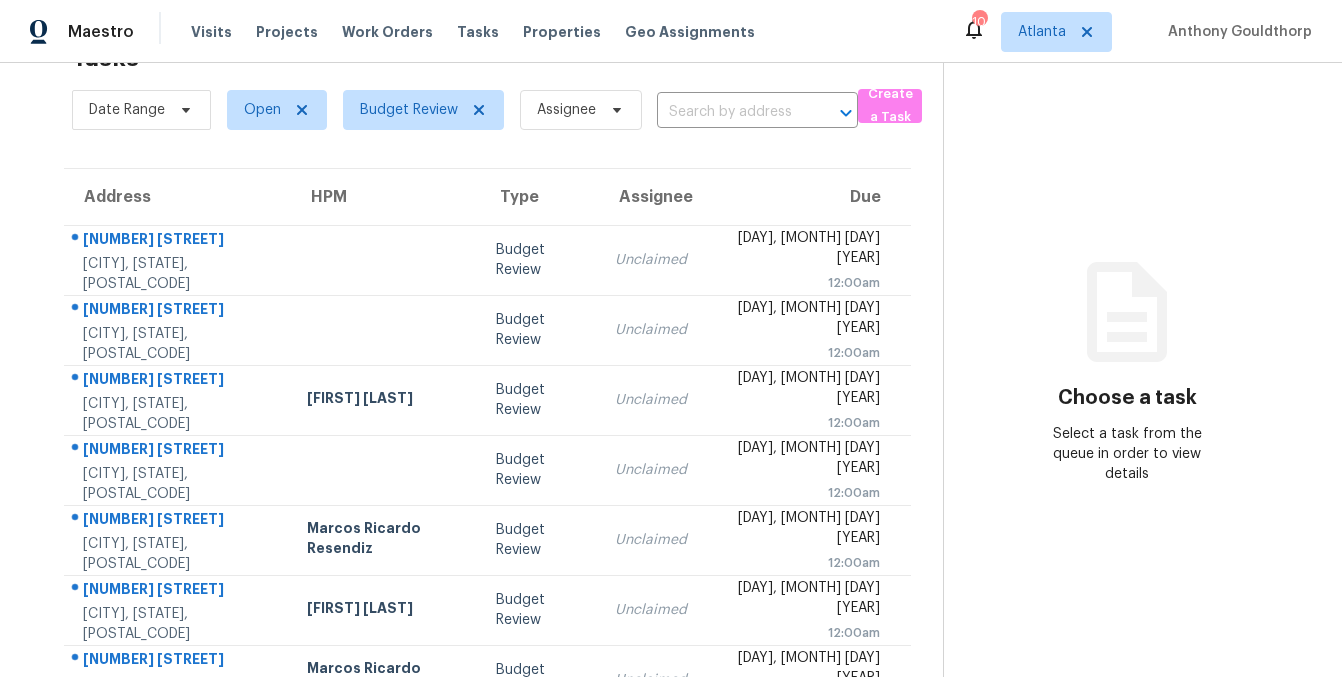 scroll, scrollTop: 364, scrollLeft: 0, axis: vertical 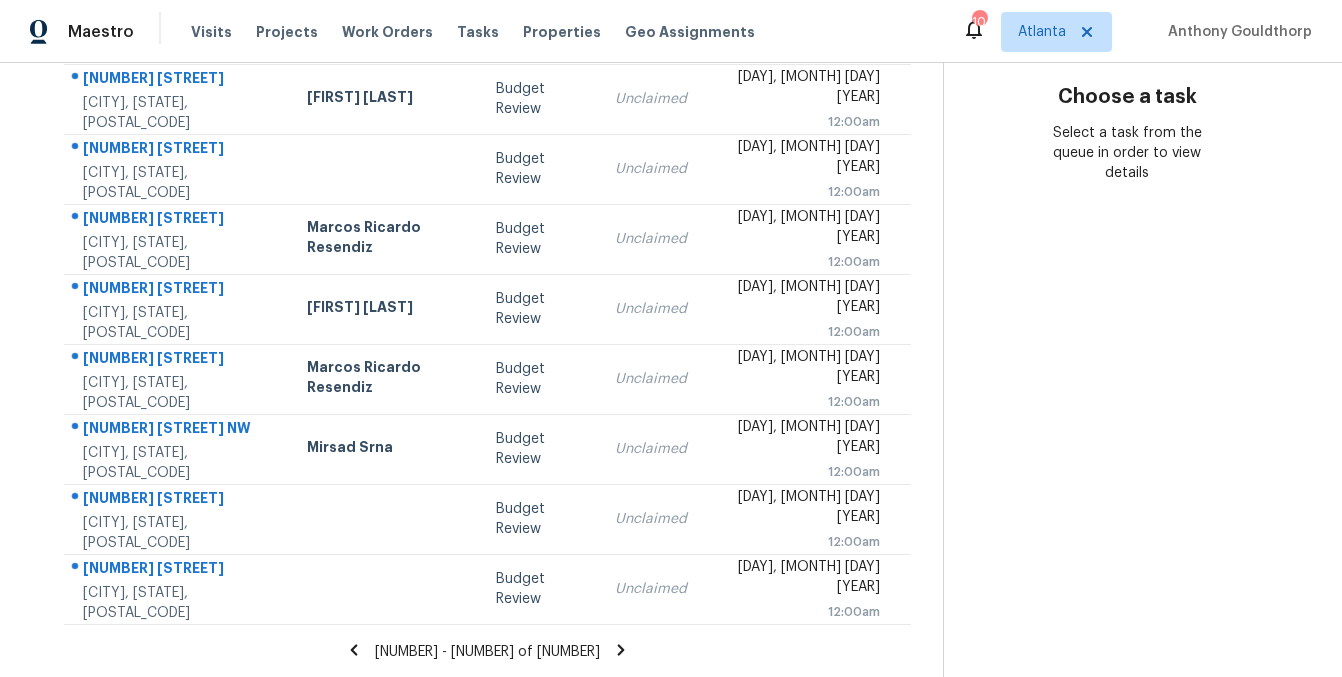 click 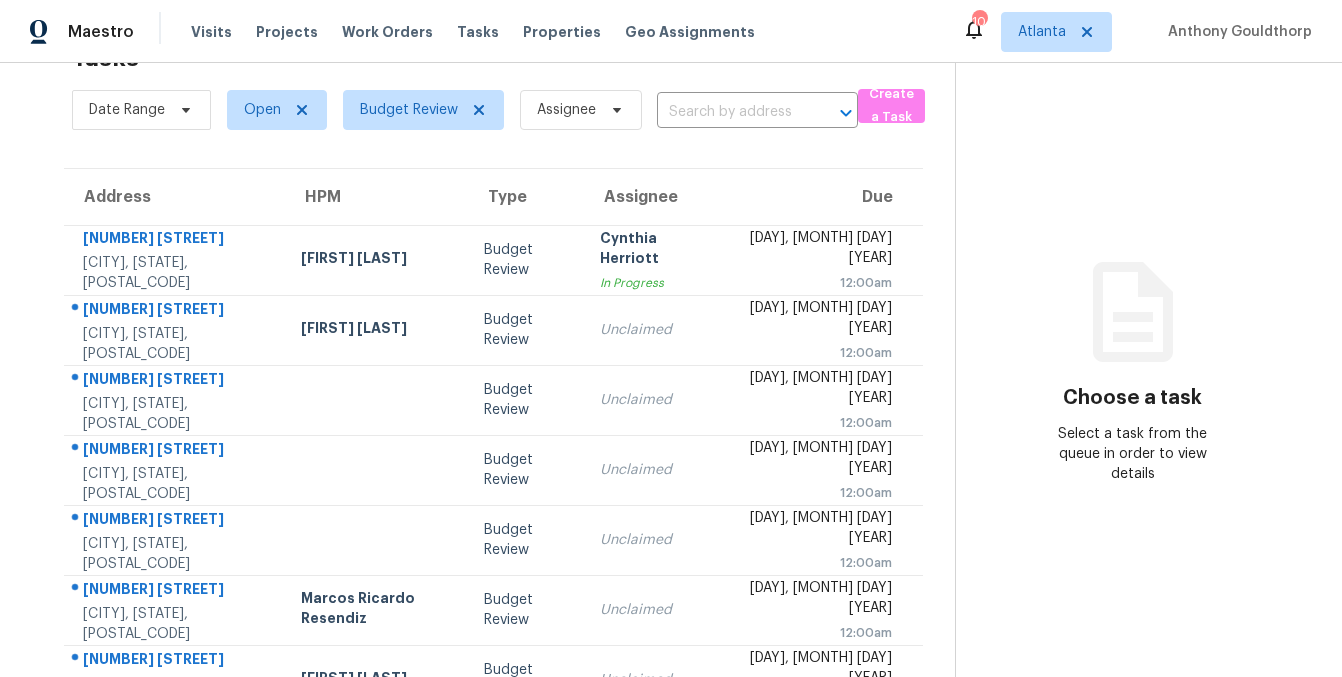 scroll, scrollTop: 364, scrollLeft: 0, axis: vertical 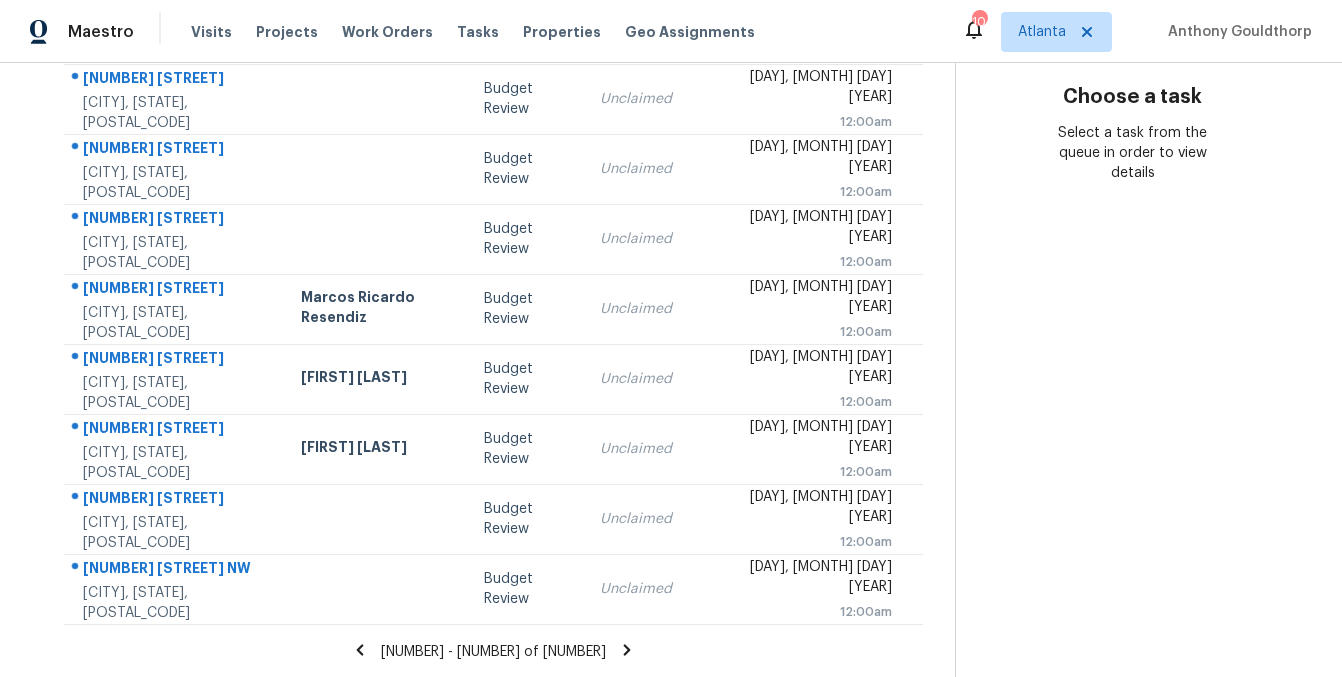 click 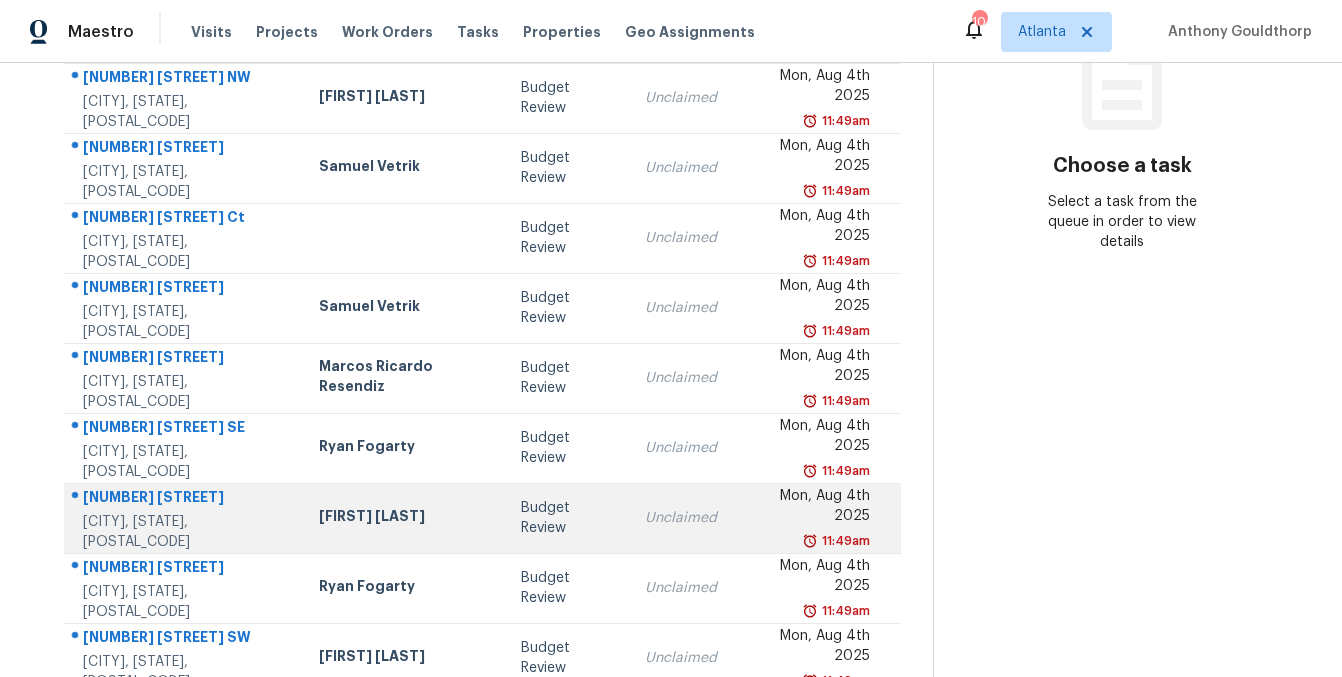 scroll, scrollTop: 364, scrollLeft: 0, axis: vertical 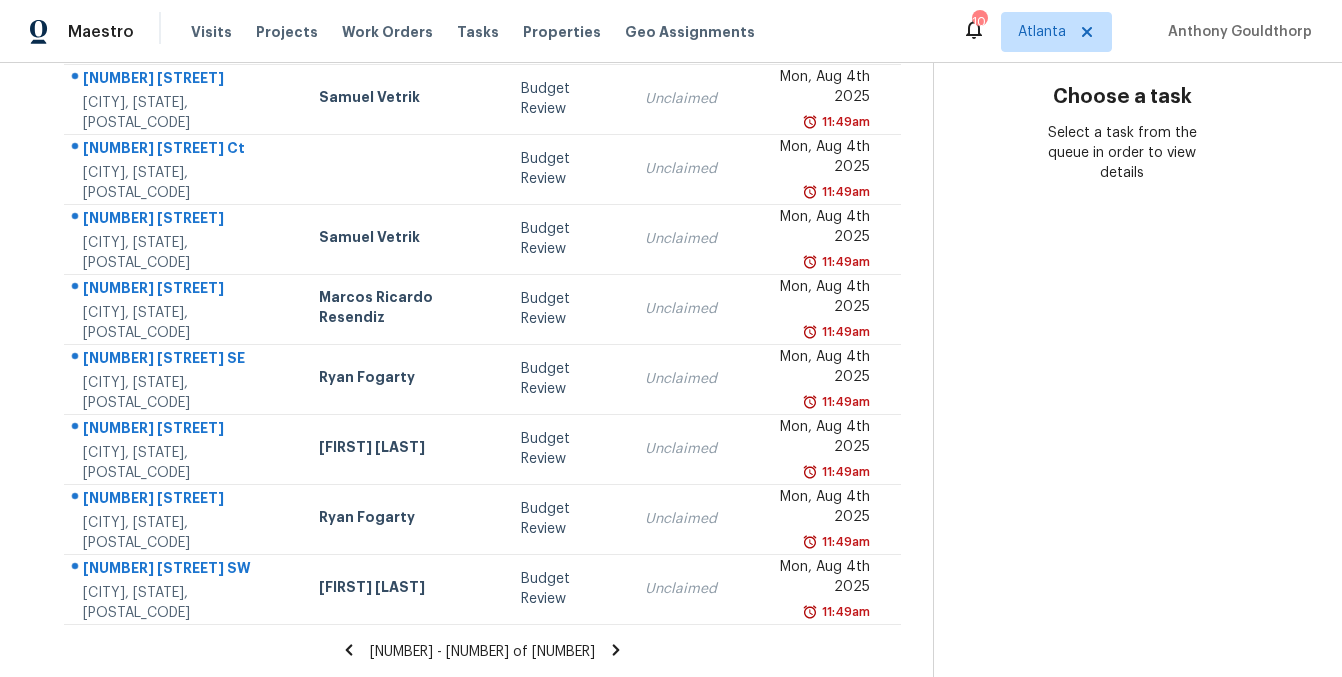click 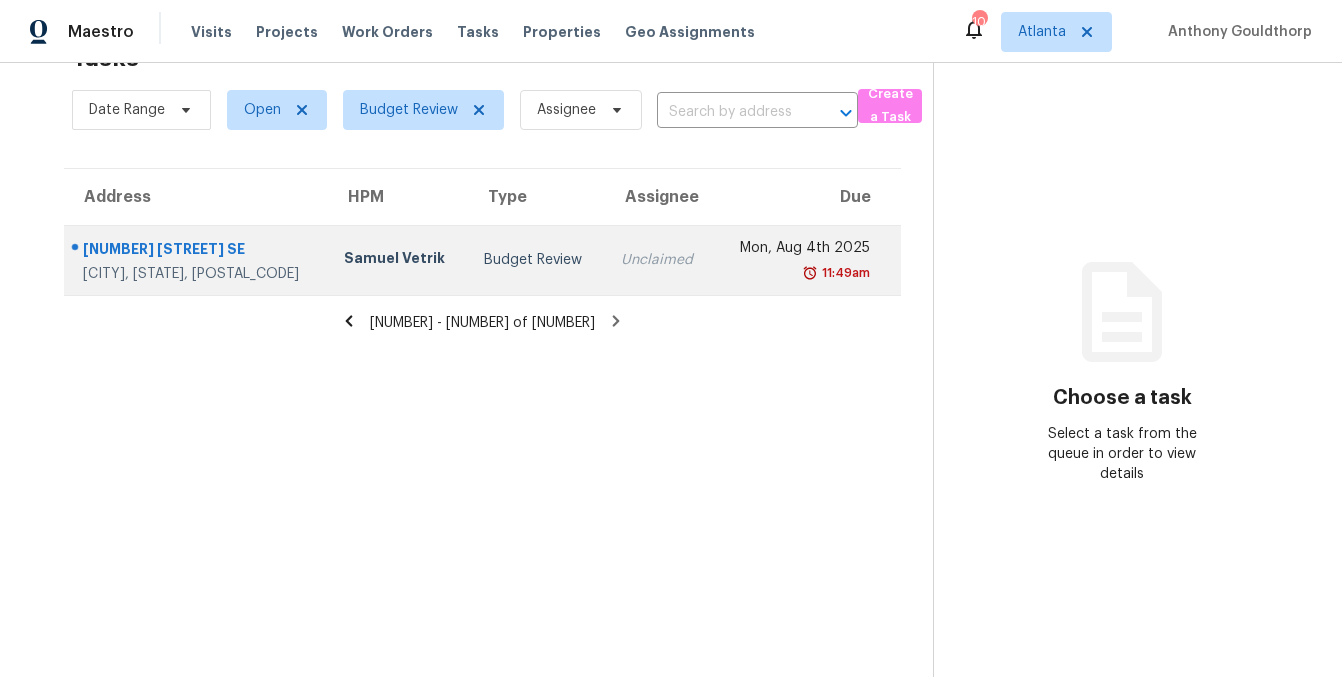 click on "Budget Review" at bounding box center [536, 260] 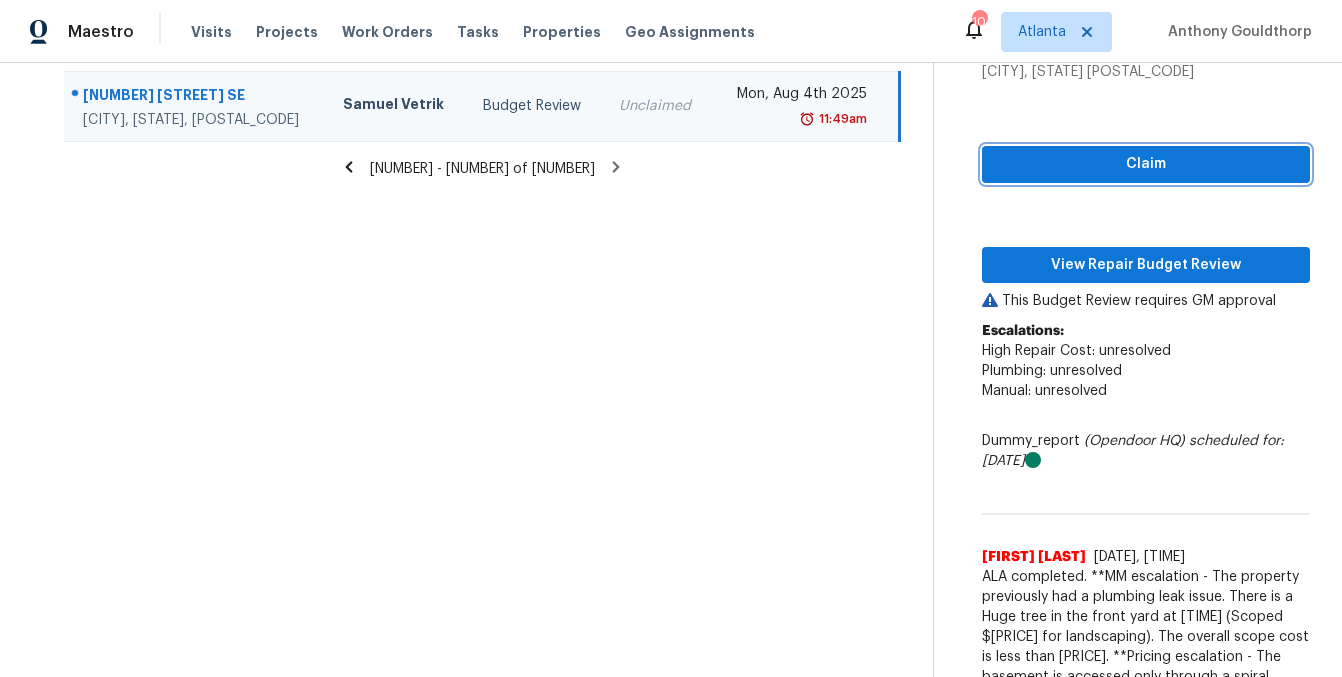 click on "Claim" at bounding box center [1146, 164] 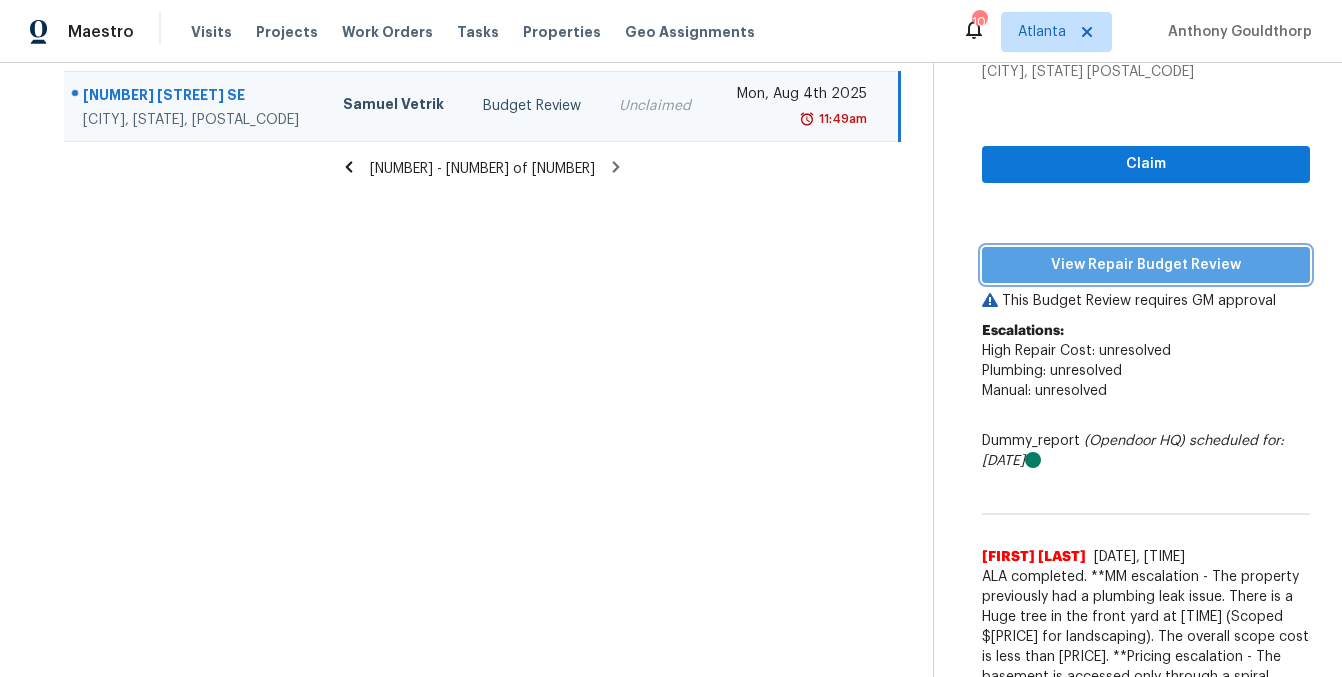 click on "View Repair Budget Review" at bounding box center [1146, 265] 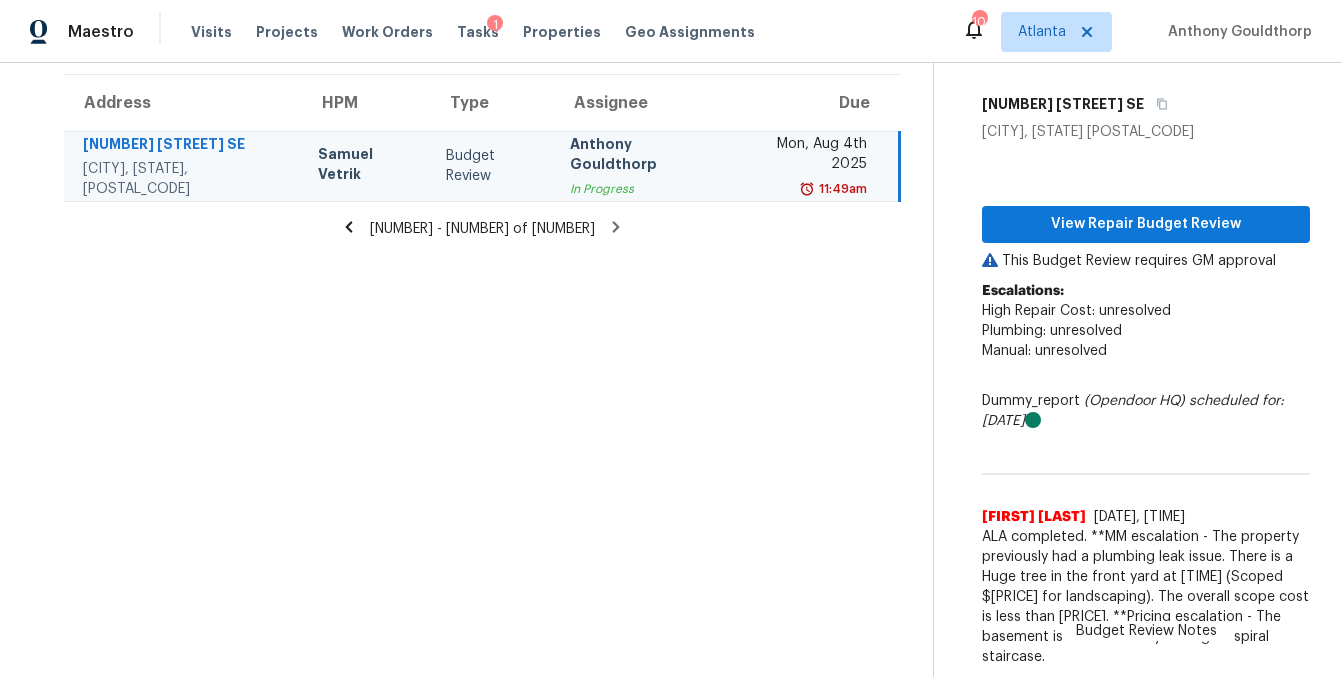 scroll, scrollTop: 117, scrollLeft: 0, axis: vertical 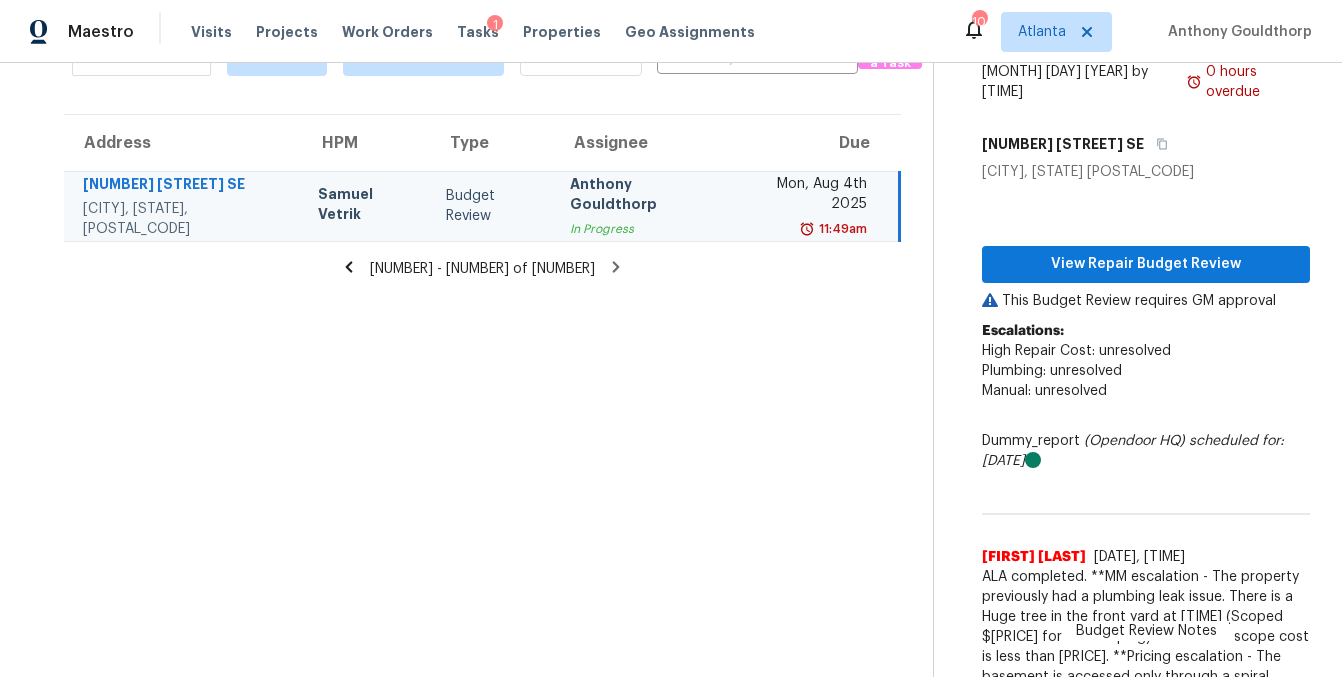 click 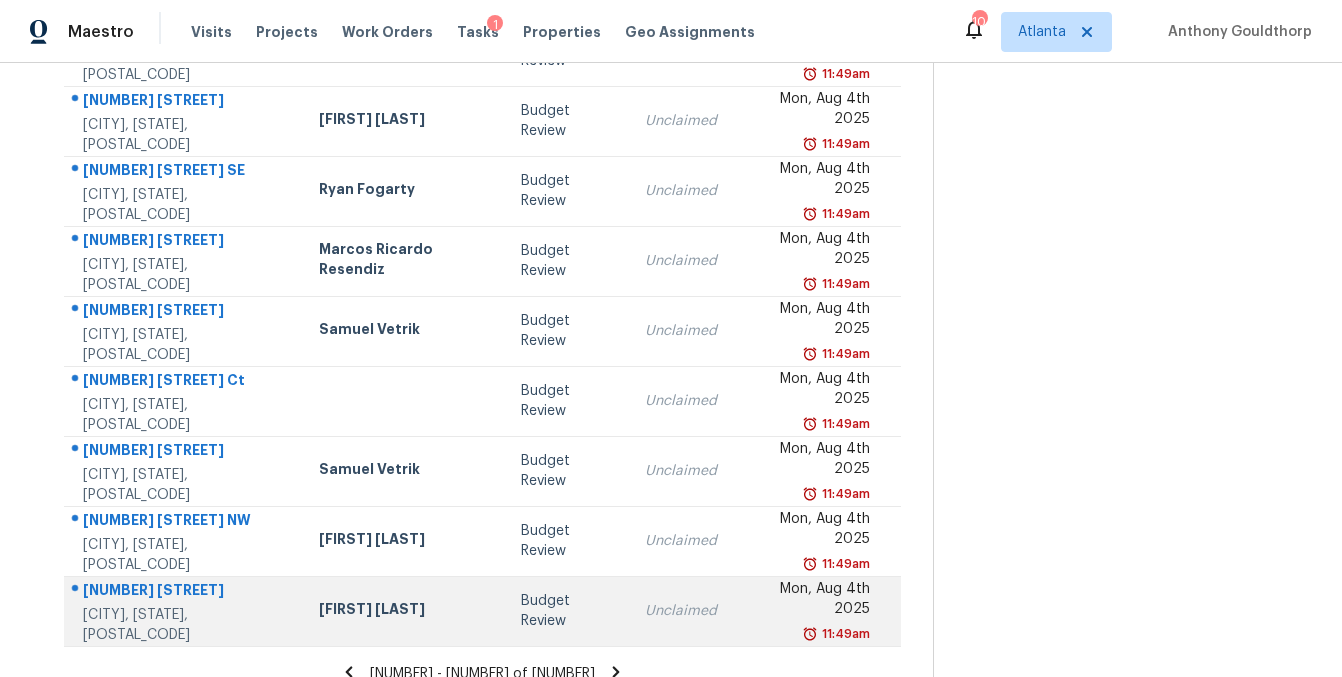 scroll, scrollTop: 364, scrollLeft: 0, axis: vertical 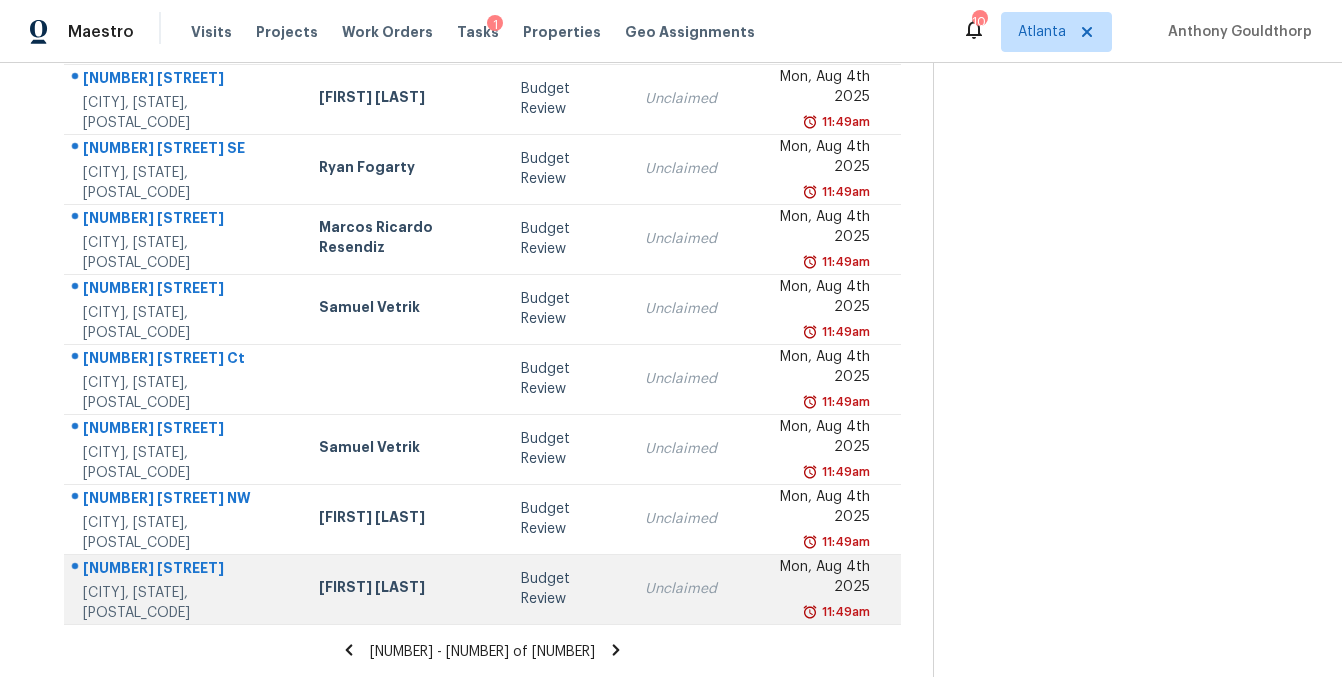 click on "[FIRST] [LAST]" at bounding box center [404, 589] 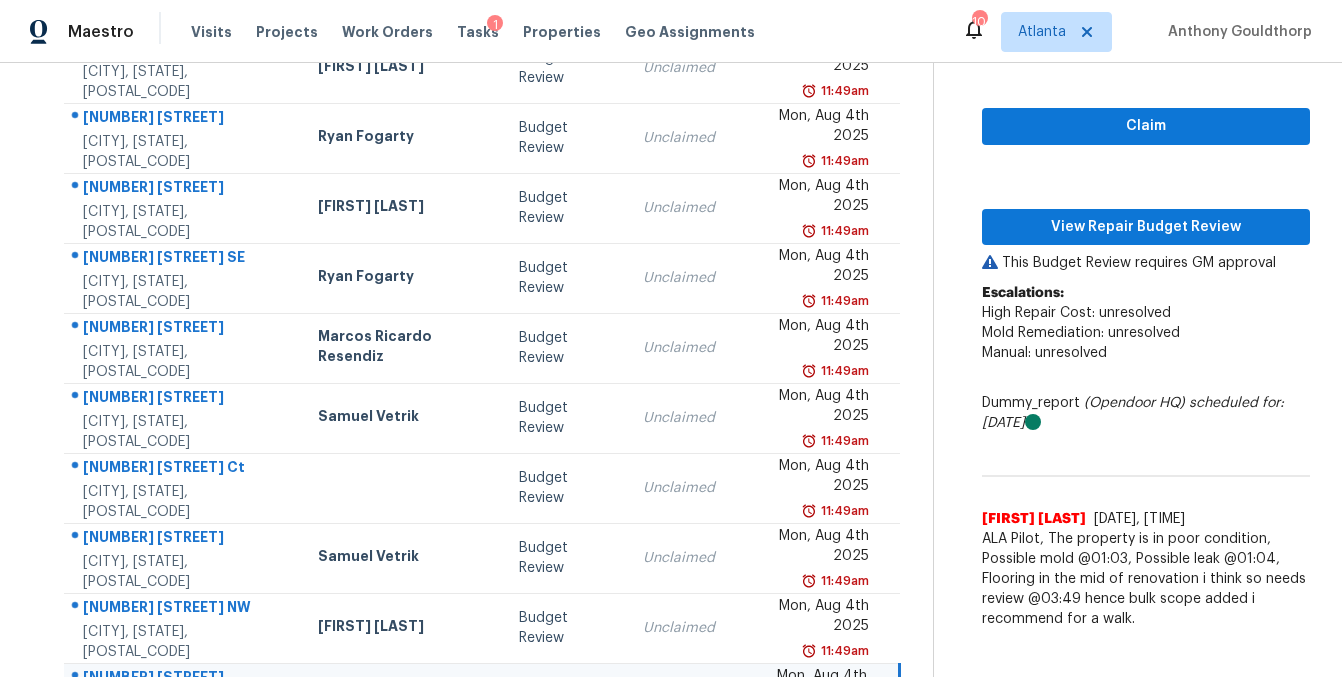 scroll, scrollTop: 254, scrollLeft: 0, axis: vertical 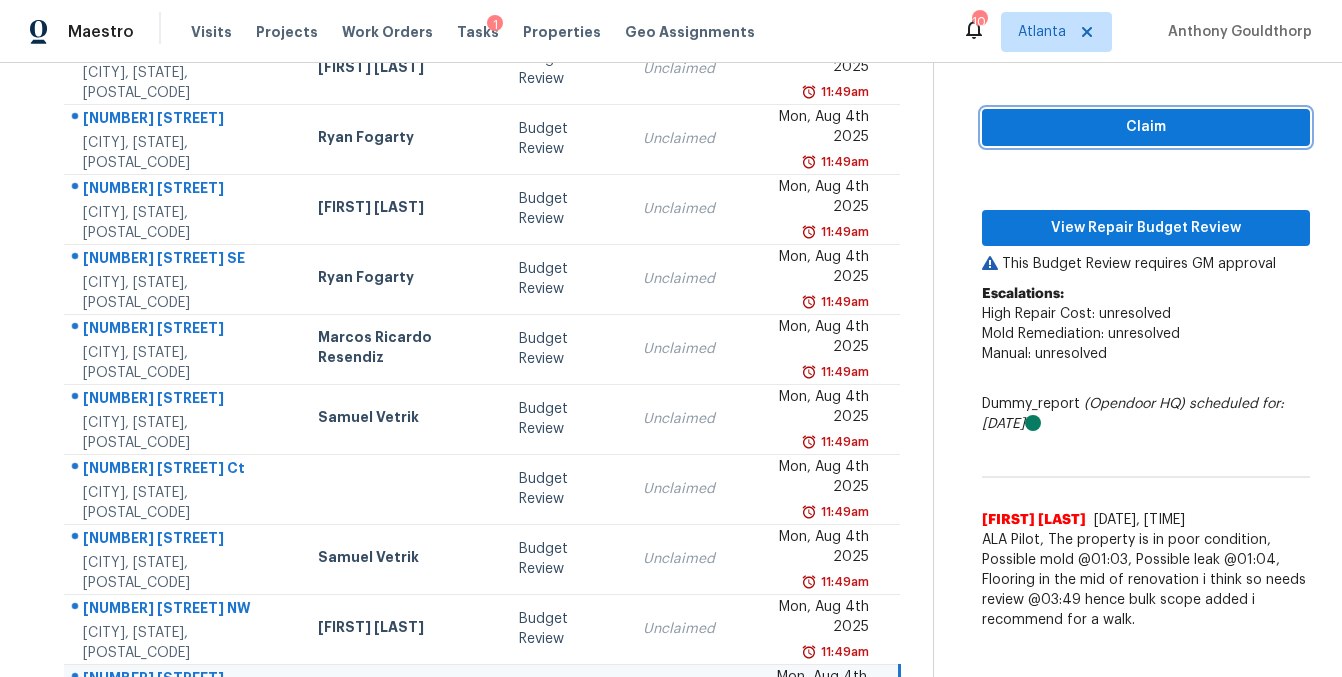 drag, startPoint x: 1140, startPoint y: 109, endPoint x: 1114, endPoint y: 171, distance: 67.23094 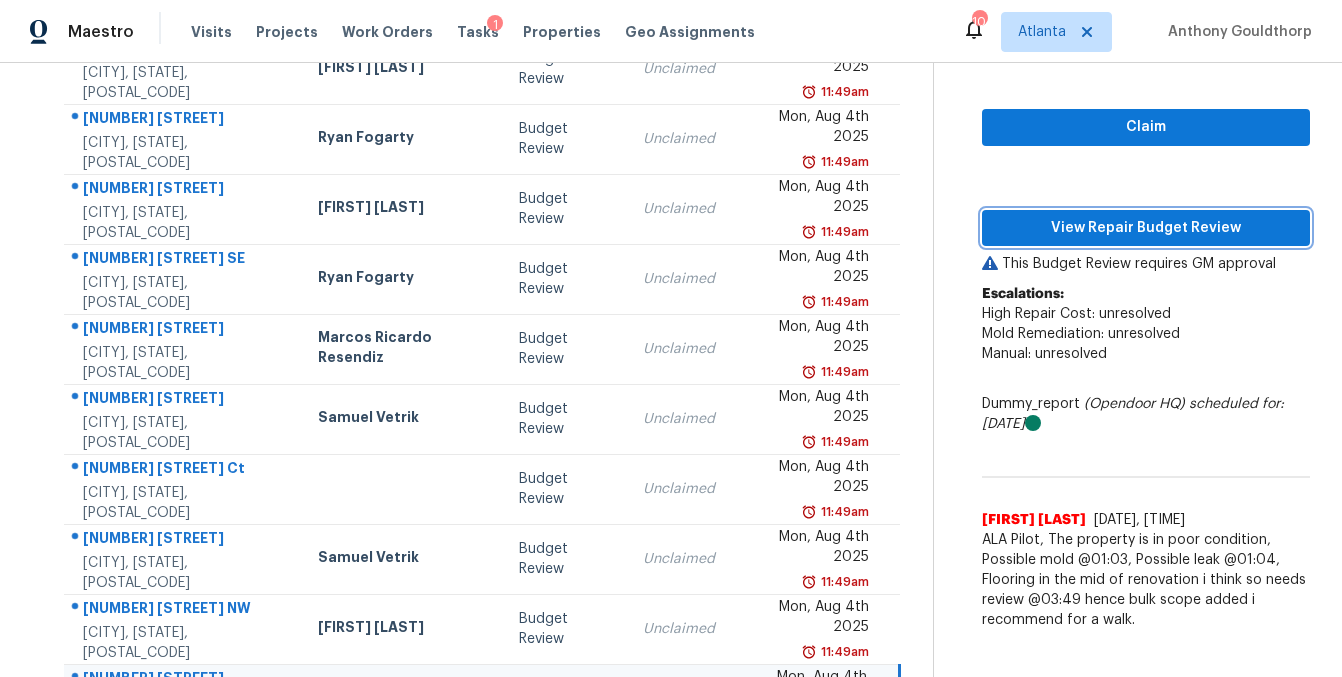 click on "View Repair Budget Review" at bounding box center [1146, 228] 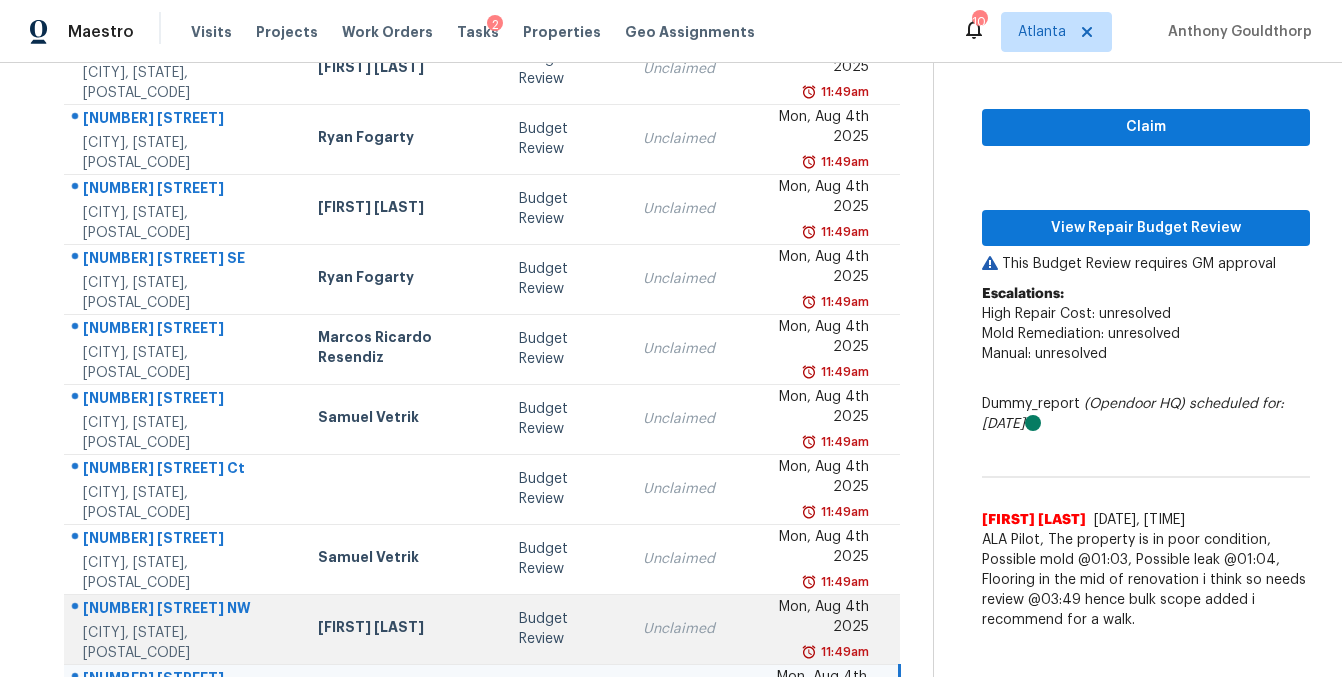 scroll, scrollTop: 364, scrollLeft: 0, axis: vertical 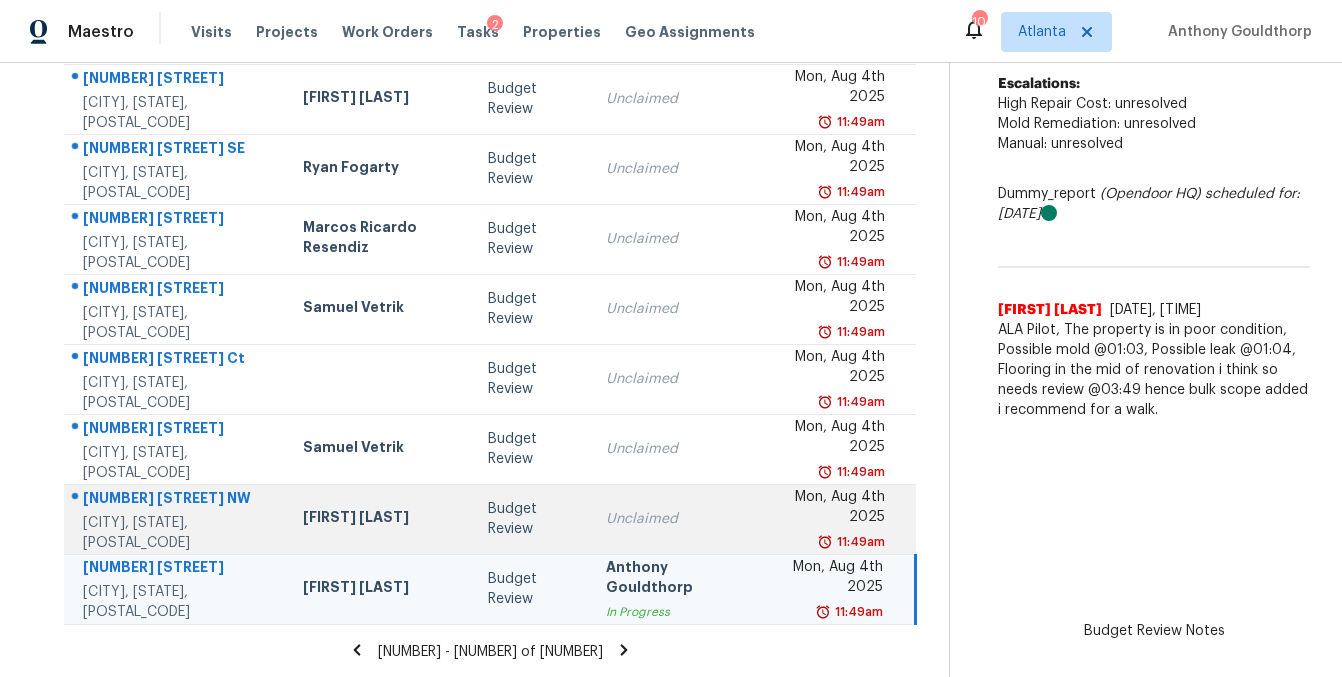 click on "Budget Review" at bounding box center (530, 519) 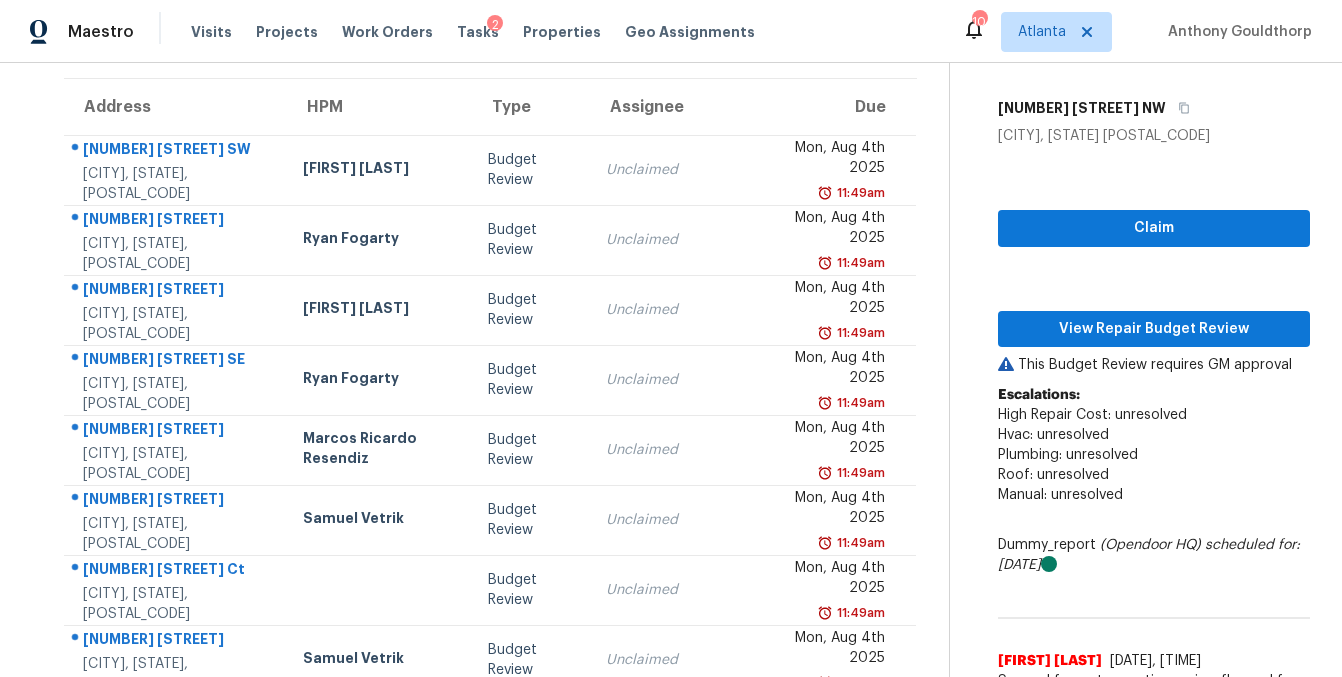 scroll, scrollTop: 148, scrollLeft: 0, axis: vertical 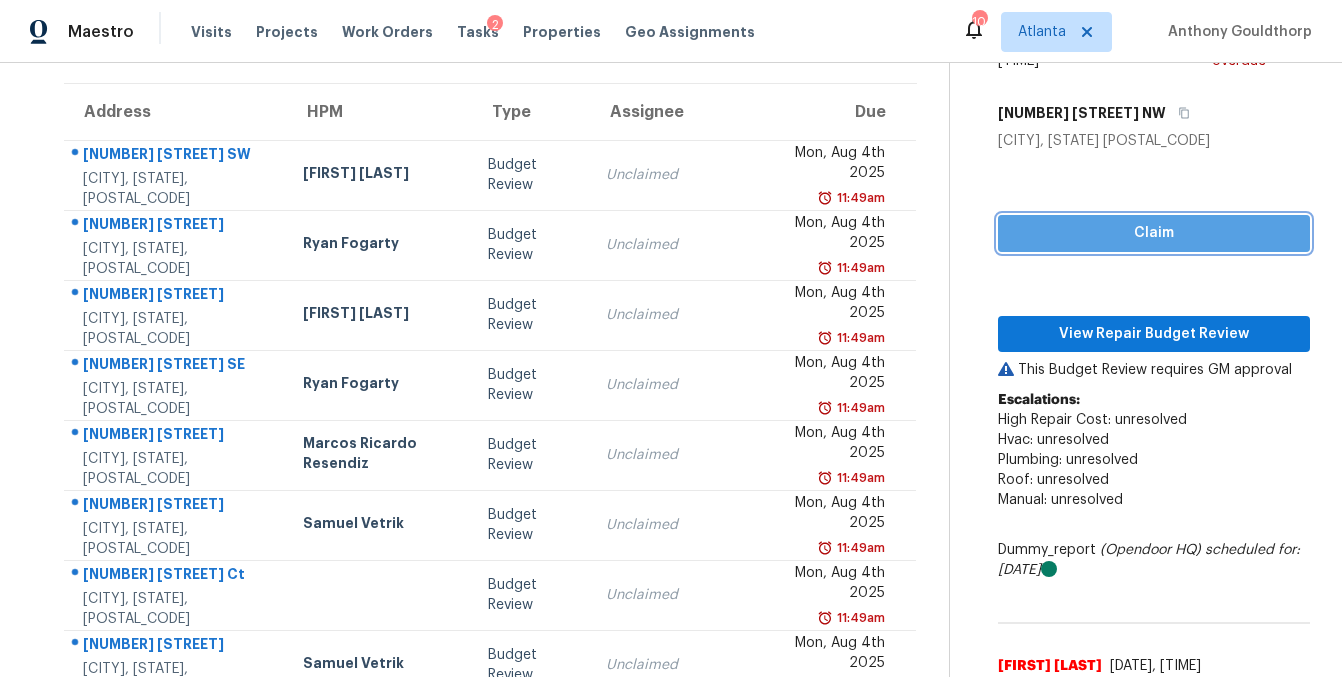 click on "Claim" at bounding box center (1154, 233) 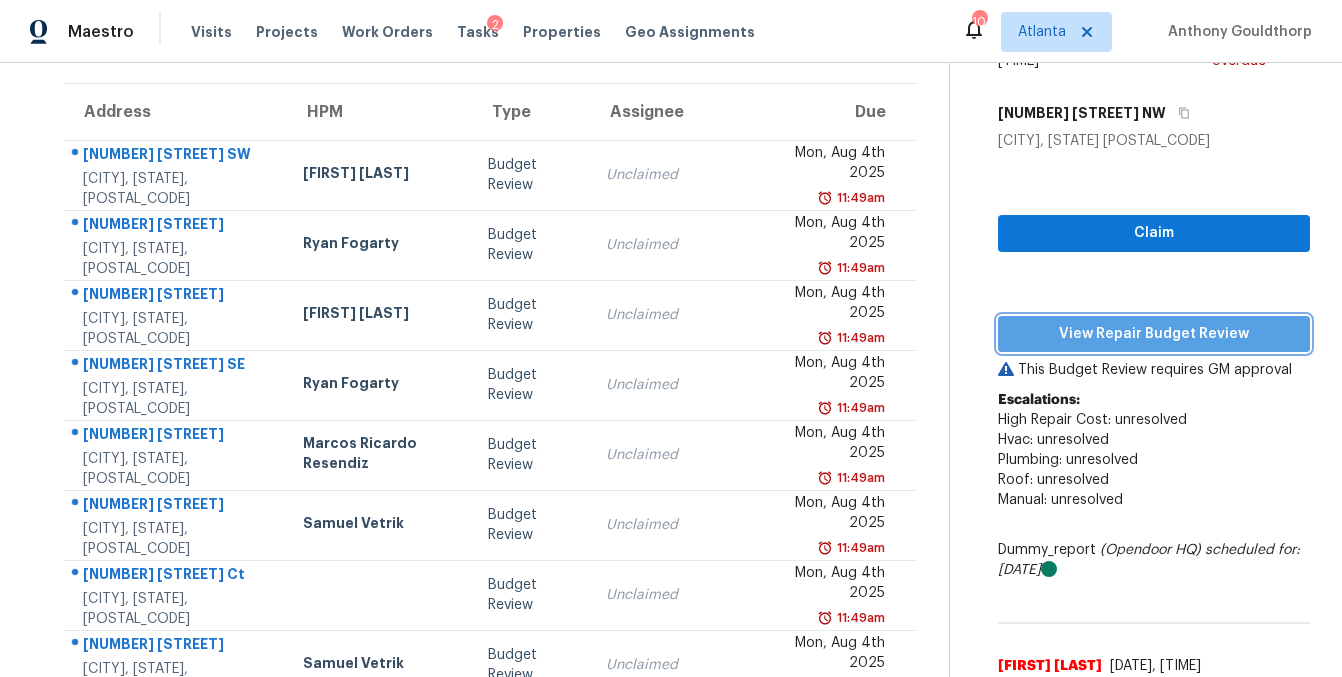 click on "View Repair Budget Review" at bounding box center [1154, 334] 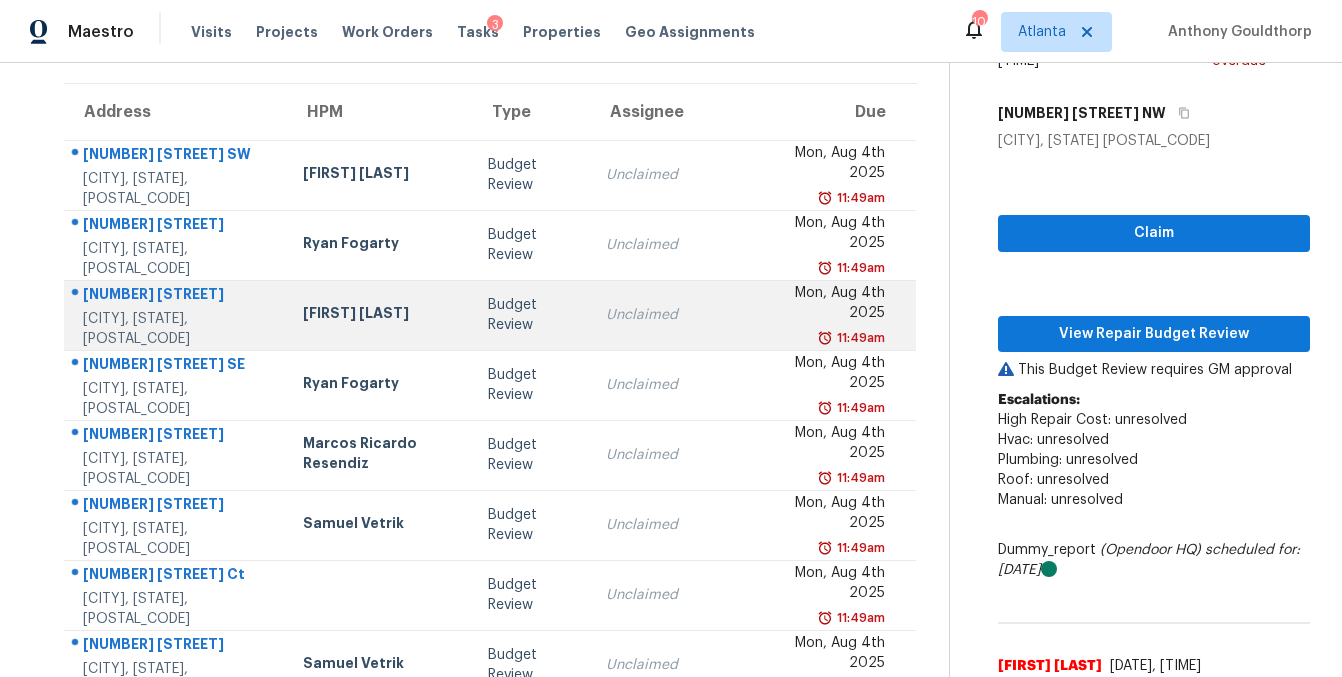 scroll, scrollTop: 364, scrollLeft: 0, axis: vertical 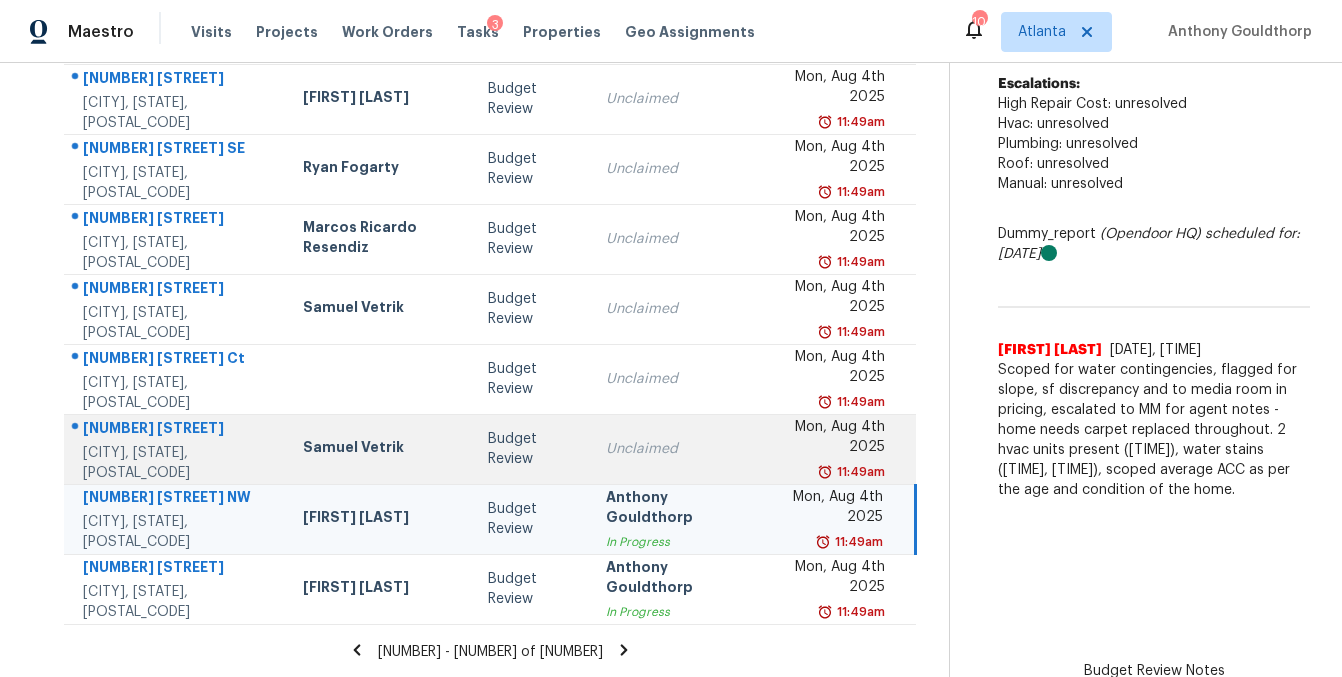 click on "Unclaimed" at bounding box center [673, 449] 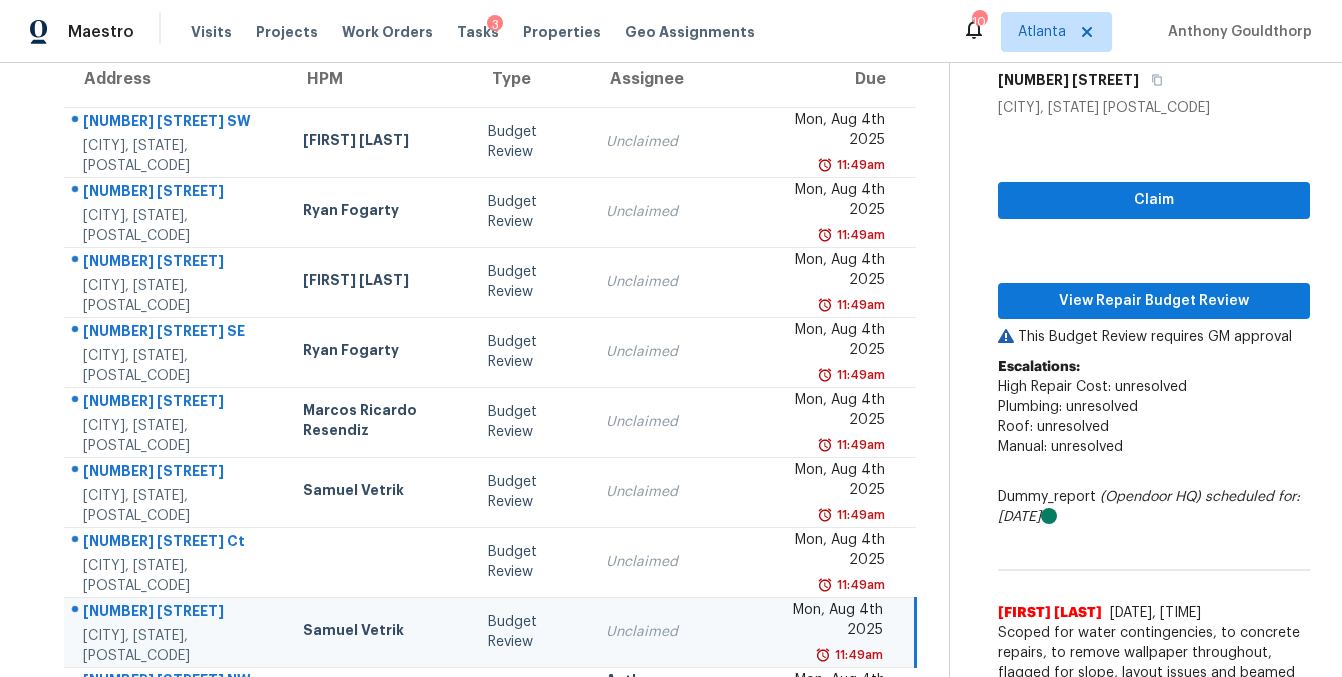 scroll, scrollTop: 178, scrollLeft: 0, axis: vertical 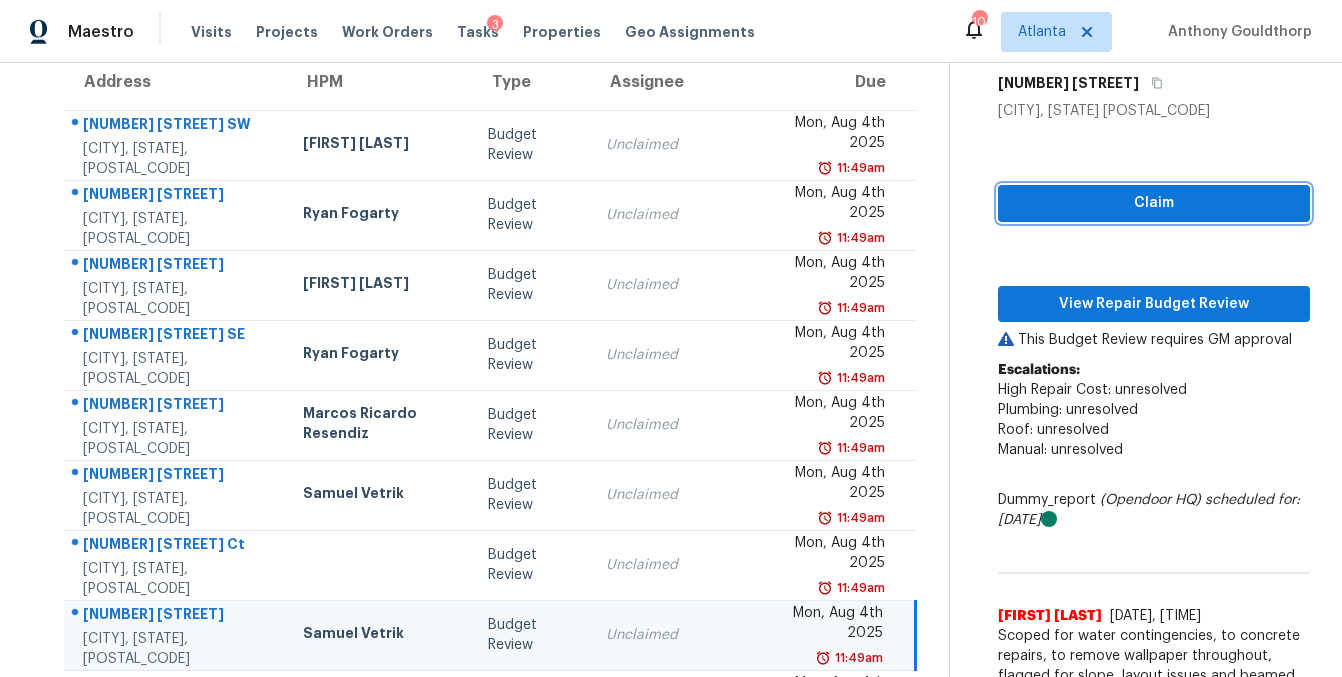 click on "Claim" at bounding box center (1154, 203) 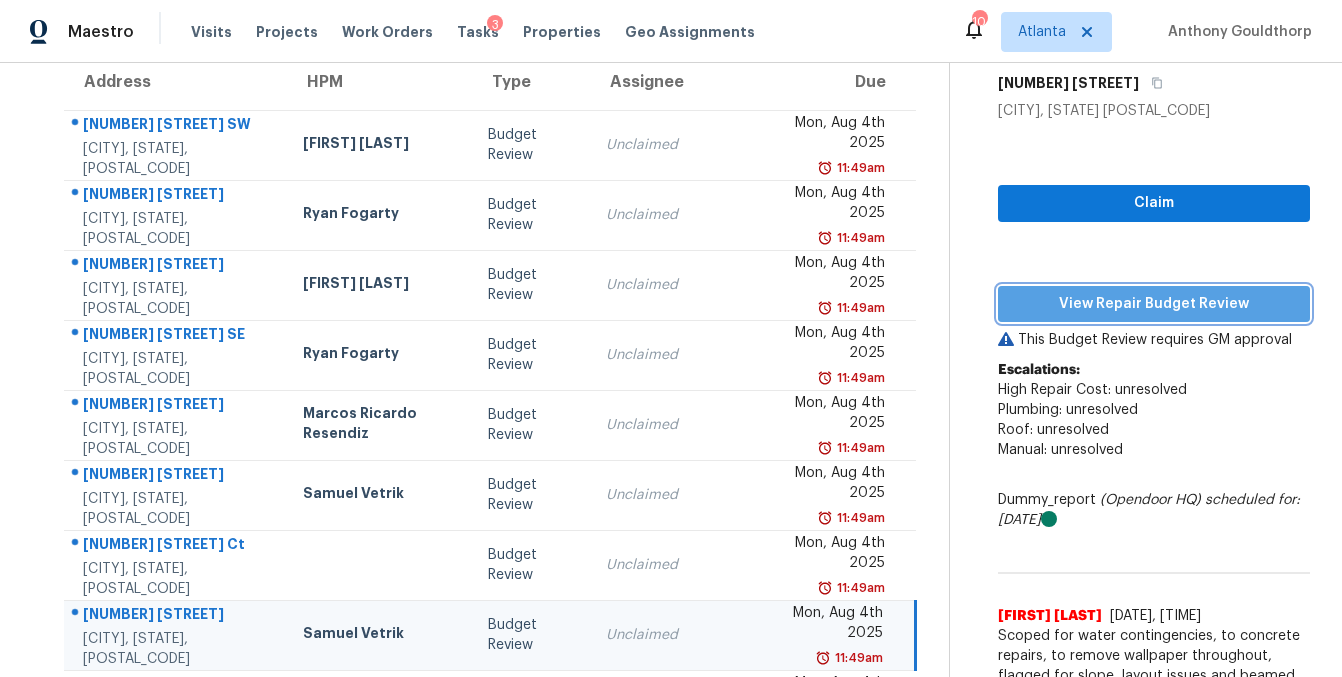 click on "View Repair Budget Review" at bounding box center [1154, 304] 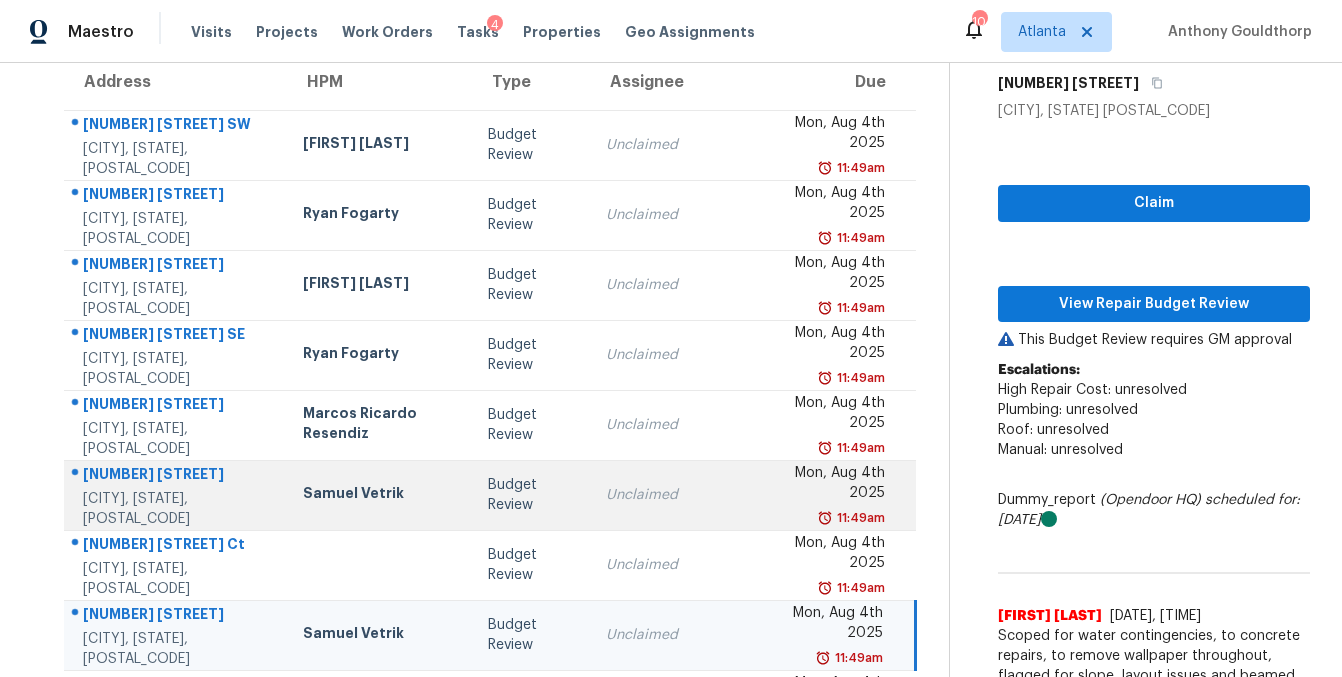 scroll, scrollTop: 300, scrollLeft: 0, axis: vertical 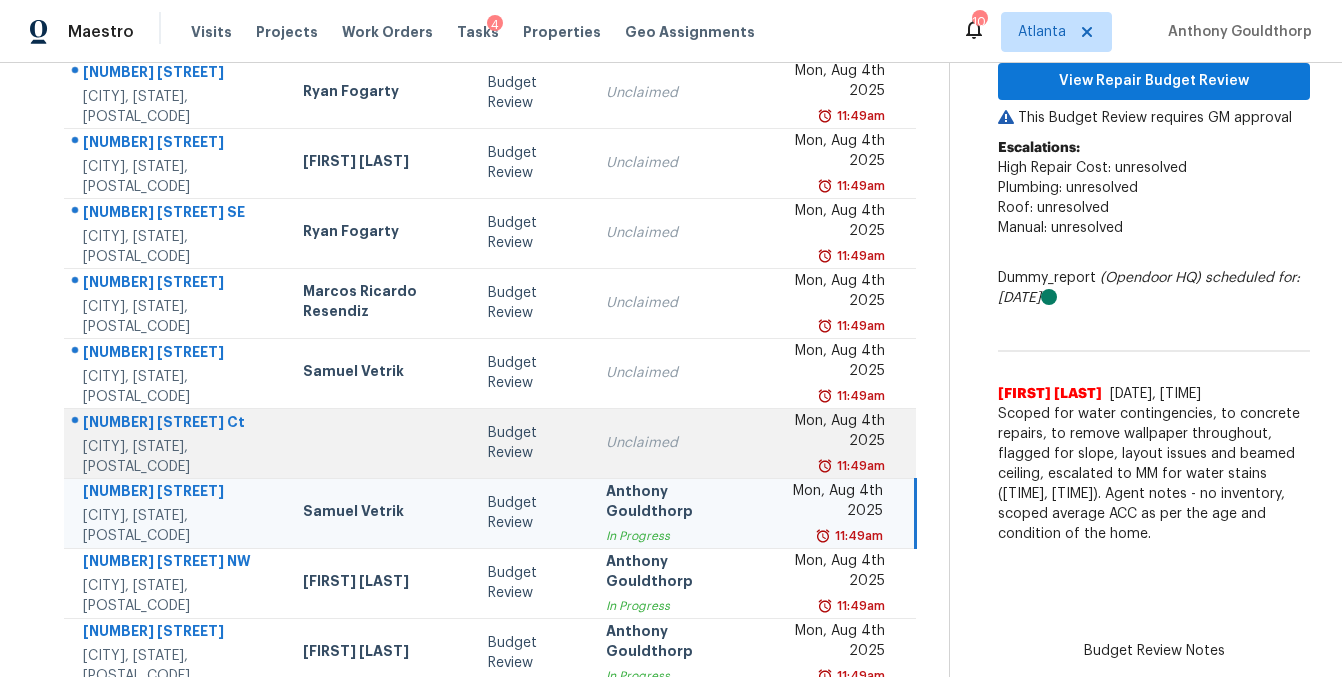 click on "Unclaimed" at bounding box center (673, 443) 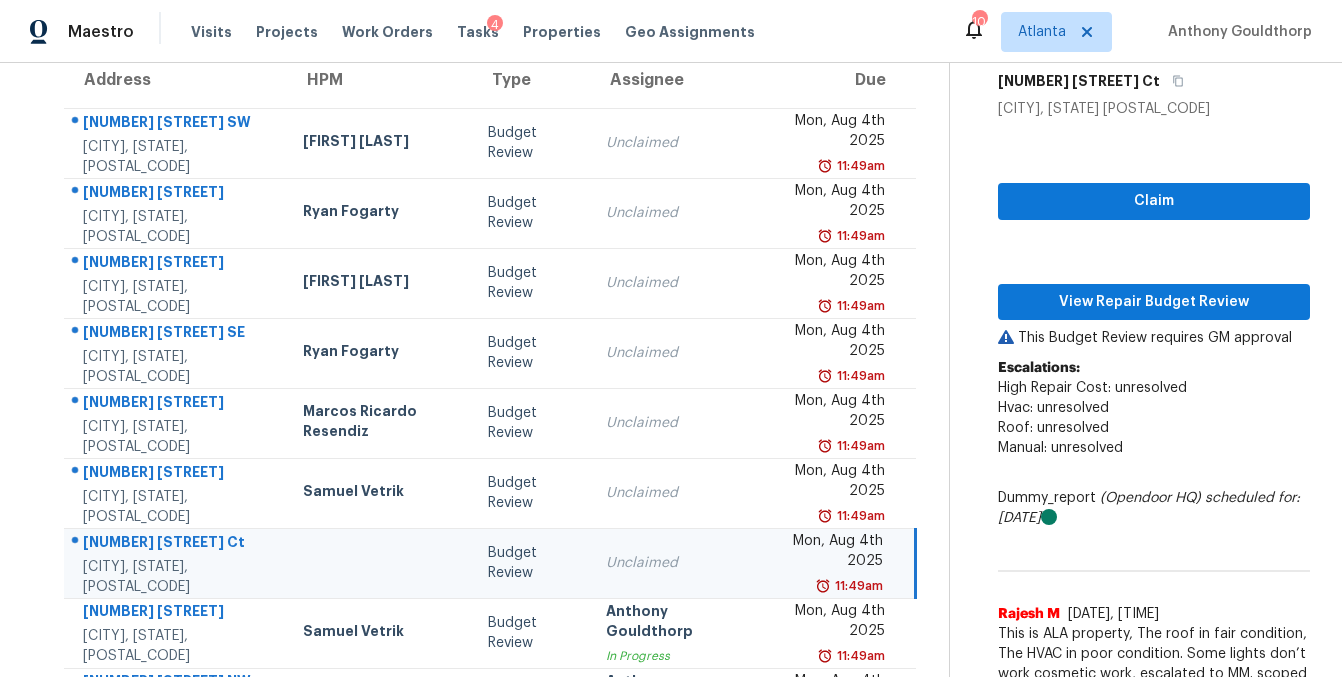 scroll, scrollTop: 157, scrollLeft: 0, axis: vertical 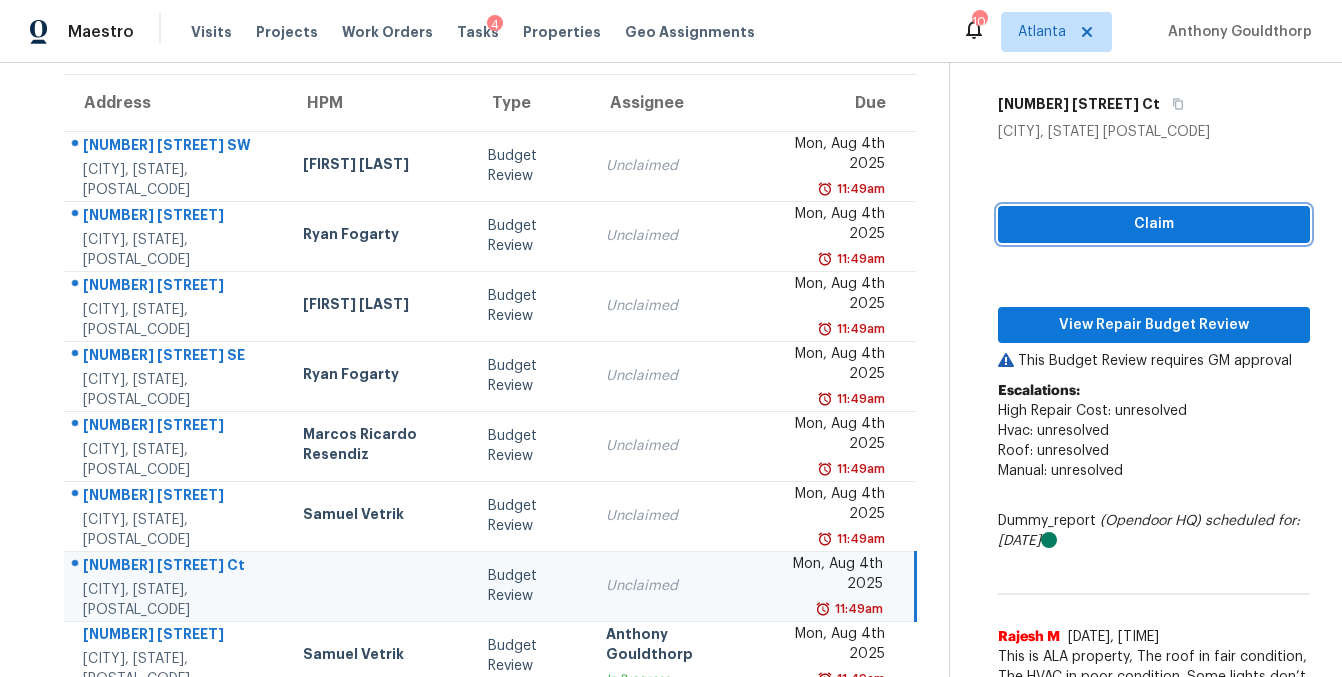 drag, startPoint x: 1074, startPoint y: 209, endPoint x: 1055, endPoint y: 285, distance: 78.339005 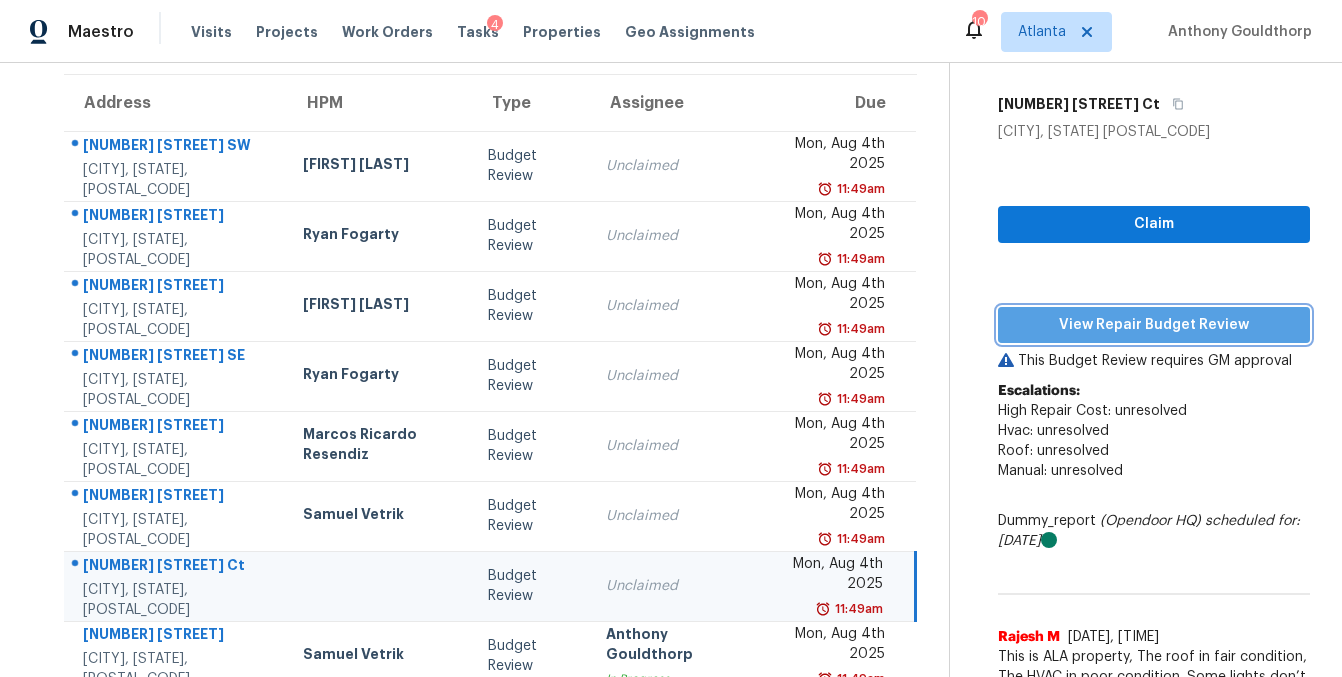 click on "View Repair Budget Review" at bounding box center [1154, 325] 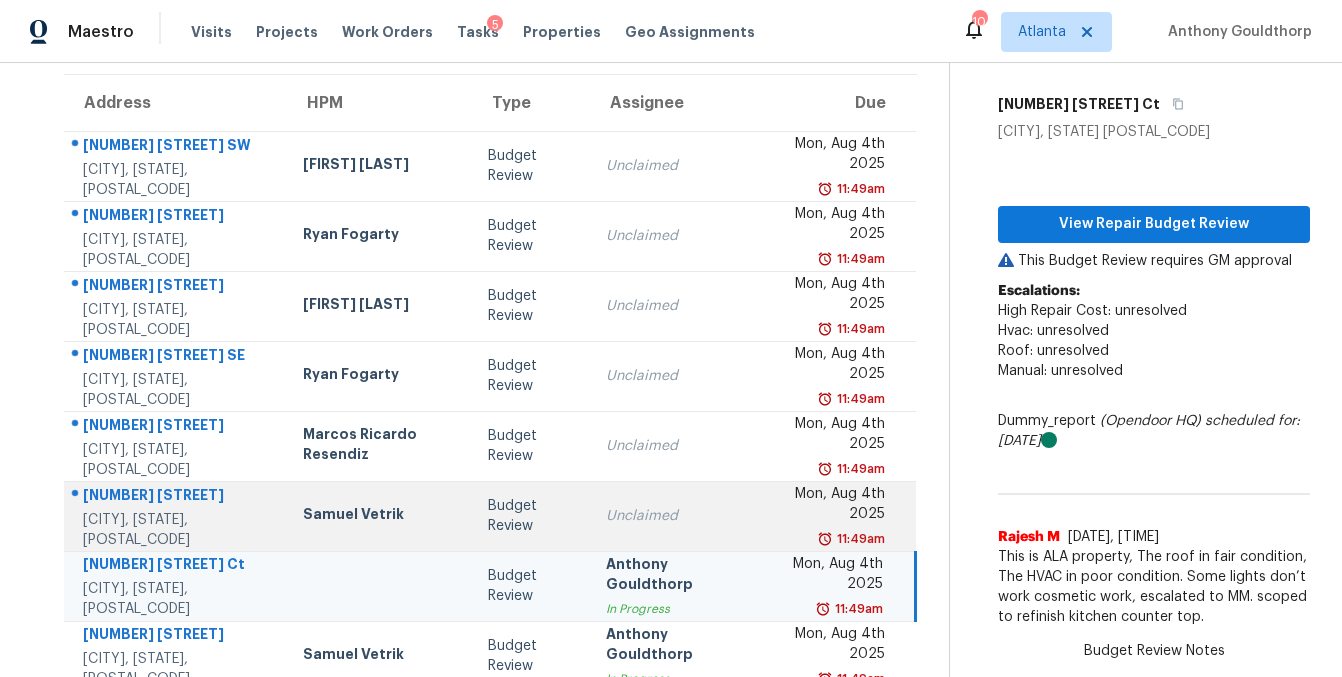 click on "Samuel Vetrik" at bounding box center (379, 516) 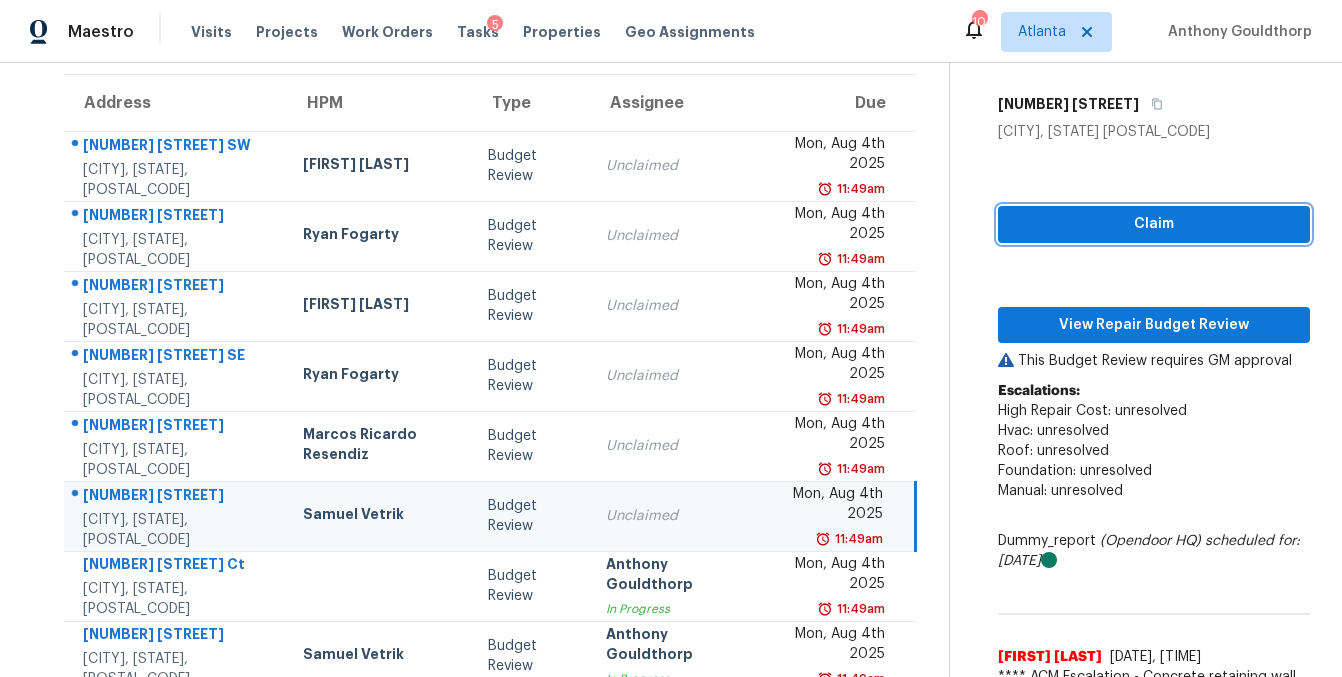 click on "Claim" at bounding box center [1154, 224] 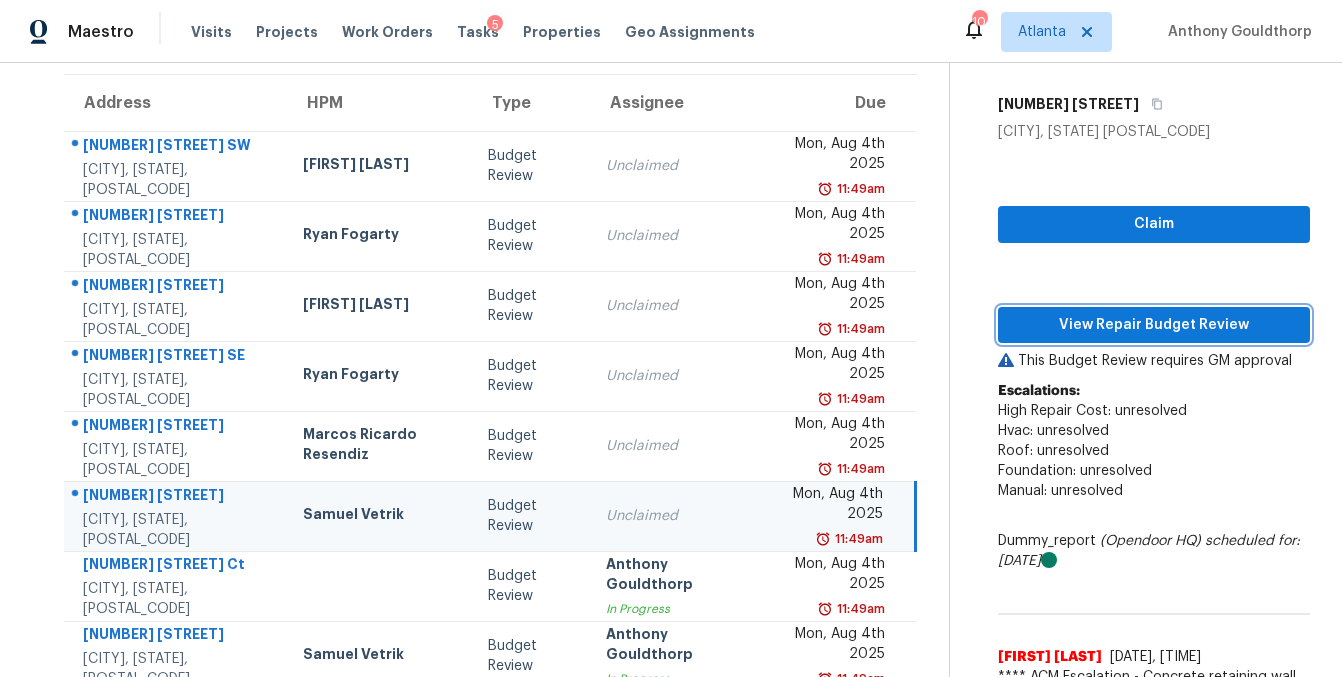 click on "View Repair Budget Review" at bounding box center (1154, 325) 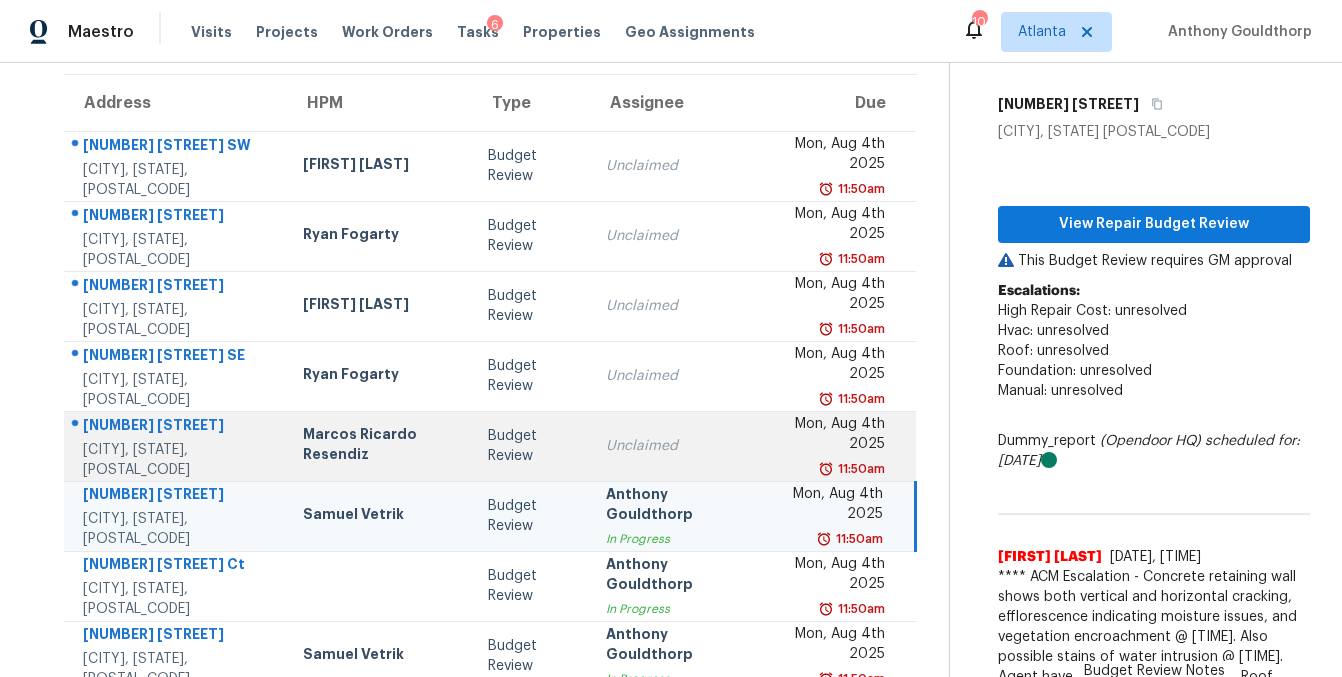 click on "Budget Review" at bounding box center (531, 446) 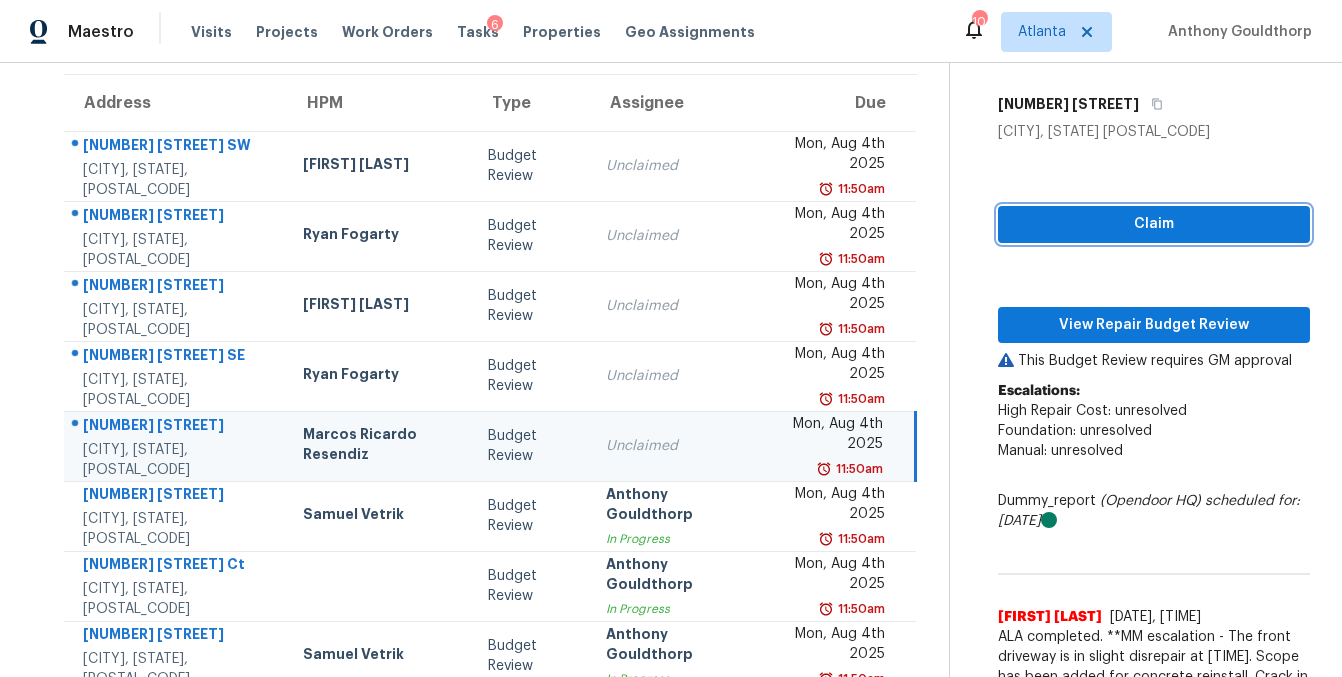 click on "Claim" at bounding box center [1154, 224] 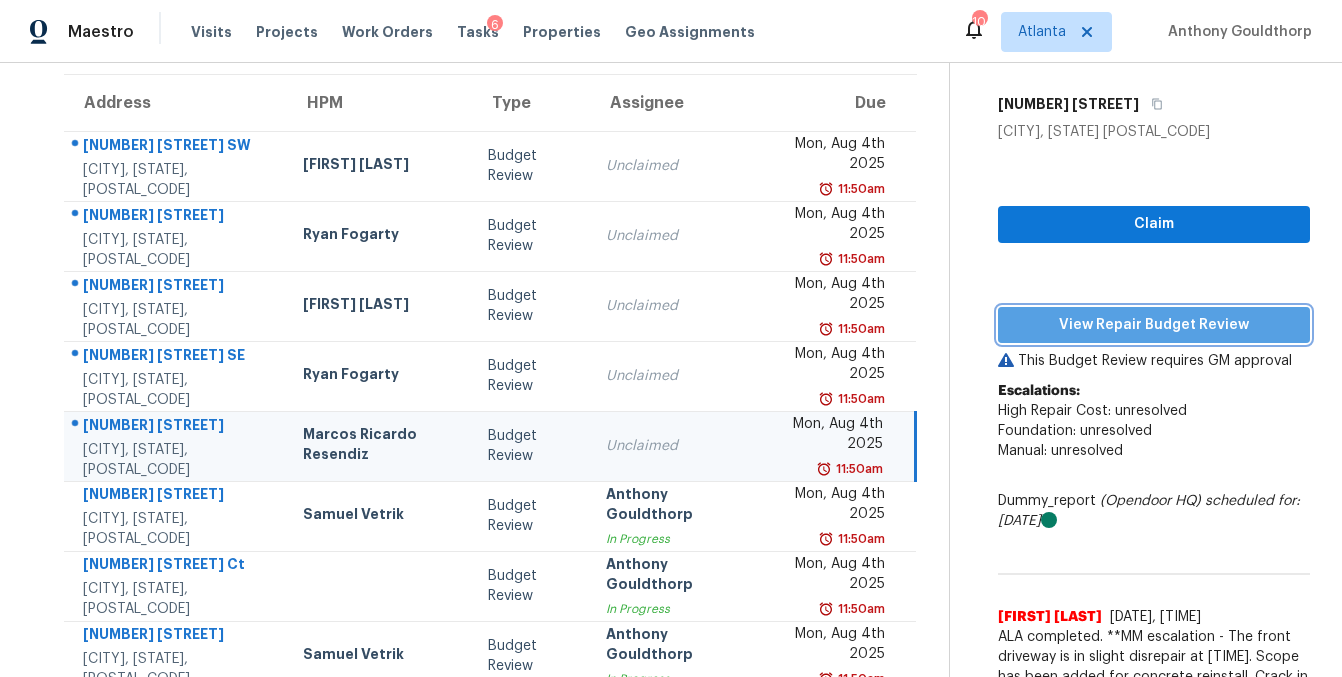 click on "View Repair Budget Review" at bounding box center [1154, 325] 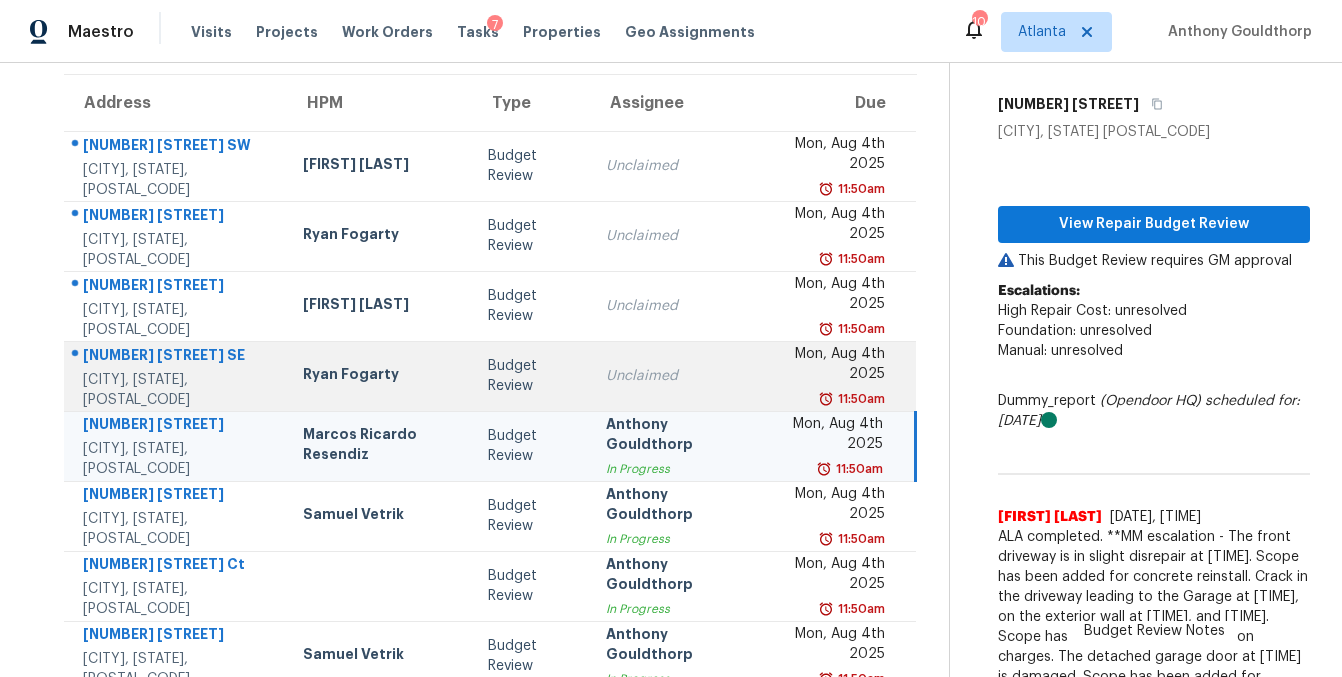 click on "Budget Review" at bounding box center [531, 376] 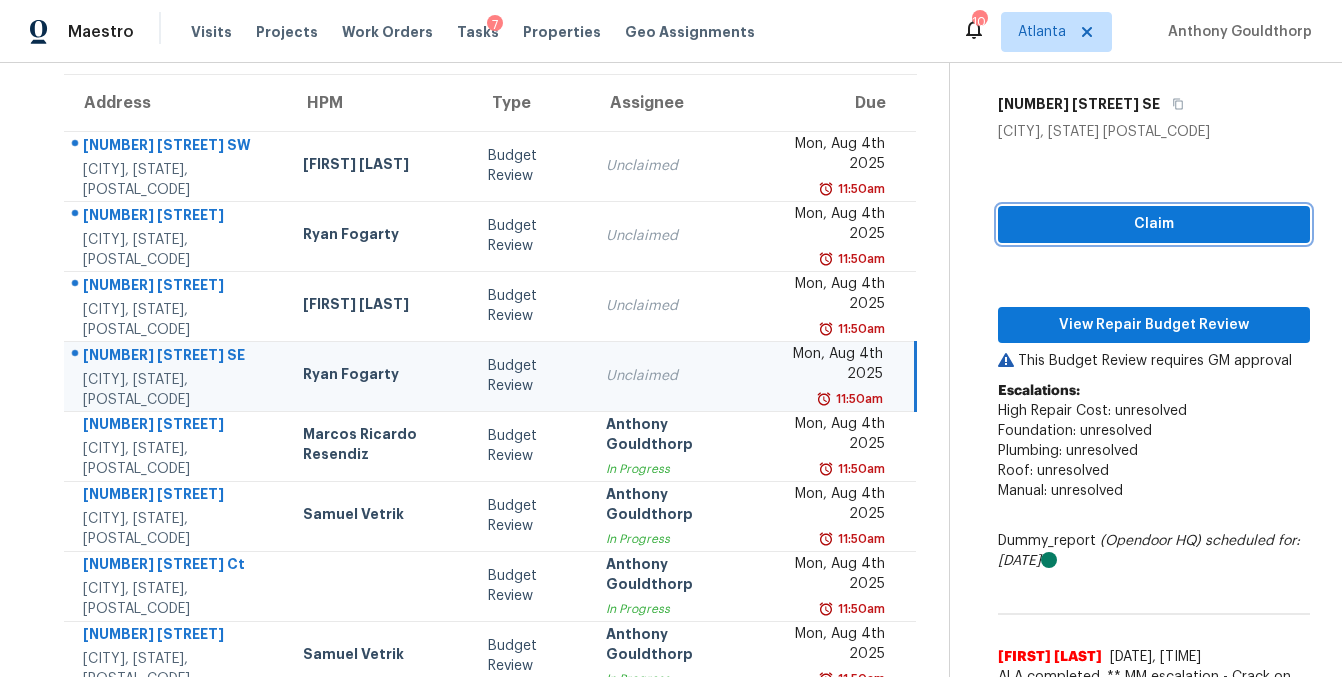 click on "Claim" at bounding box center (1154, 224) 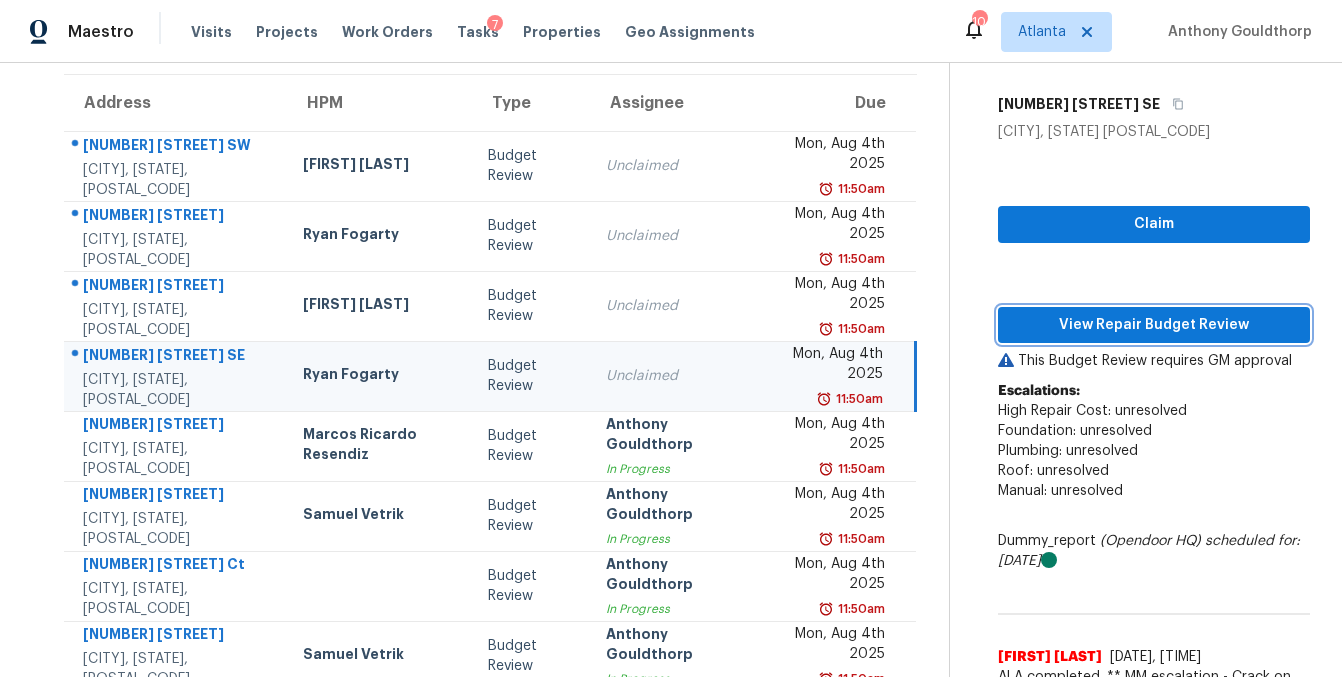 click on "View Repair Budget Review" at bounding box center (1154, 325) 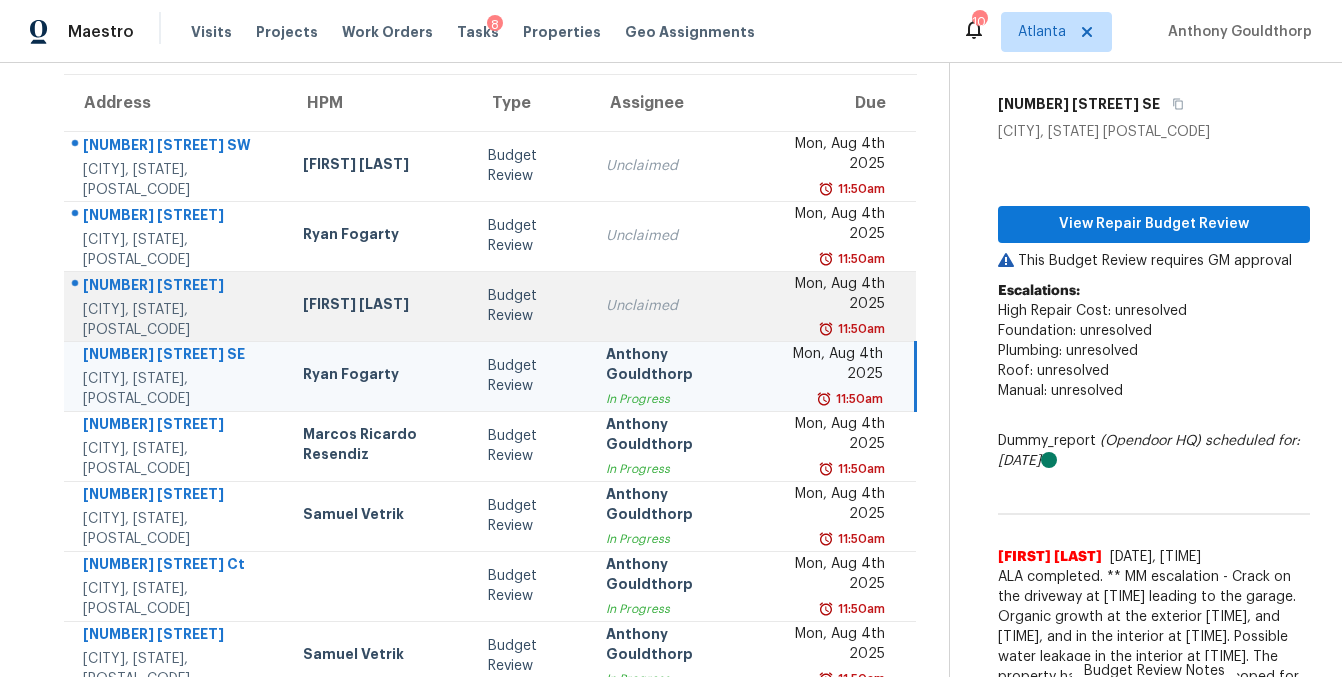 click on "Budget Review" at bounding box center [531, 306] 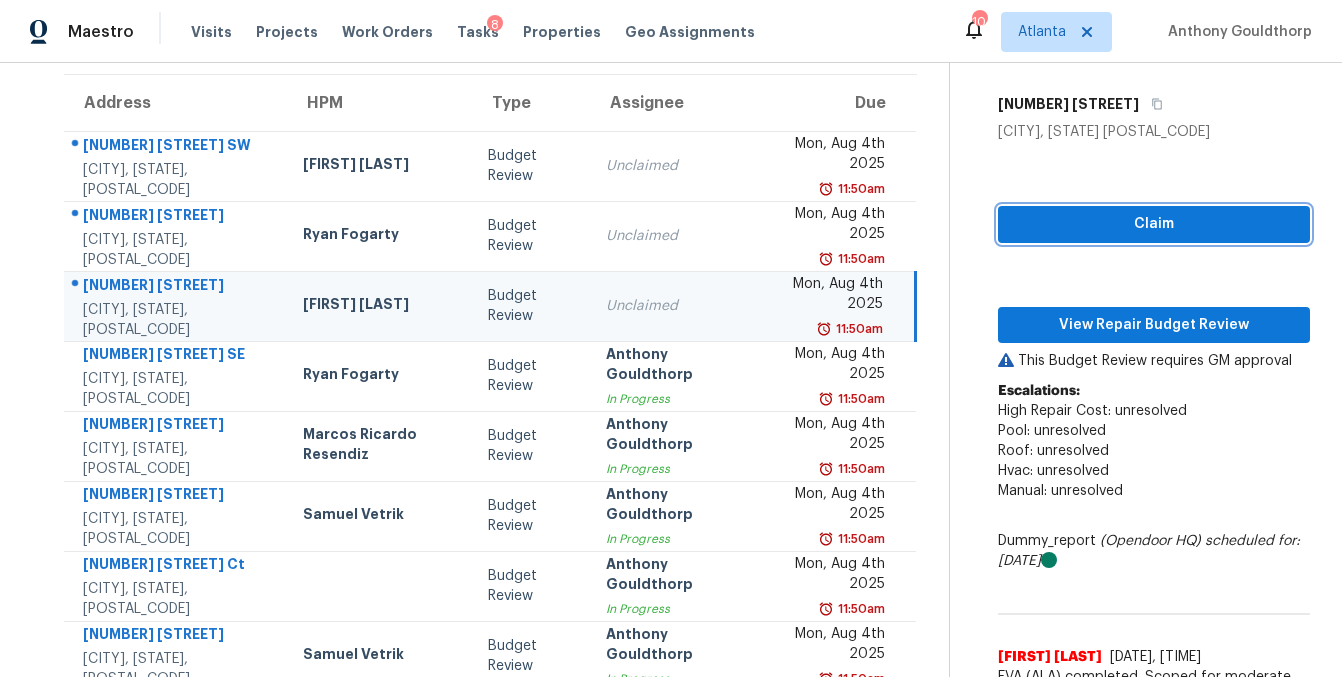 click on "Claim" at bounding box center (1154, 224) 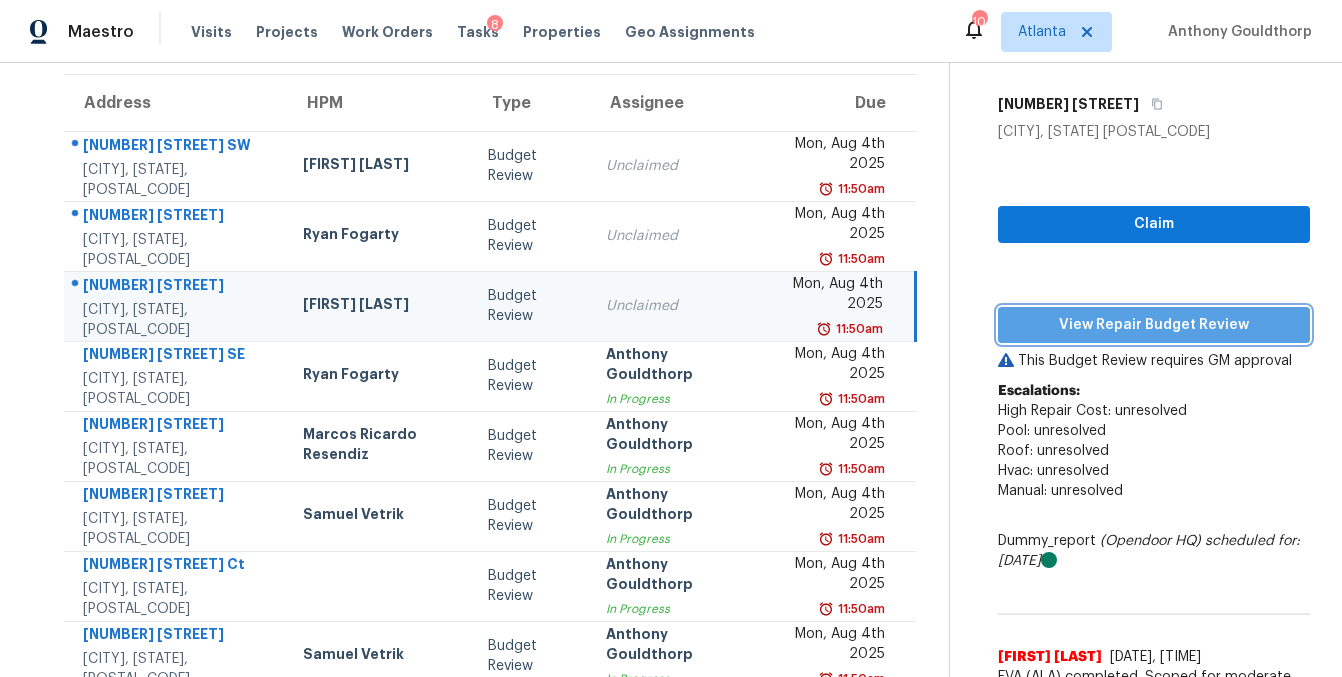 click on "View Repair Budget Review" at bounding box center (1154, 325) 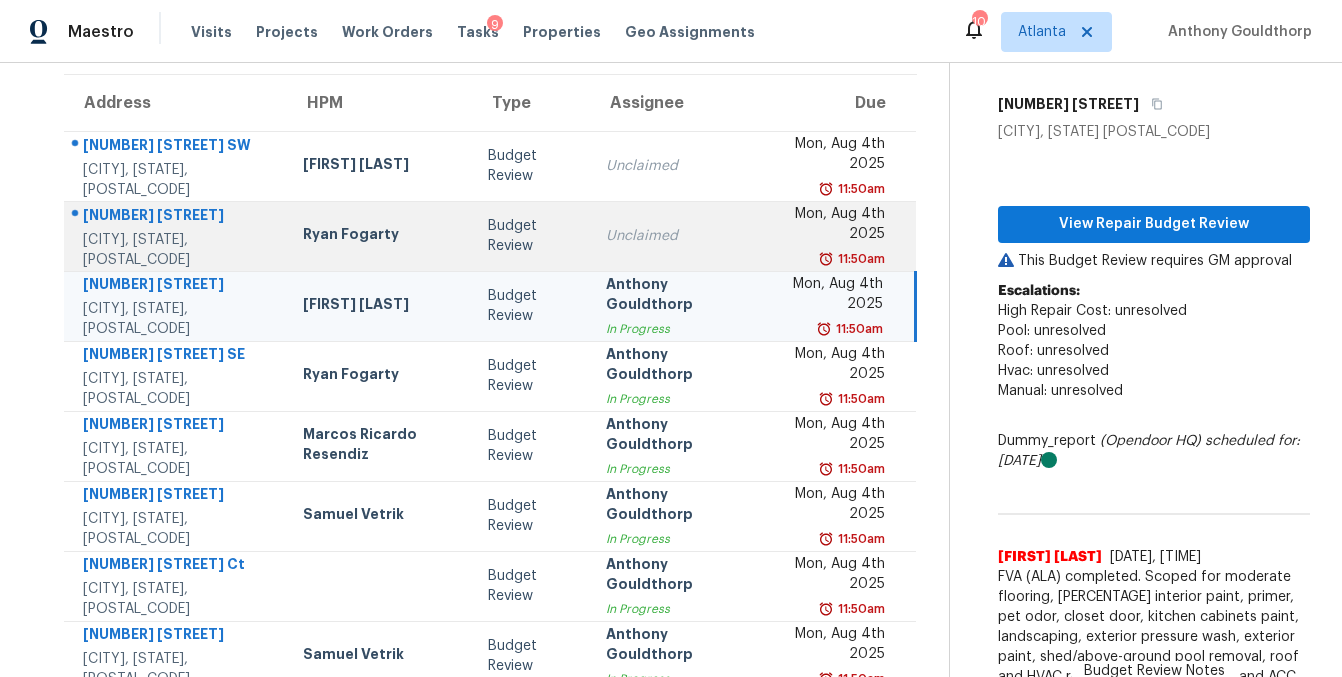 click on "Budget Review" at bounding box center [531, 236] 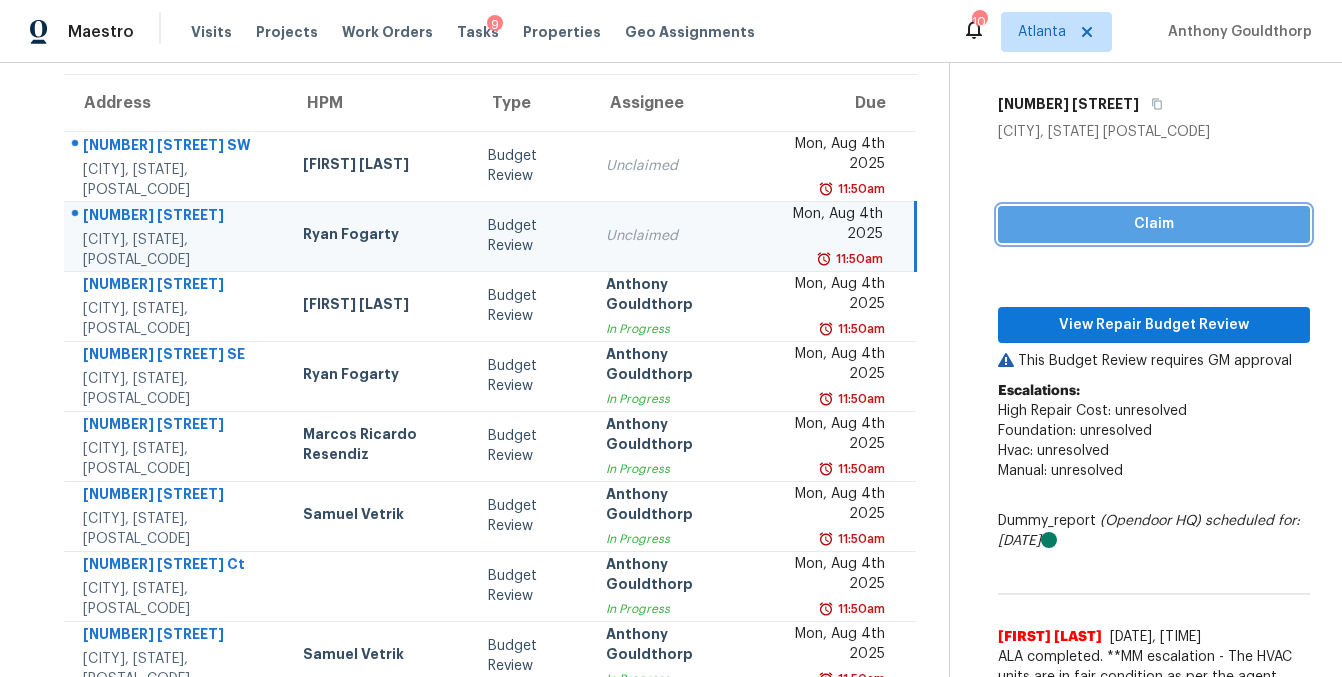 drag, startPoint x: 1135, startPoint y: 203, endPoint x: 1114, endPoint y: 290, distance: 89.498604 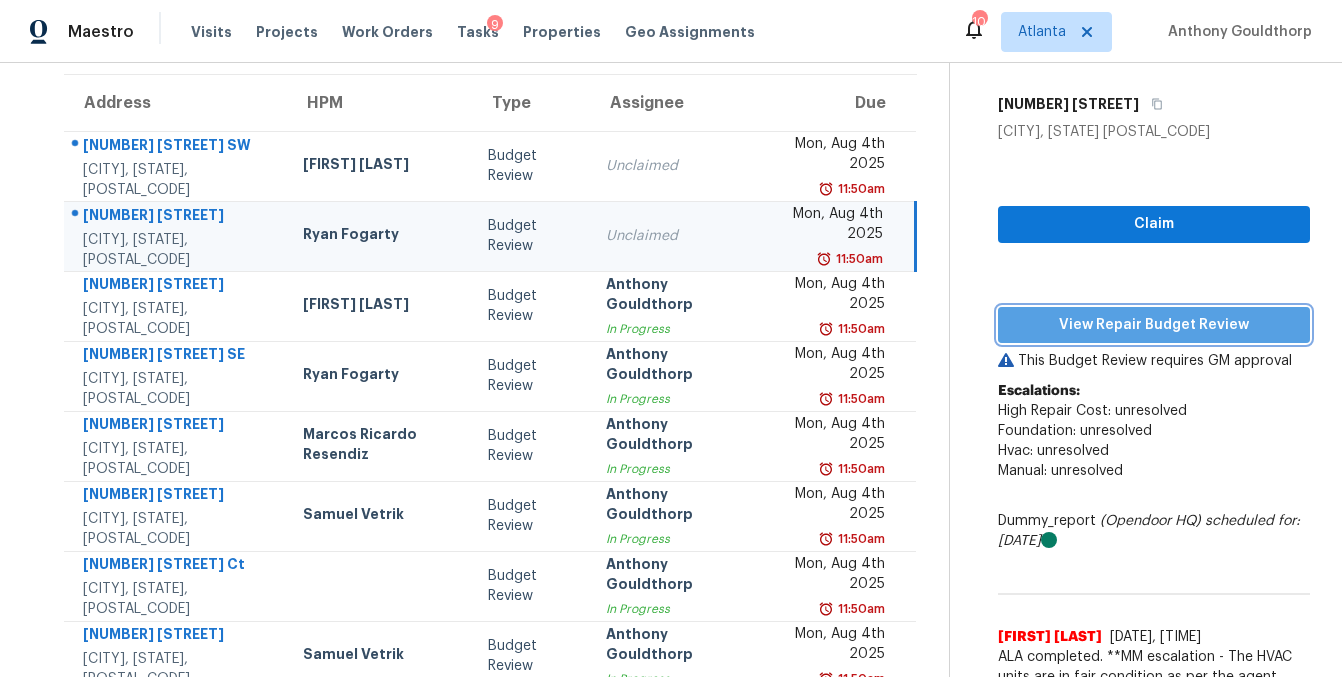 click on "View Repair Budget Review" at bounding box center [1154, 325] 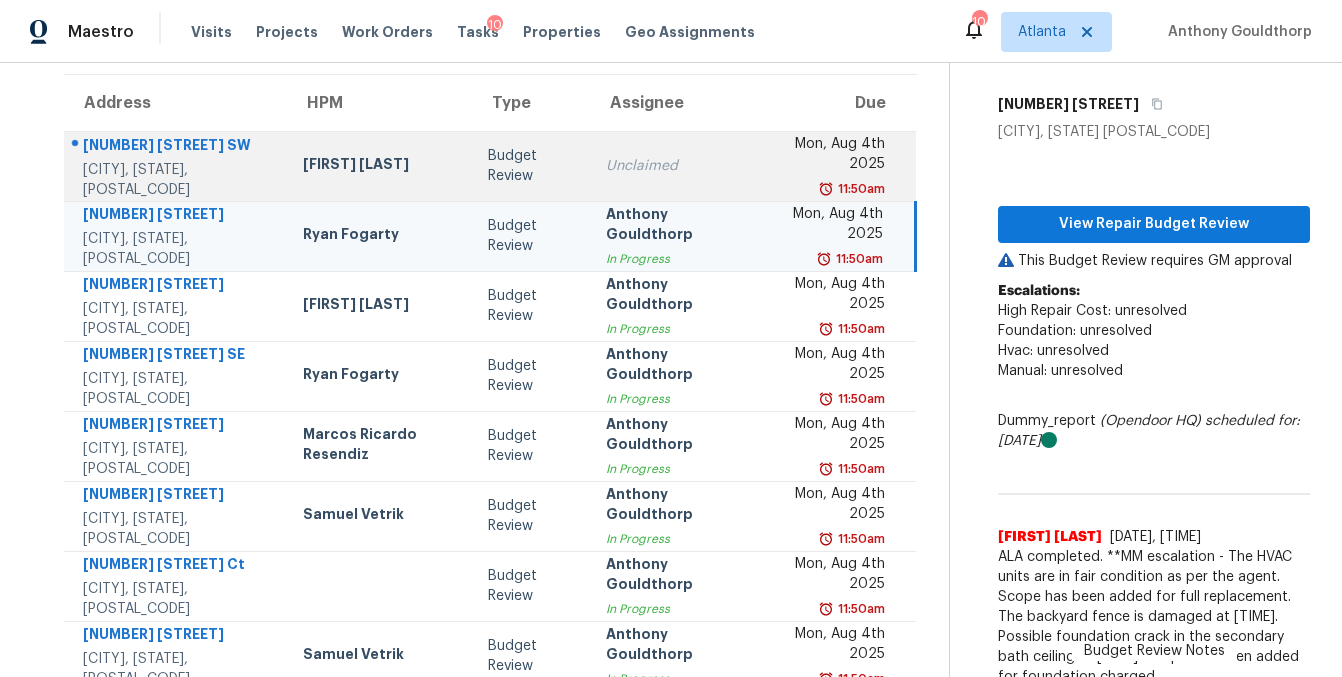 click on "Unclaimed" at bounding box center (673, 166) 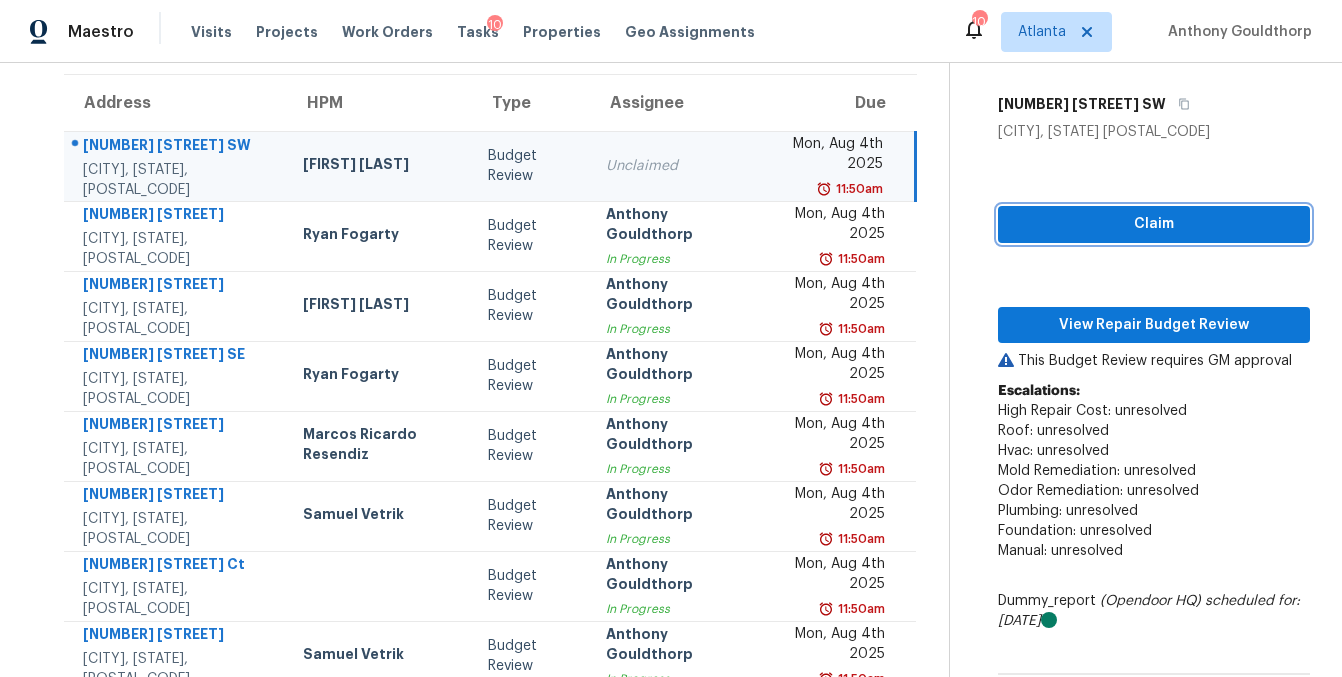 drag, startPoint x: 1111, startPoint y: 191, endPoint x: 1113, endPoint y: 227, distance: 36.05551 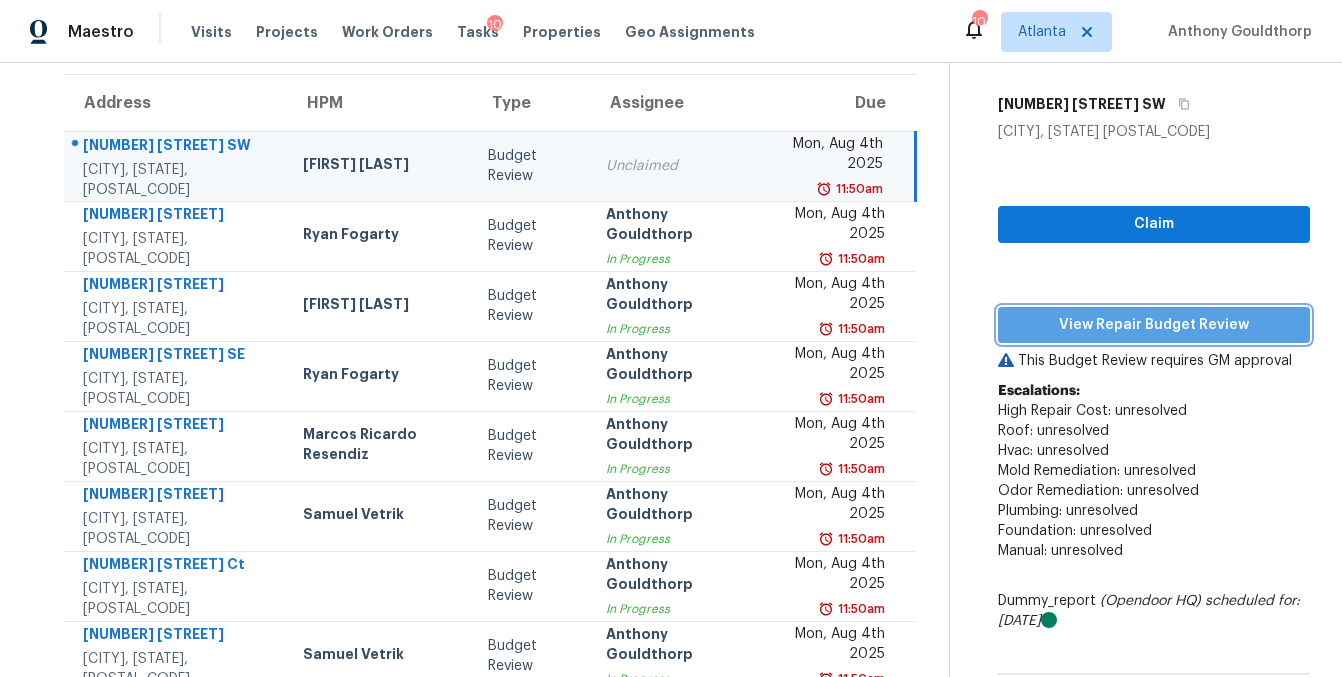 click on "View Repair Budget Review" at bounding box center (1154, 325) 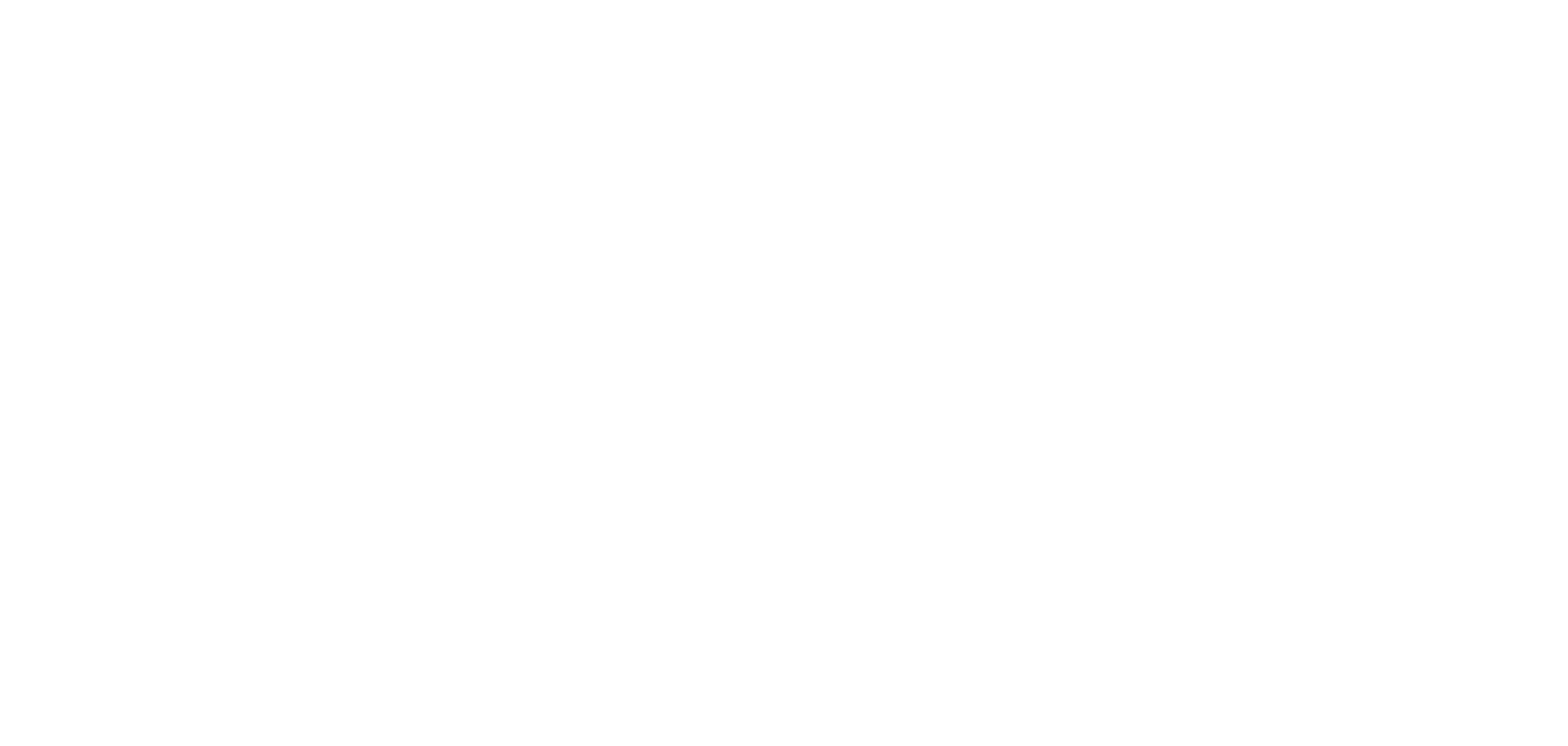 scroll, scrollTop: 0, scrollLeft: 0, axis: both 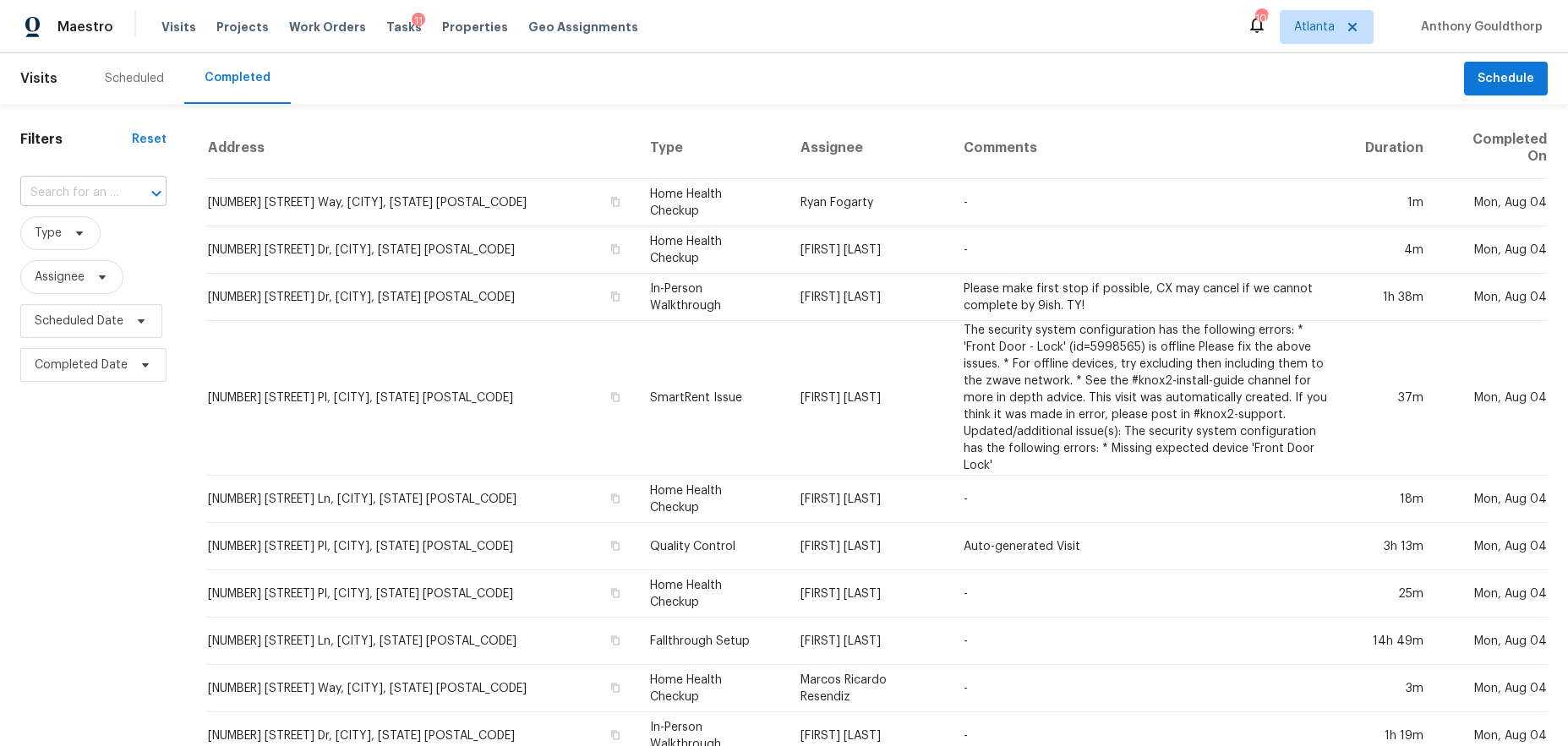 click at bounding box center [69, 193] 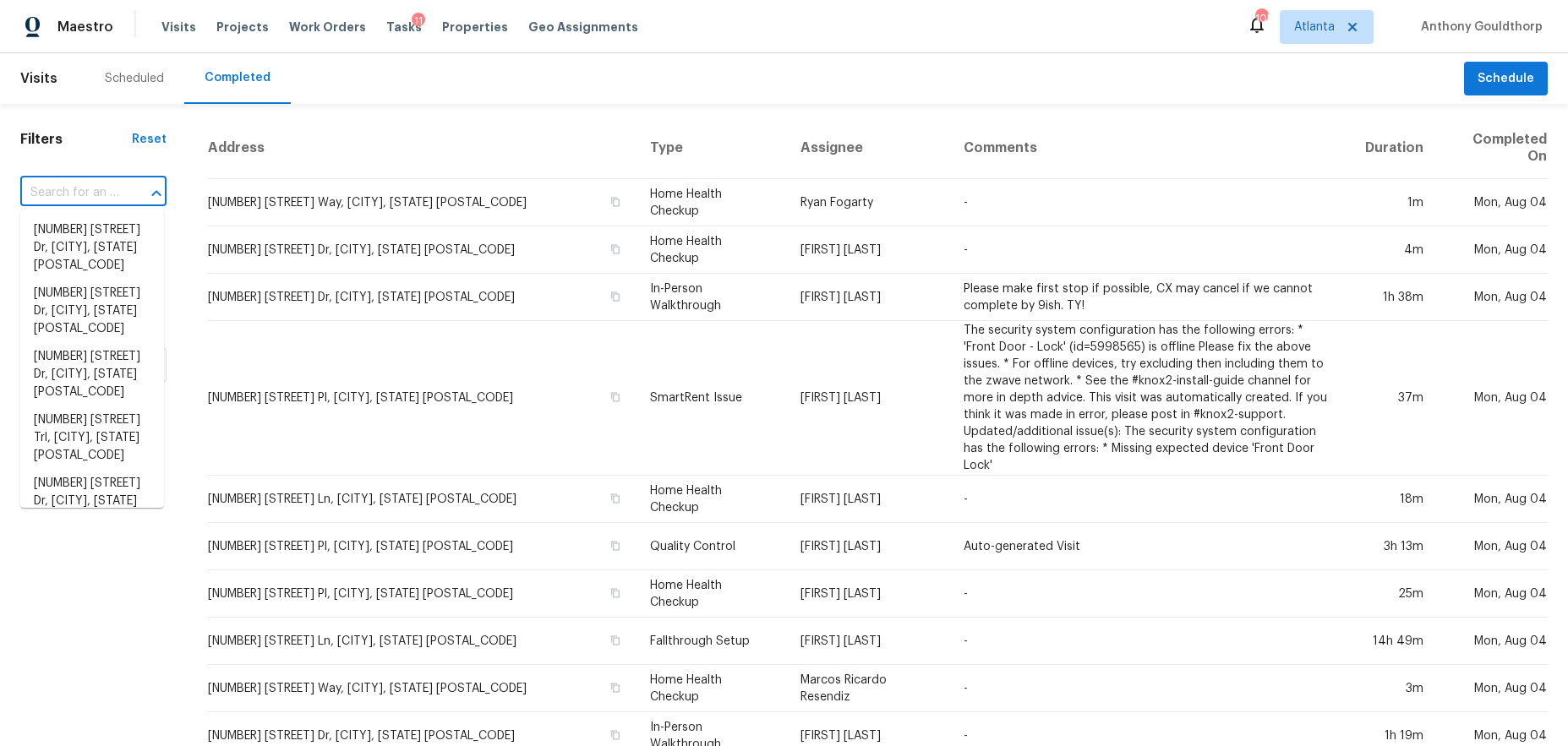 paste on "339 Diane Dr SE, Smyrna, GA 30082" 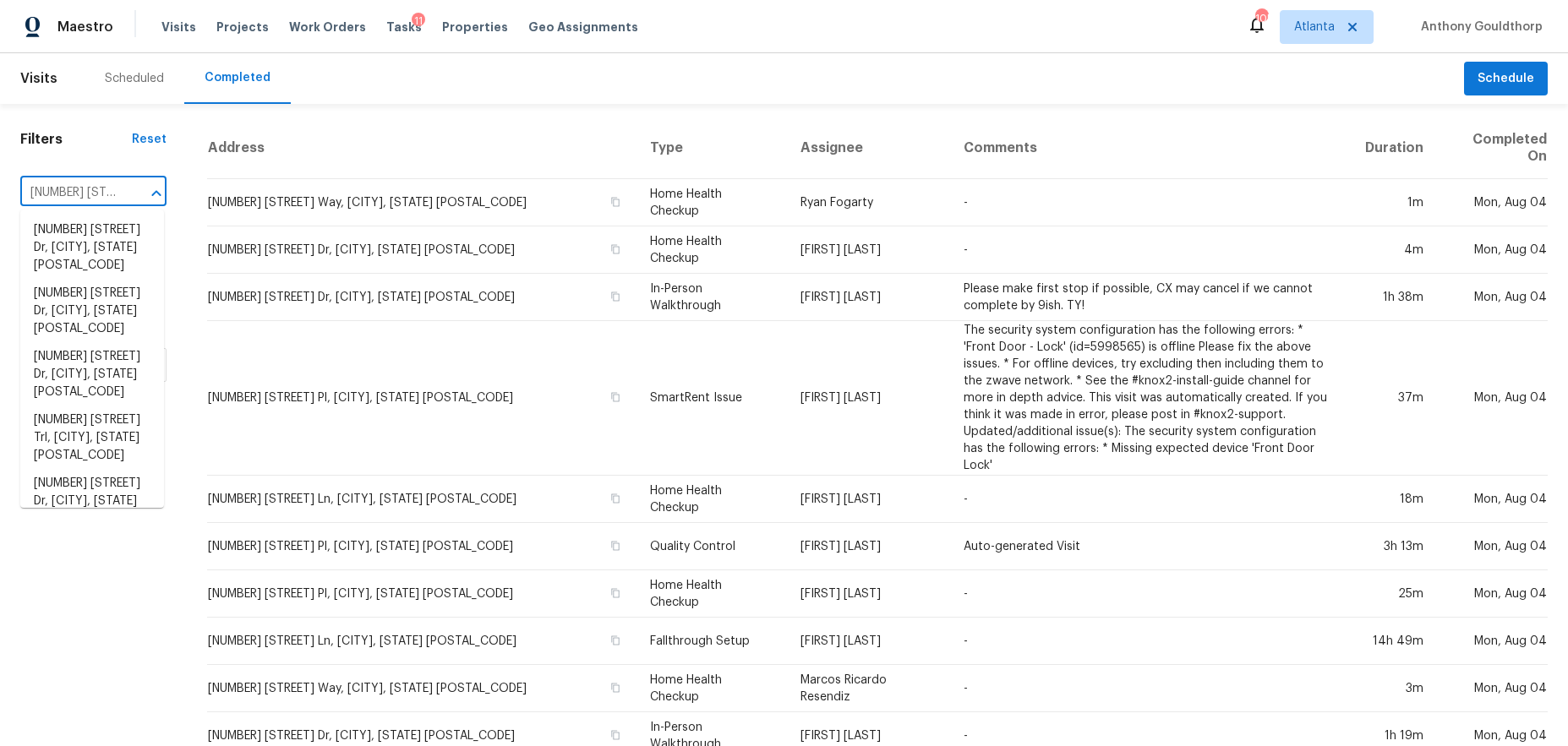 scroll, scrollTop: 0, scrollLeft: 114, axis: horizontal 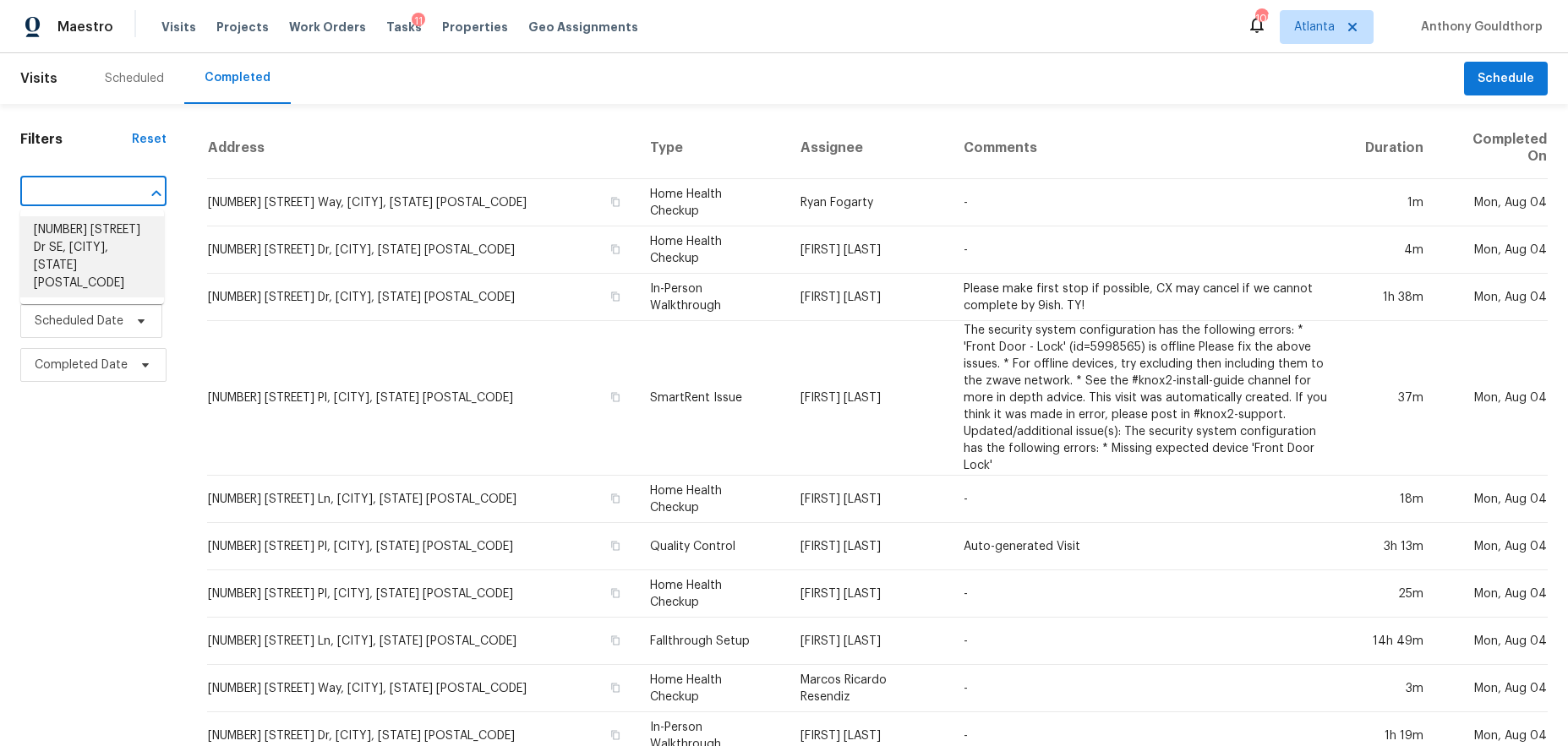 click on "339 Diane Dr SE, Smyrna, GA 30082" at bounding box center (92, 257) 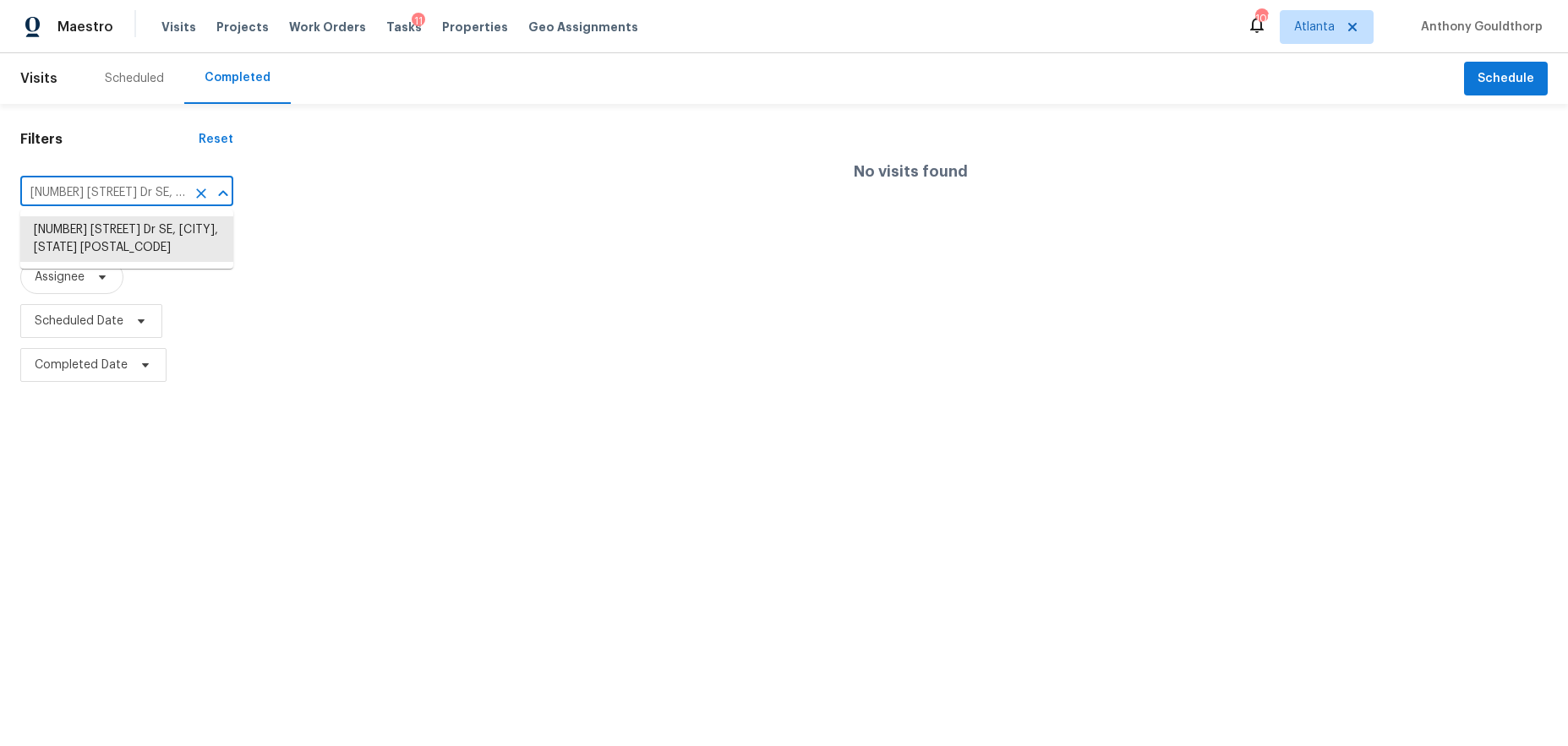 click on "339 Diane Dr SE, Smyrna, GA 30082" at bounding box center [103, 193] 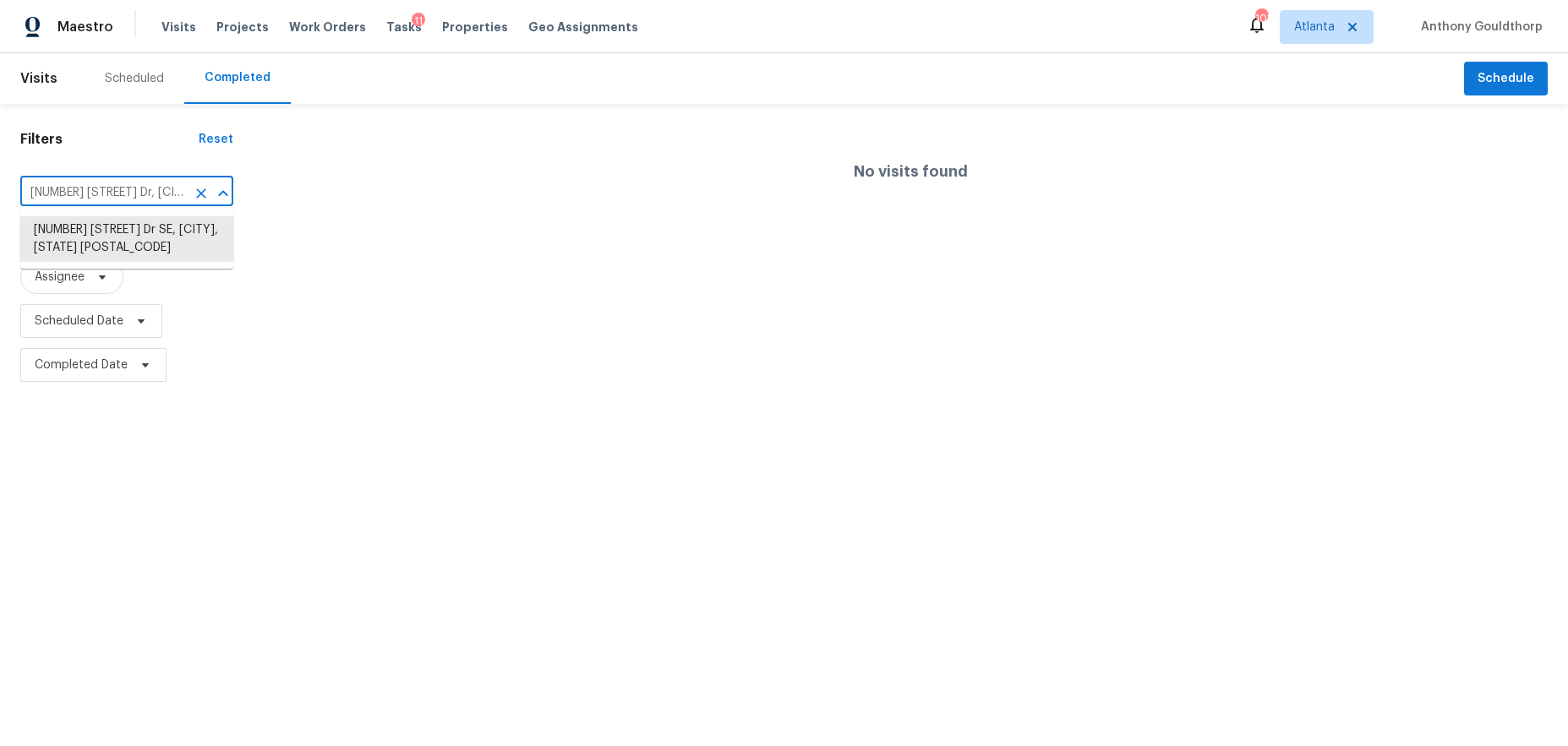 scroll, scrollTop: 0, scrollLeft: 43, axis: horizontal 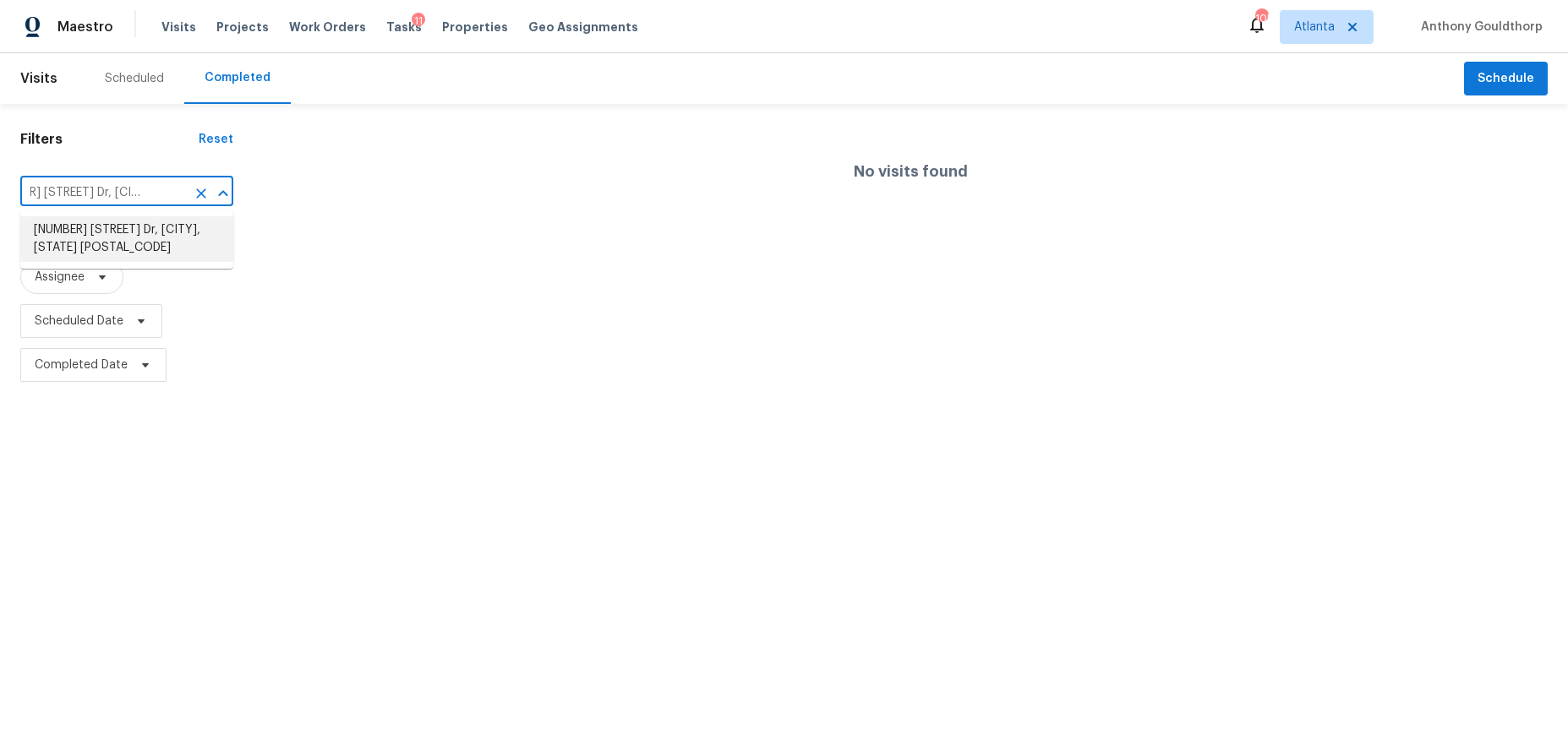 click on "2643 Casher Dr, Decatur, GA 30034" at bounding box center (127, 239) 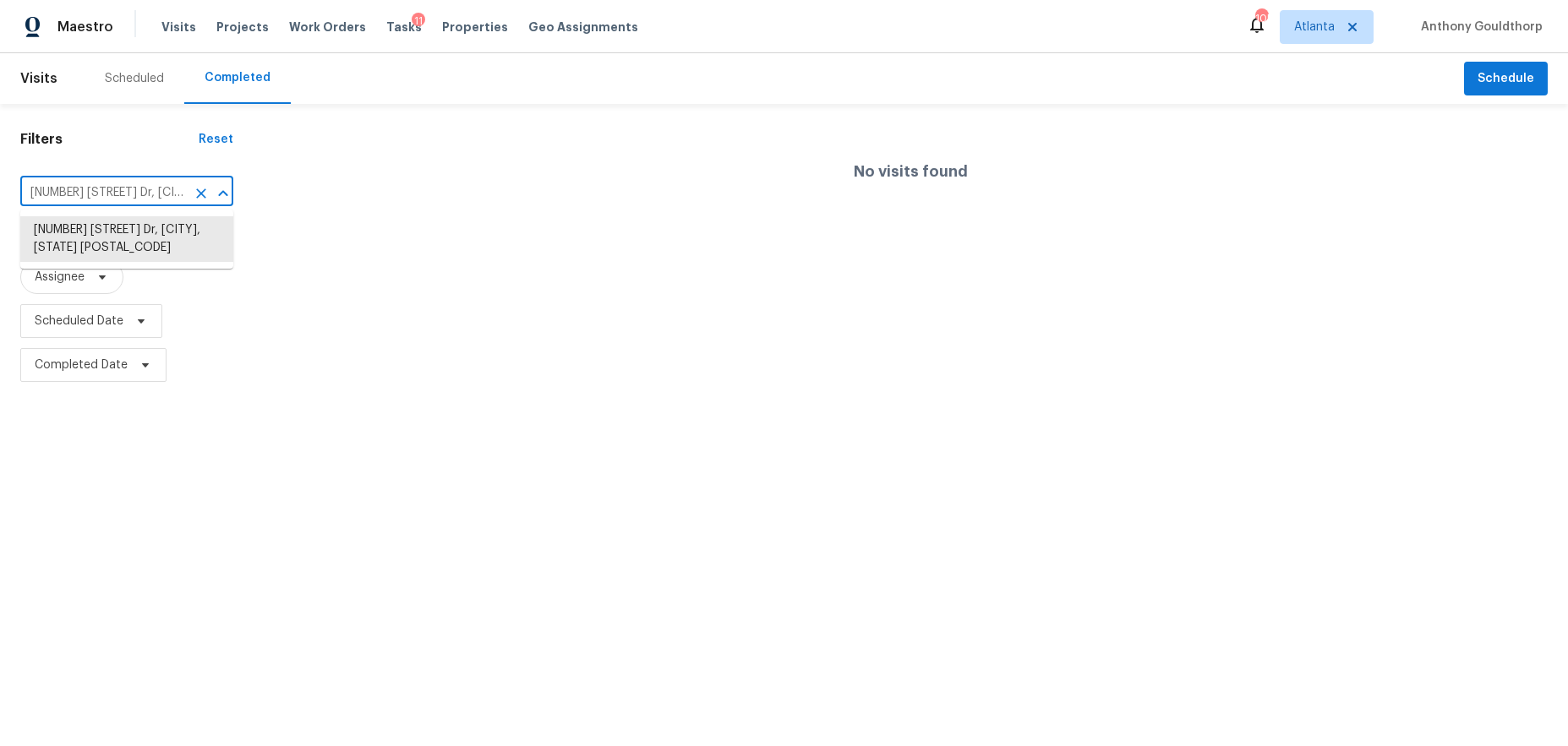 click on "2643 Casher Dr, Decatur, GA 30034" at bounding box center [103, 193] 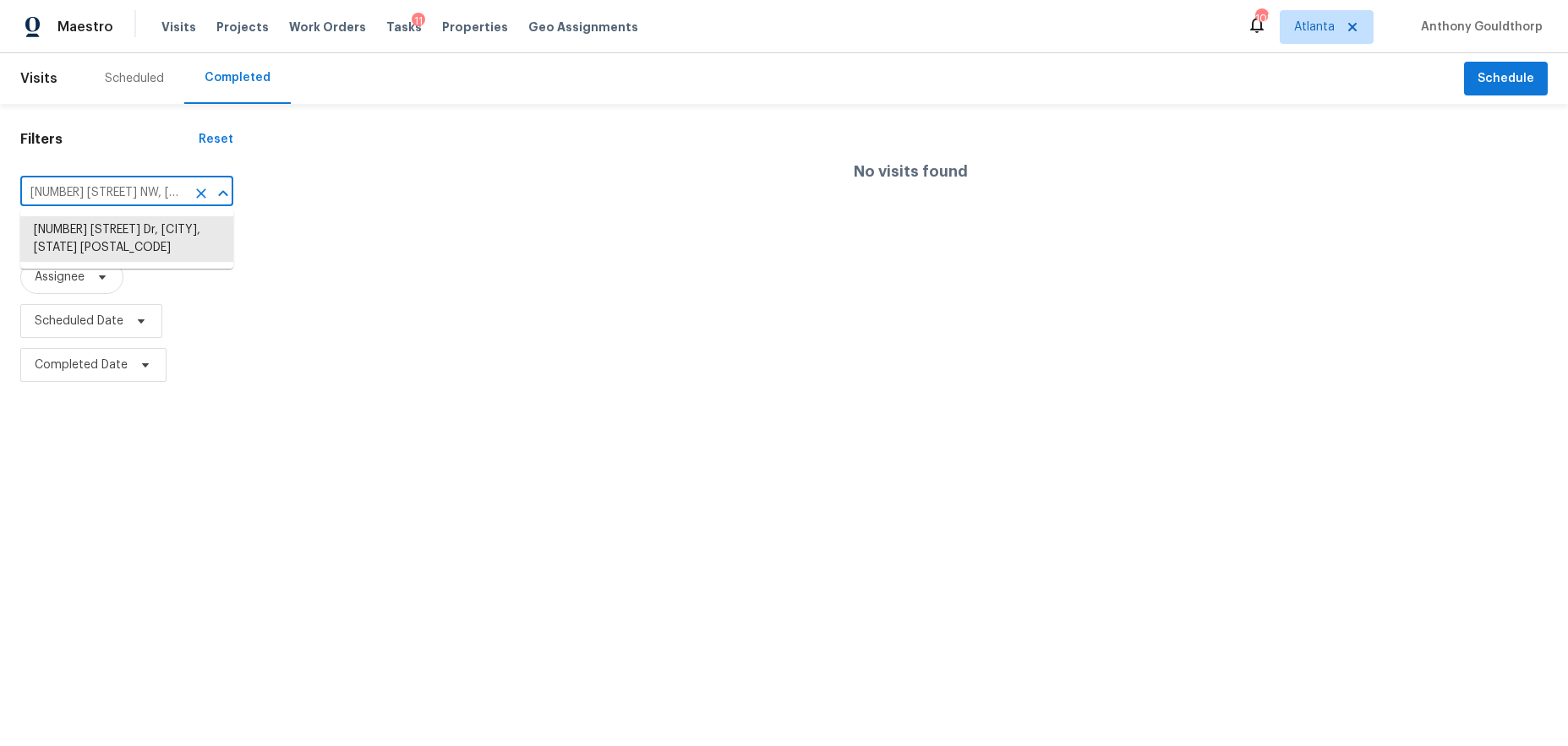 scroll, scrollTop: 0, scrollLeft: 66, axis: horizontal 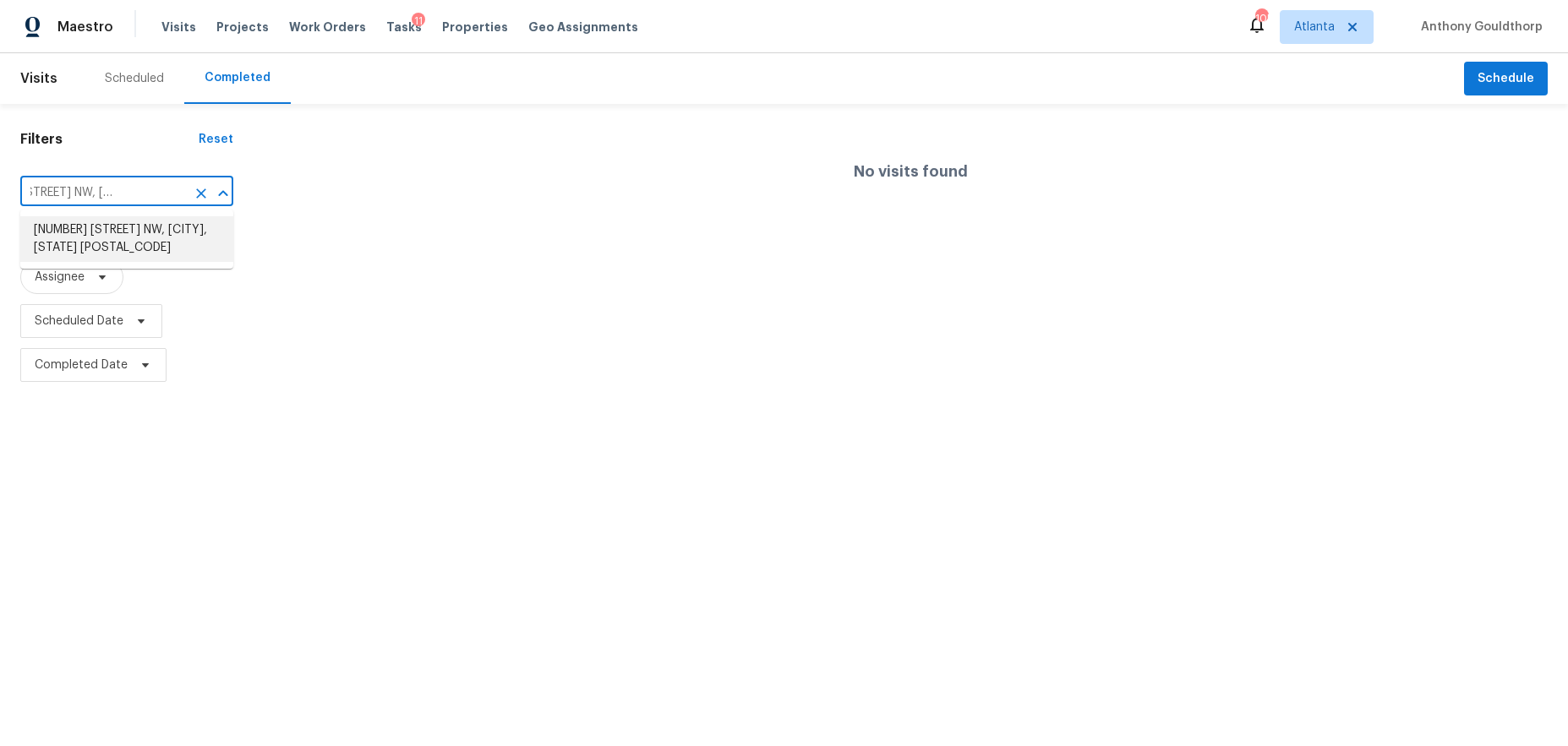 click on "1502 Menlo Dr NW, Kennesaw, GA 30152" at bounding box center [127, 239] 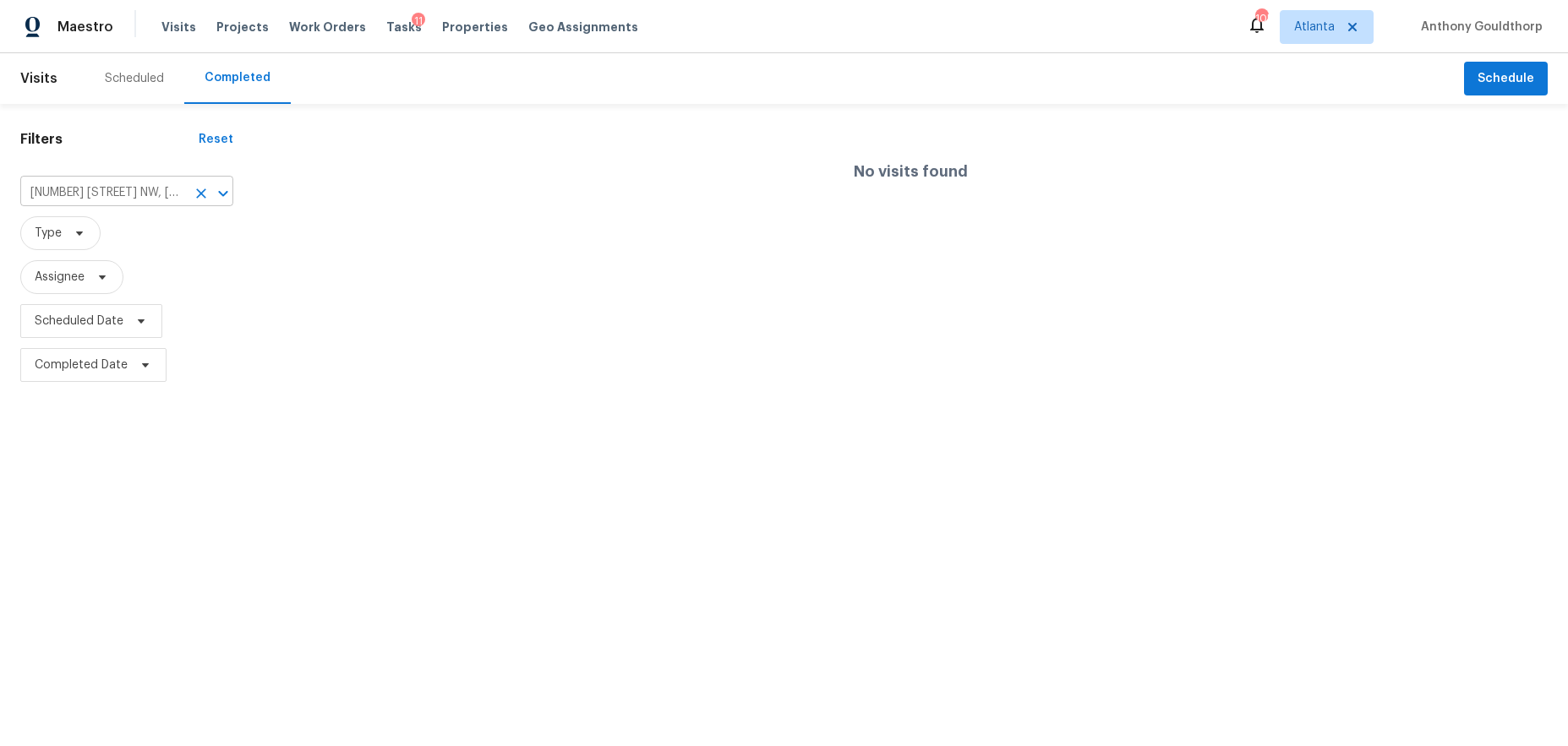 click on "1502 Menlo Dr NW, Kennesaw, GA 30152" at bounding box center [103, 193] 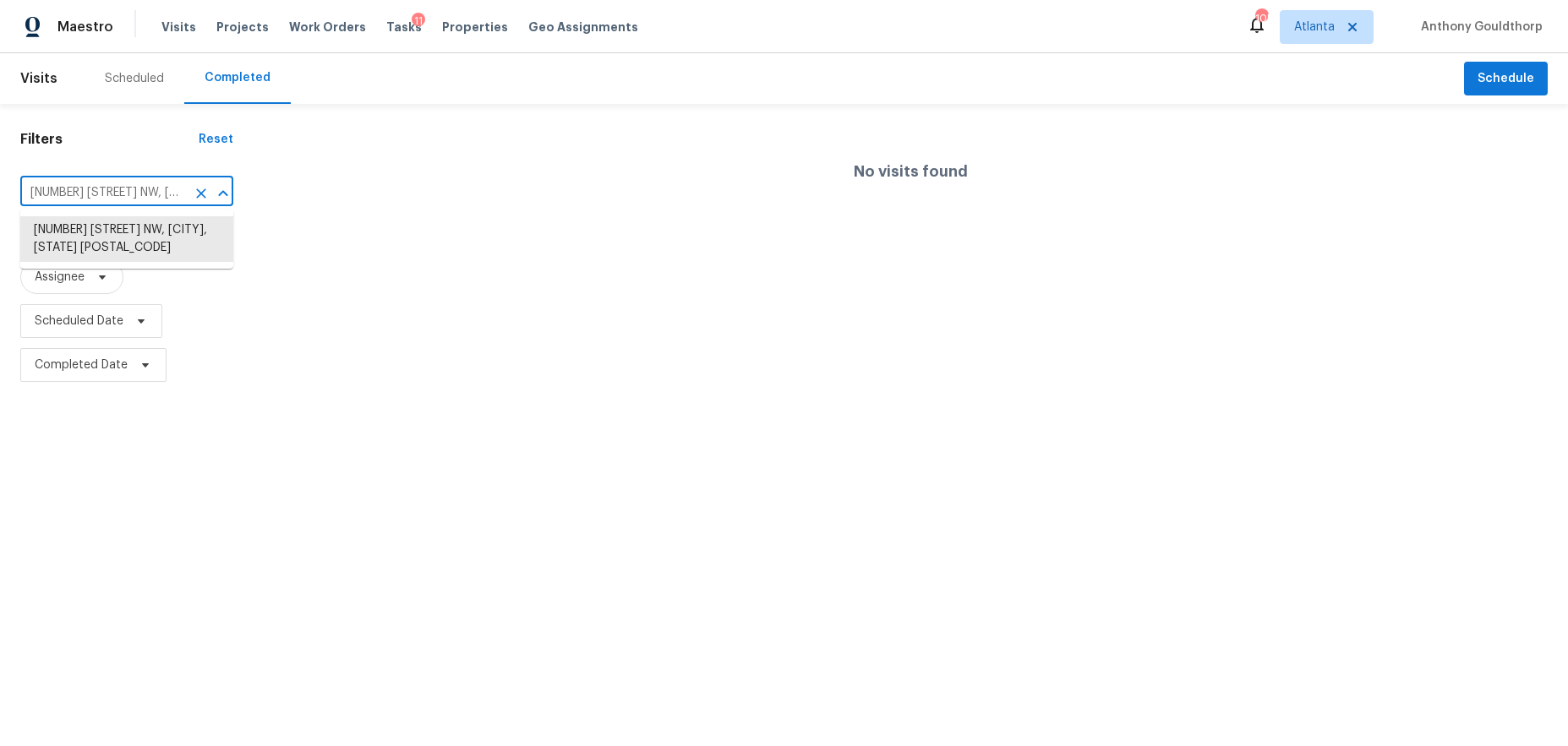 paste on "5145 Joel Ct, Atlanta, GA 30360" 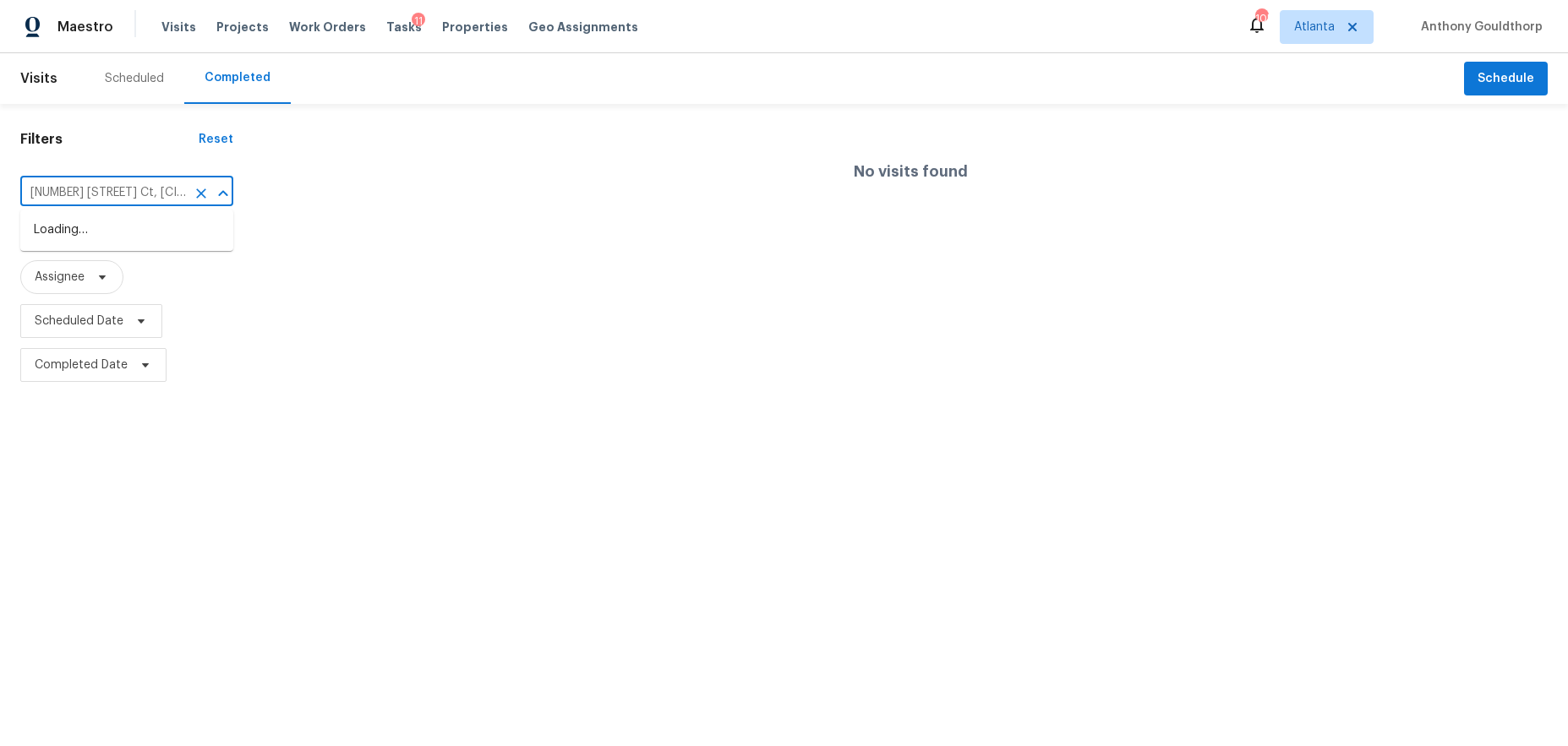 scroll, scrollTop: 0, scrollLeft: 20, axis: horizontal 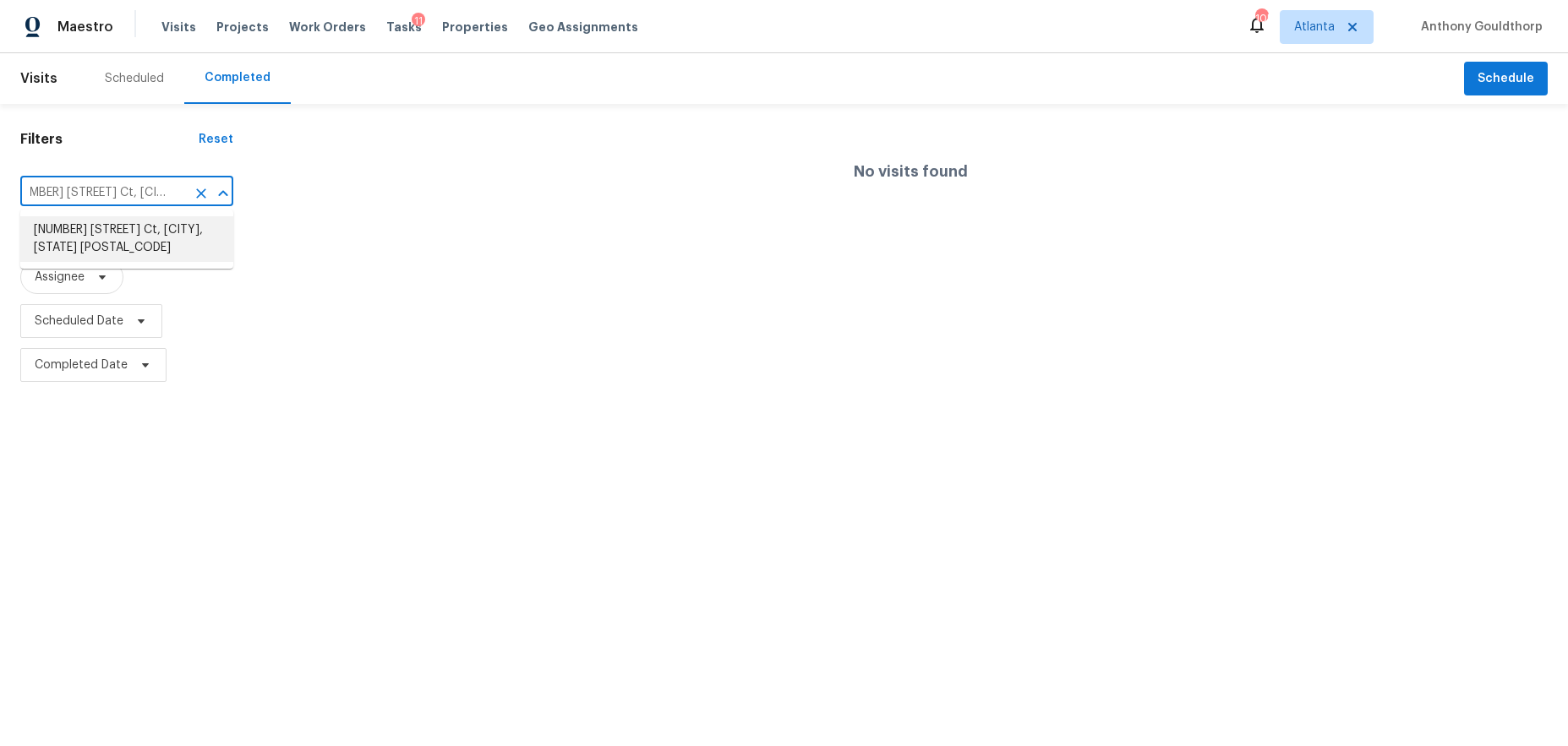 click on "5145 Joel Ct, Atlanta, GA 30360" at bounding box center (127, 239) 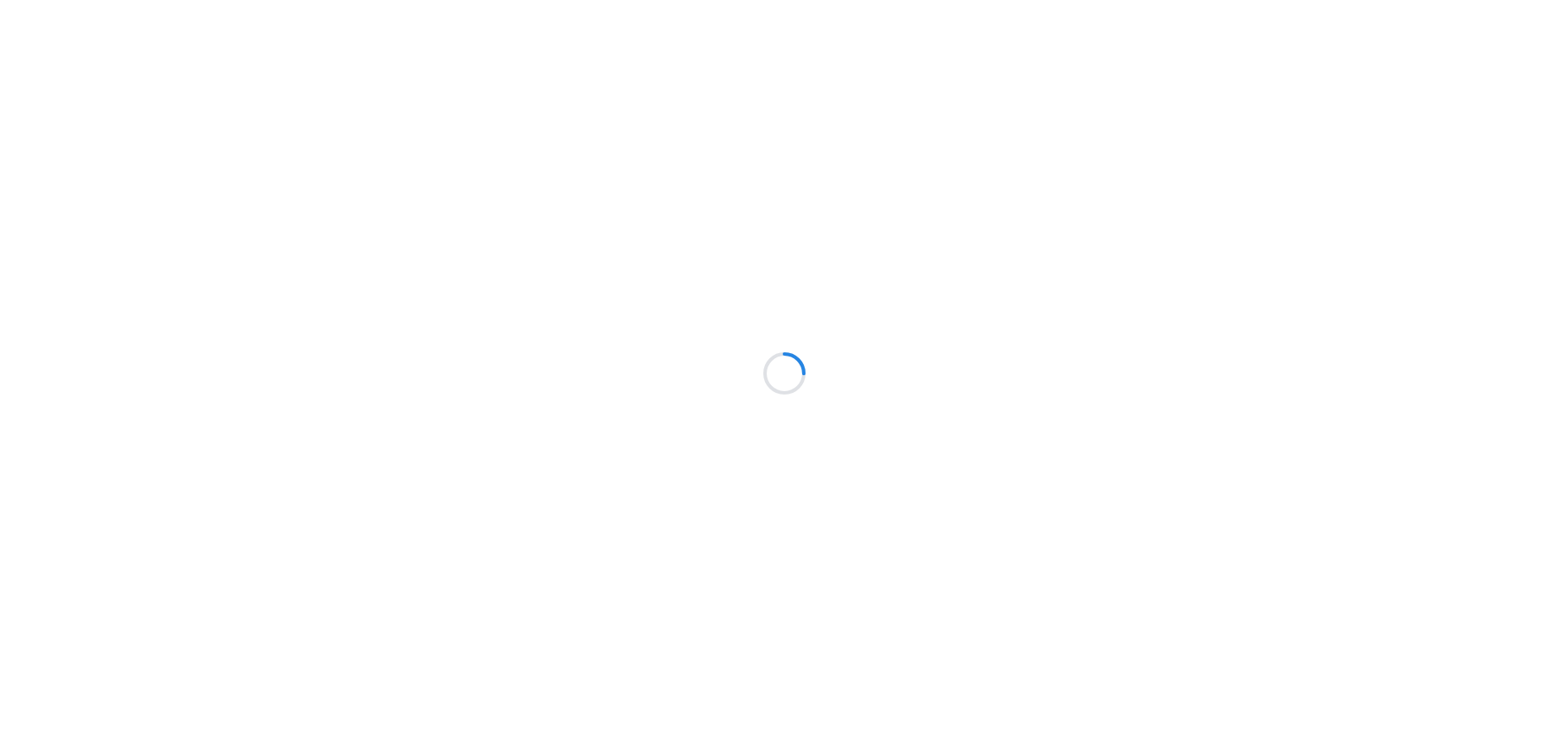 scroll, scrollTop: 0, scrollLeft: 0, axis: both 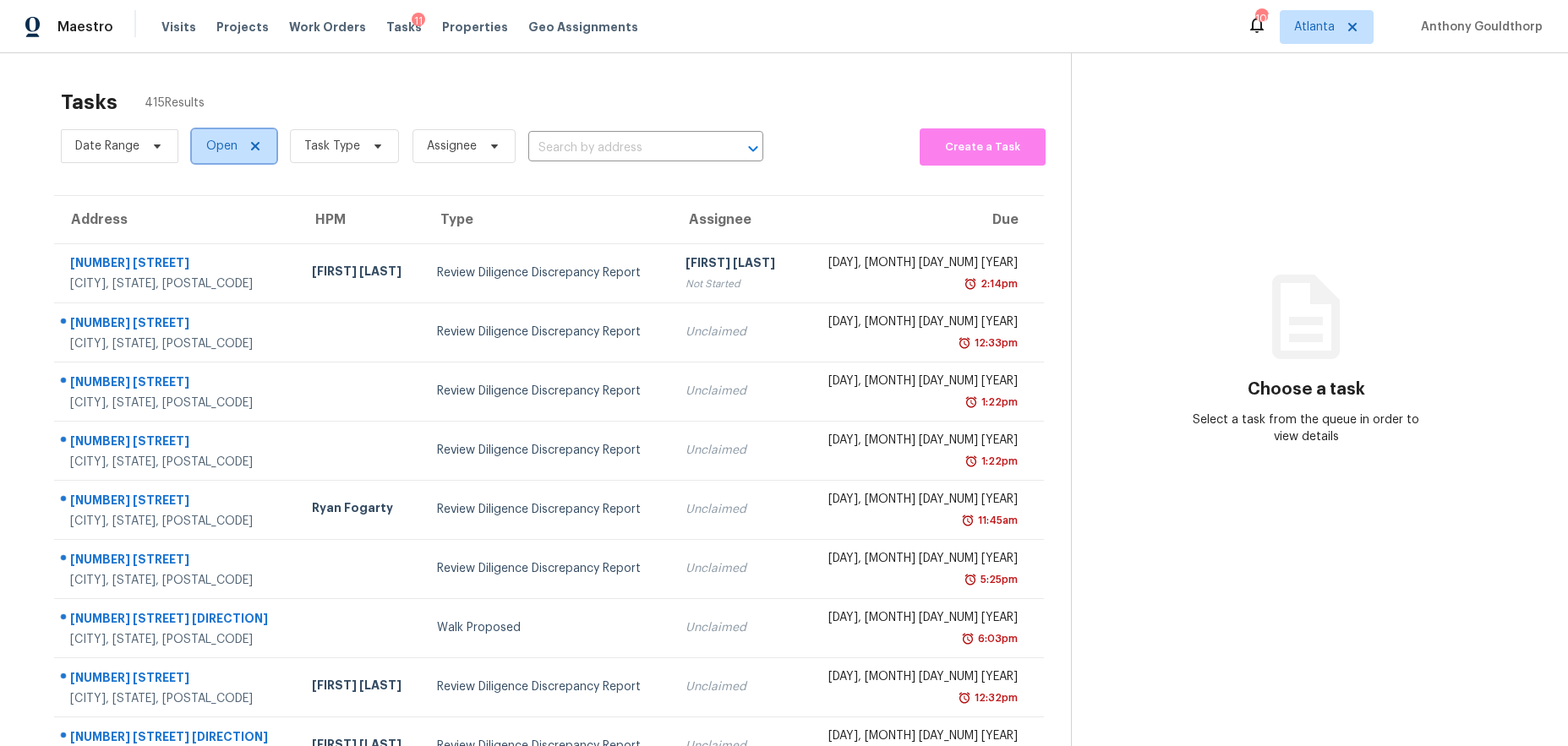 click 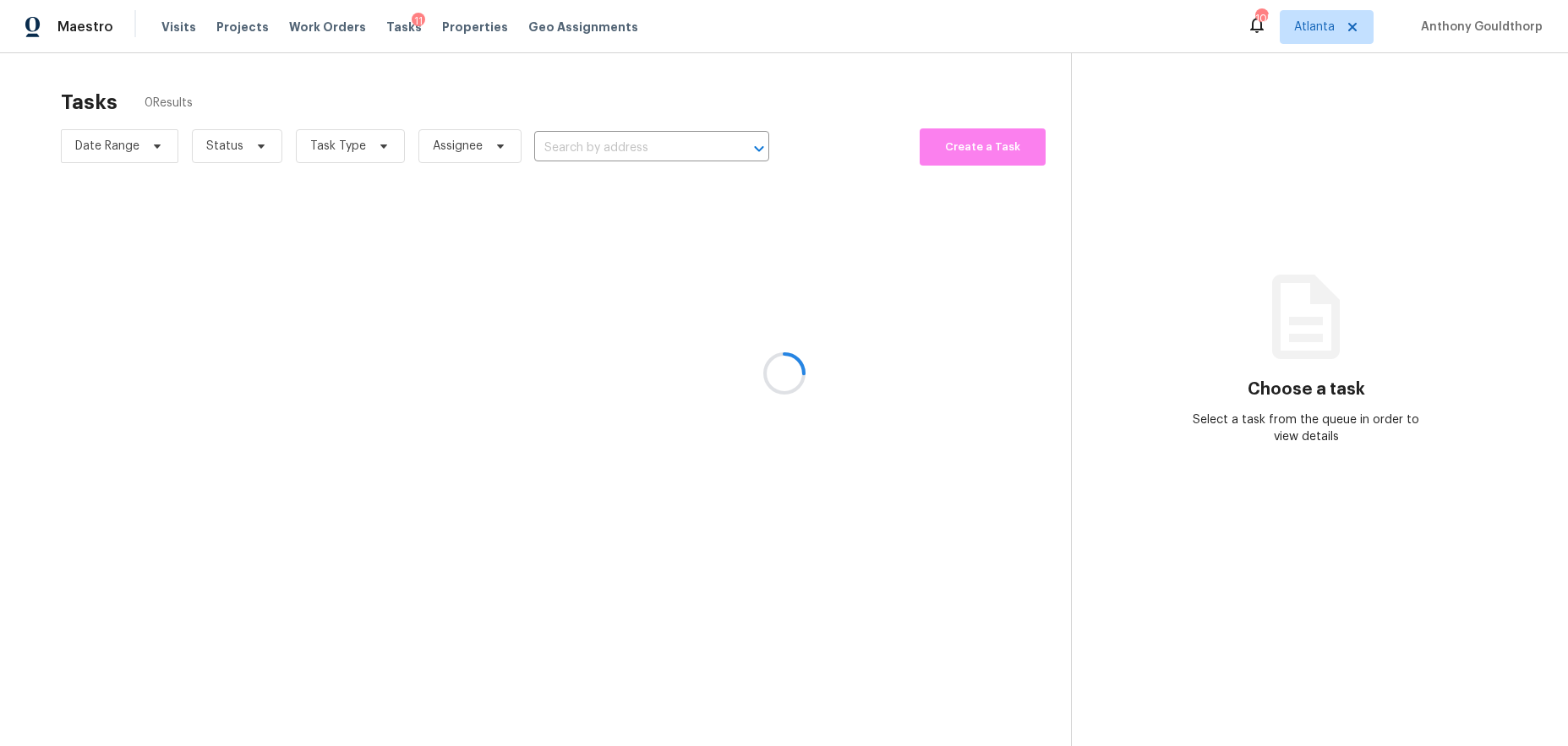 click at bounding box center (784, 373) 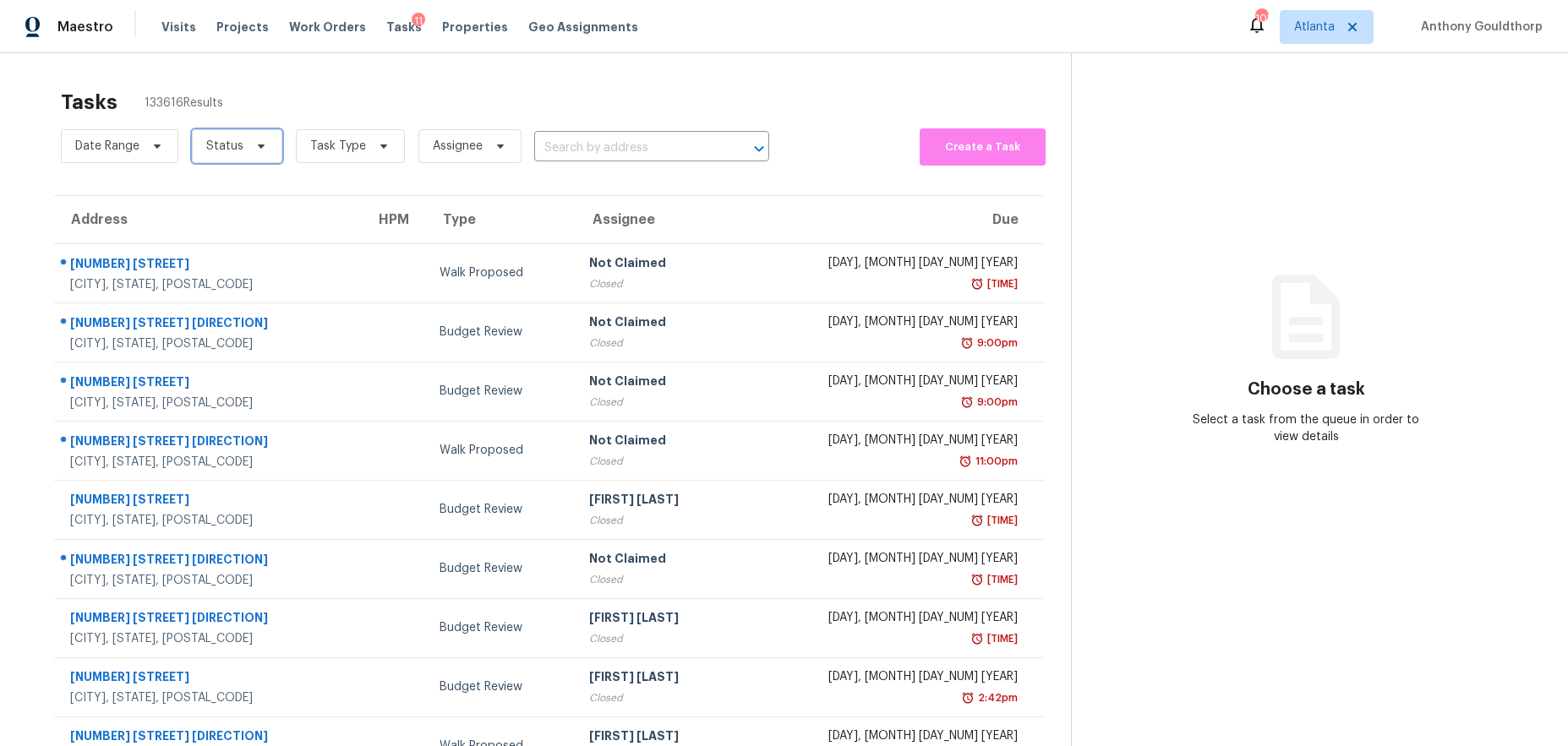 click 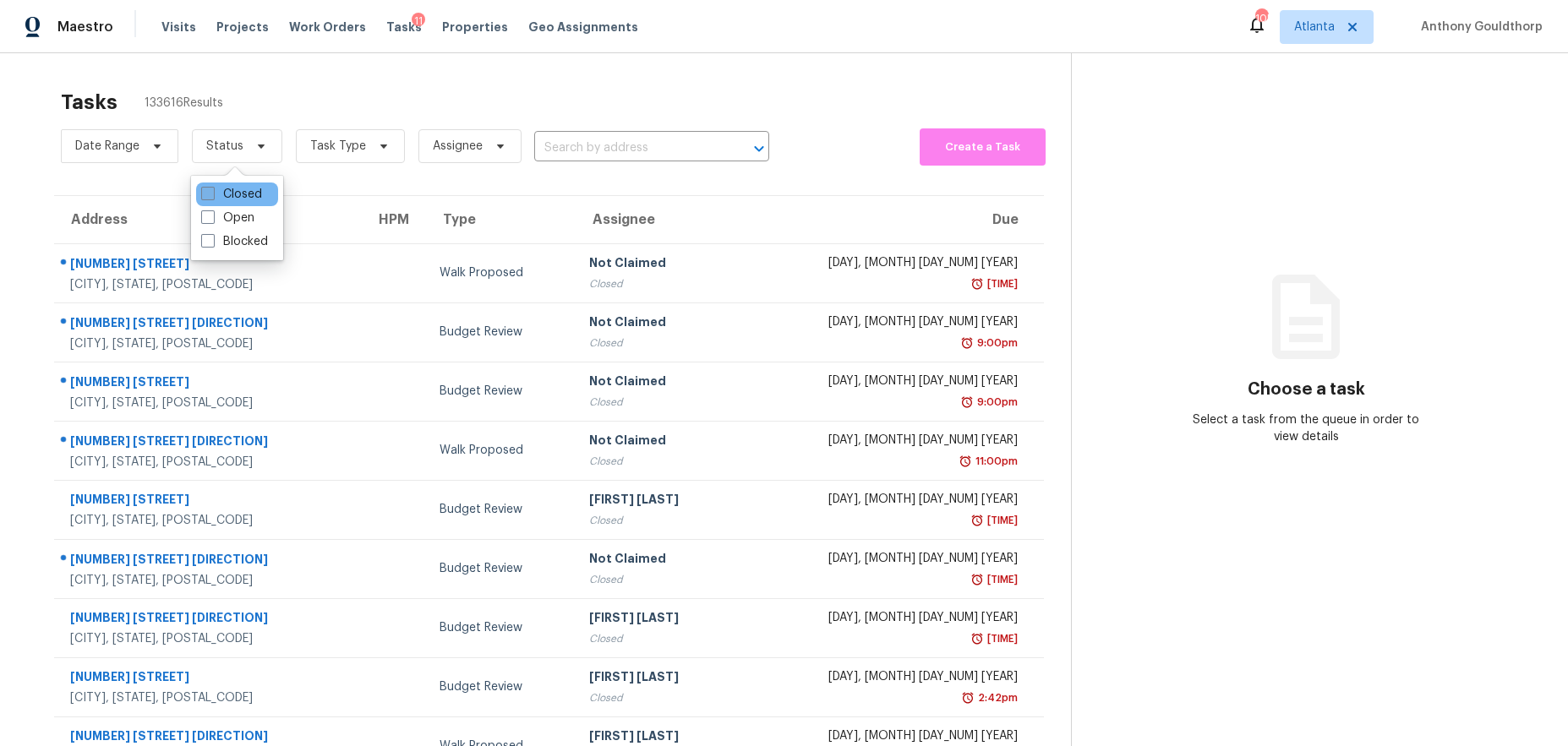 click at bounding box center [208, 193] 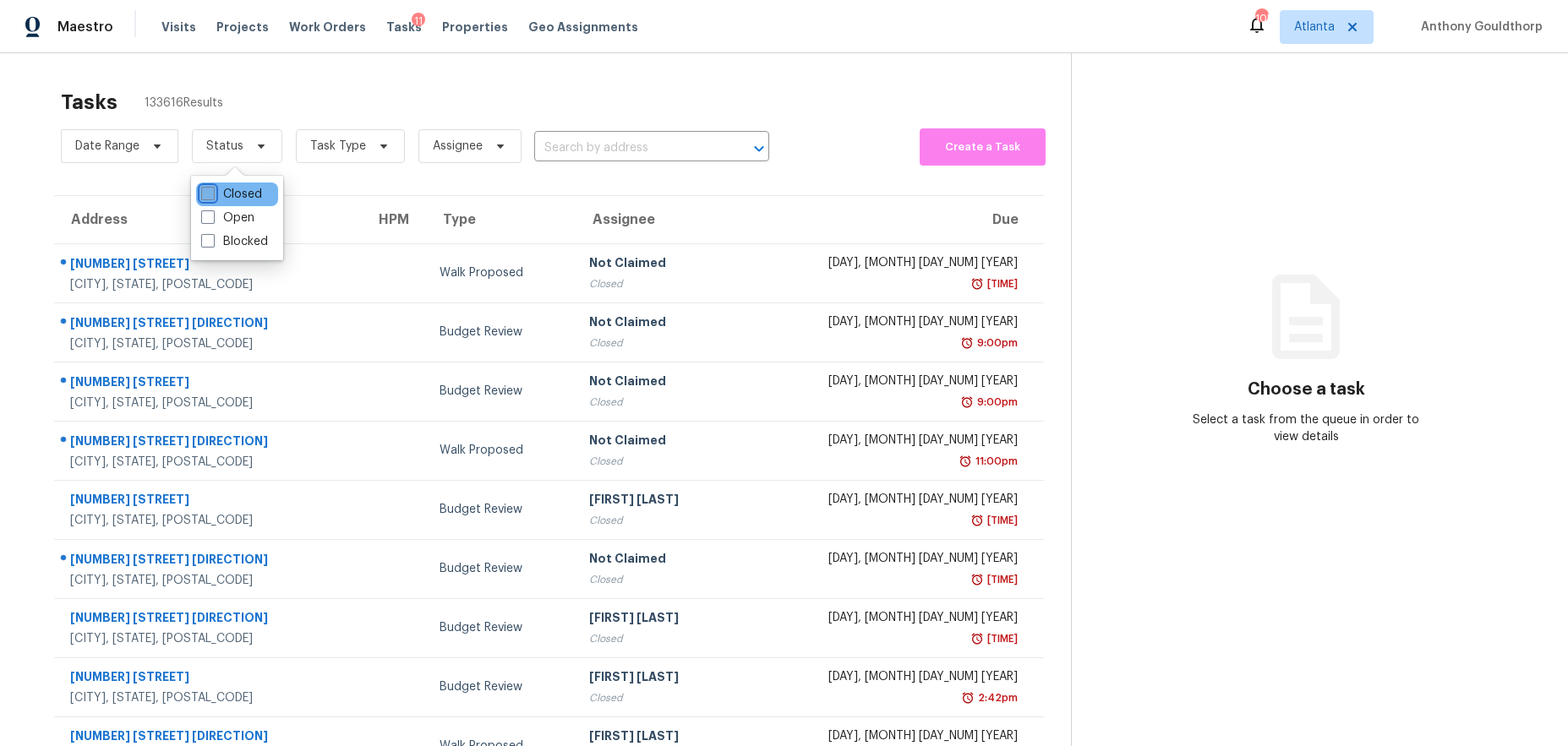 click on "Closed" at bounding box center [206, 191] 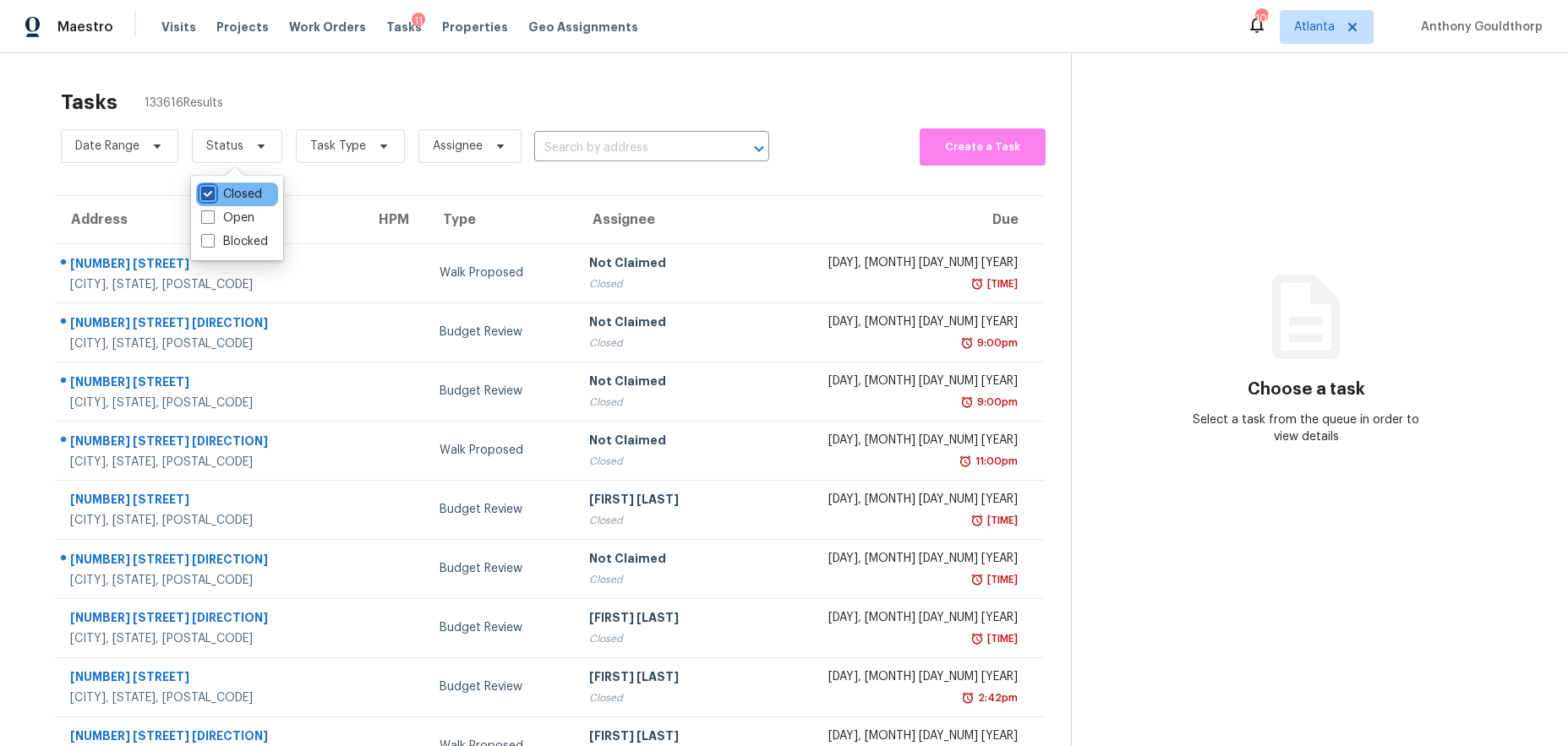 checkbox on "true" 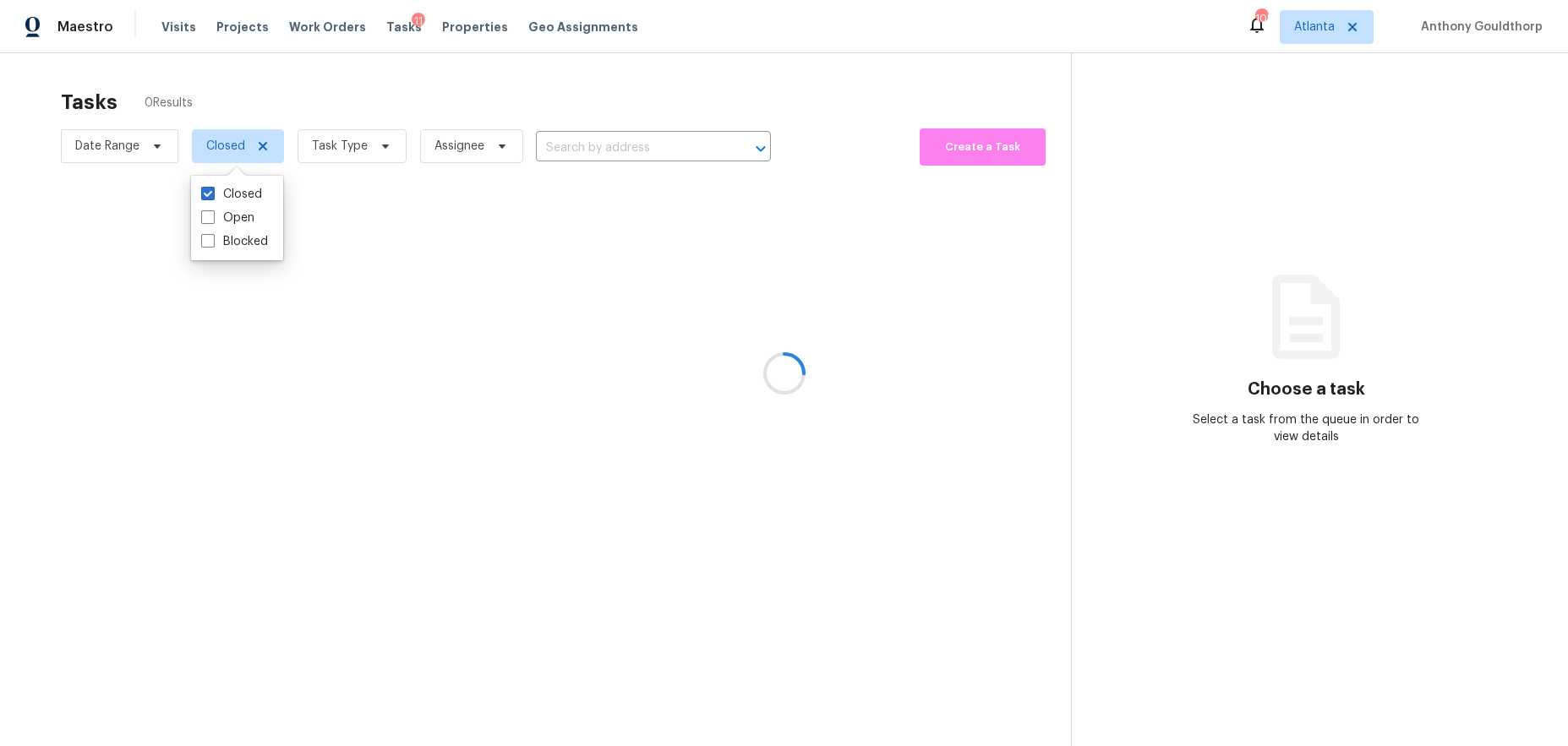 click at bounding box center [784, 373] 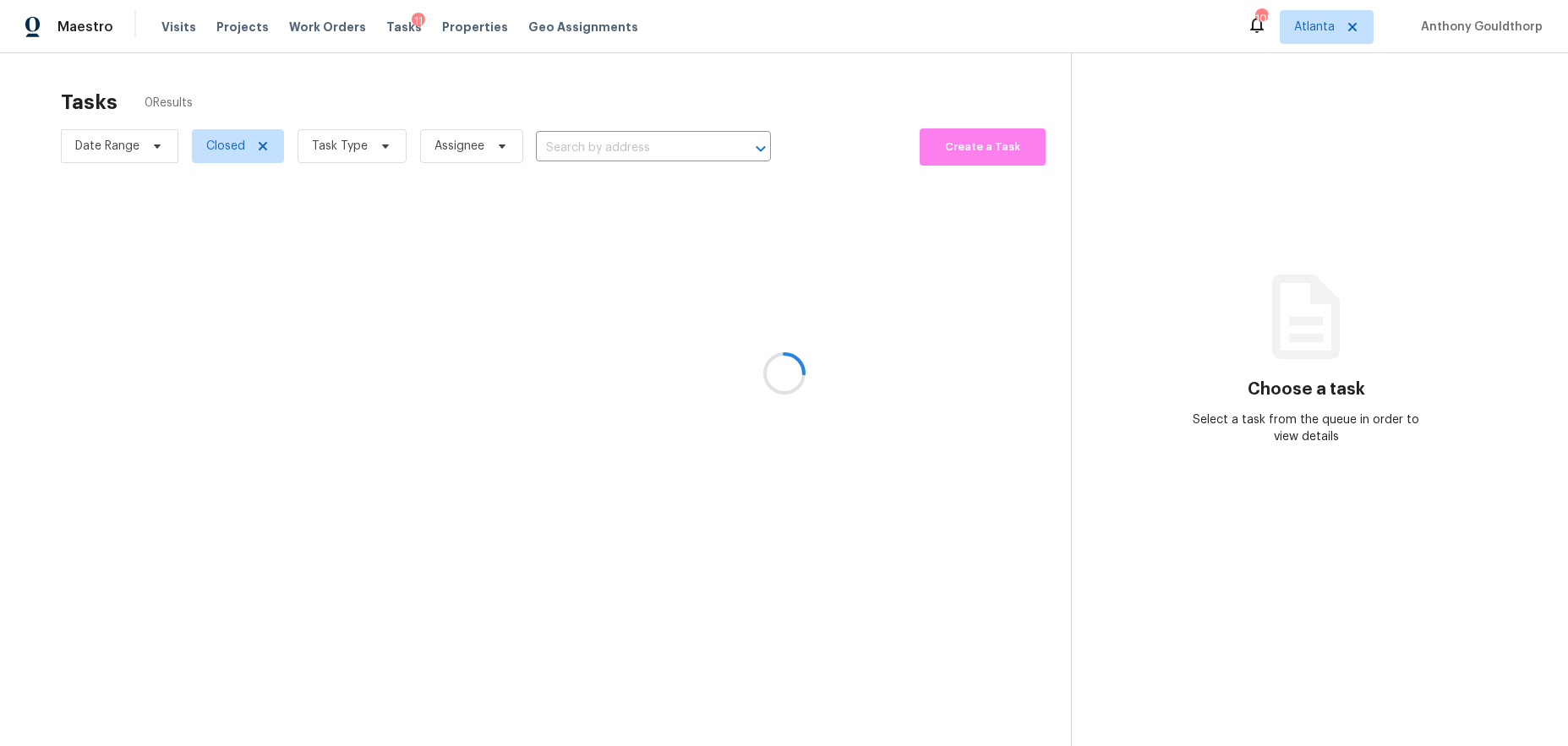 click at bounding box center [784, 373] 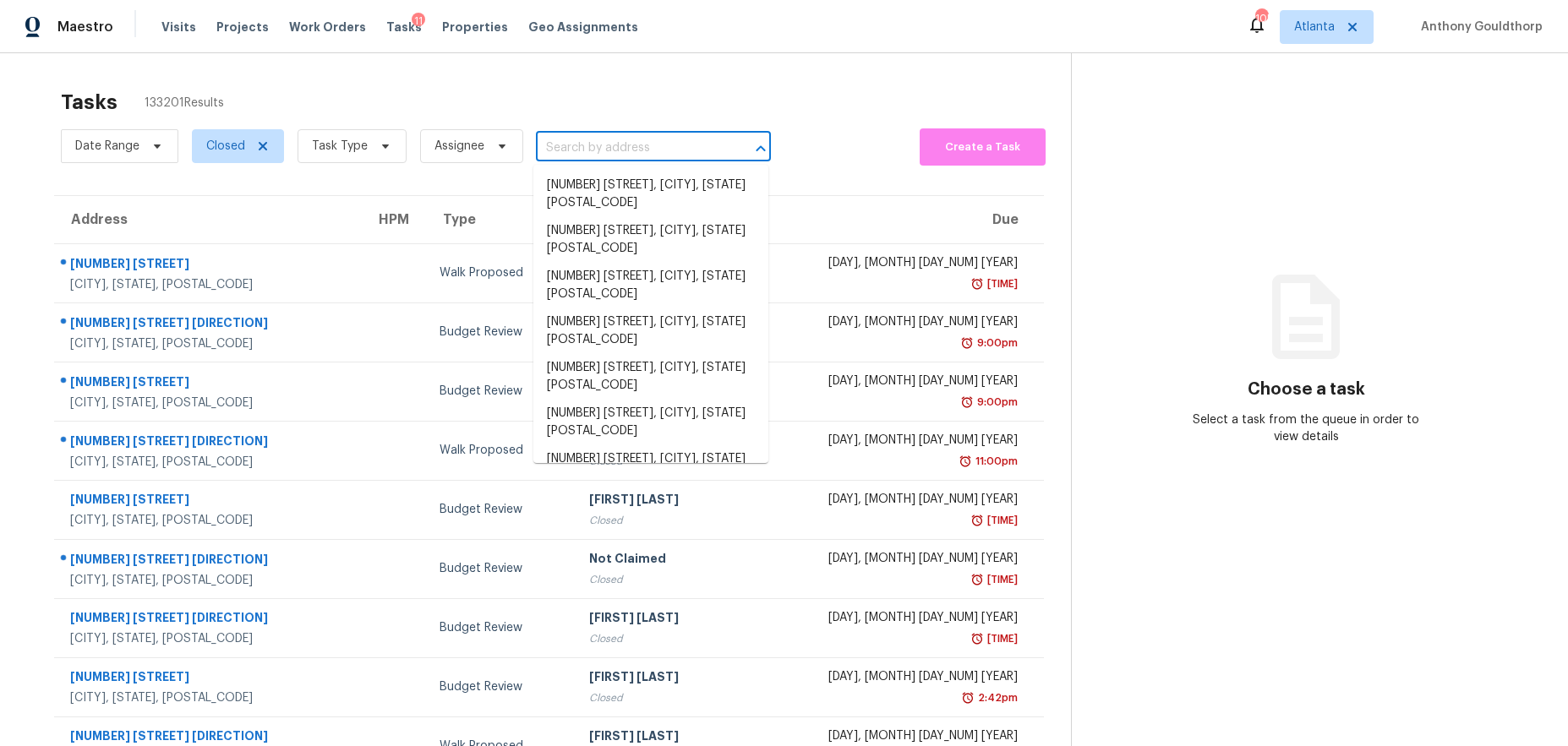 click at bounding box center (630, 148) 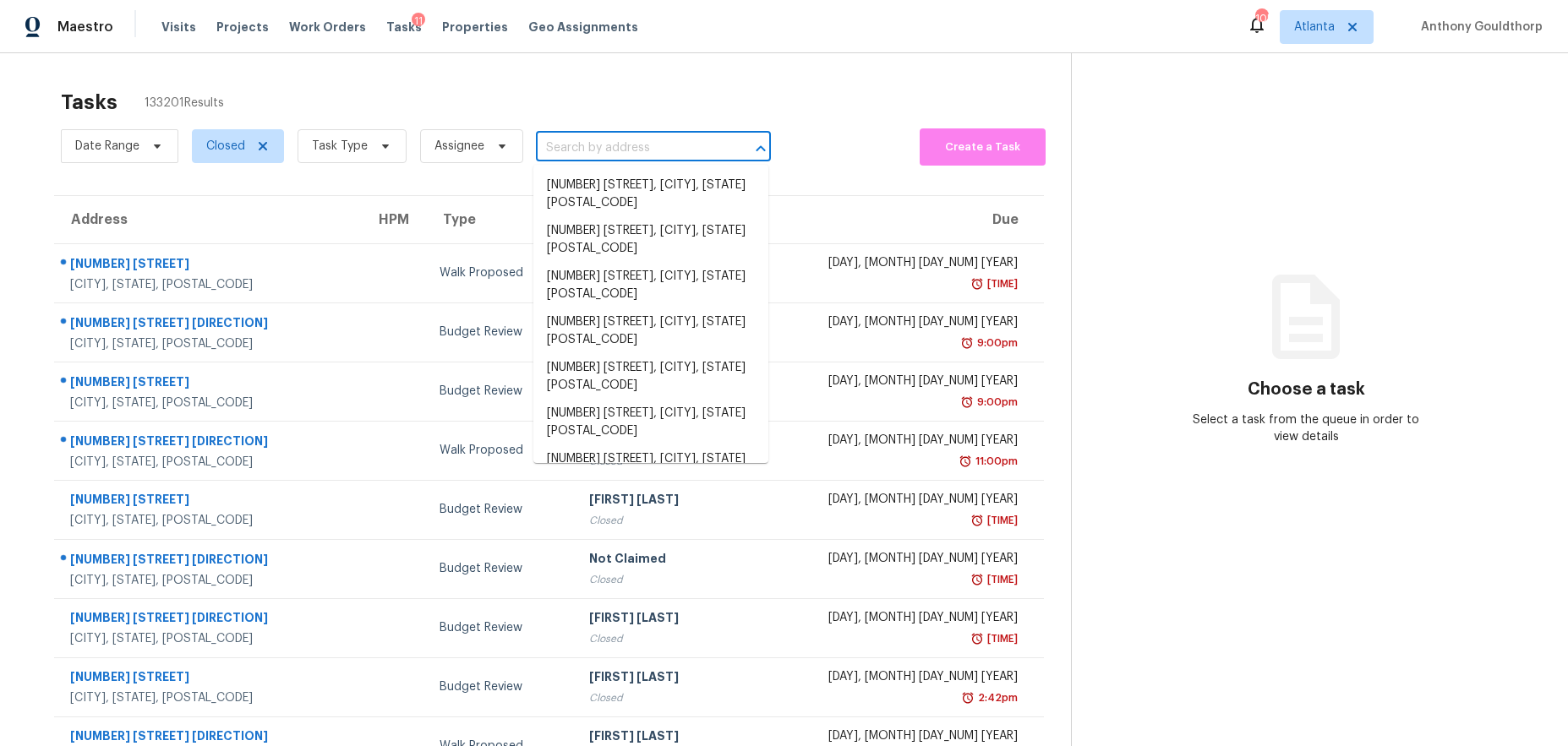 paste on "339 Diane Dr SE, Smyrna, GA 30082" 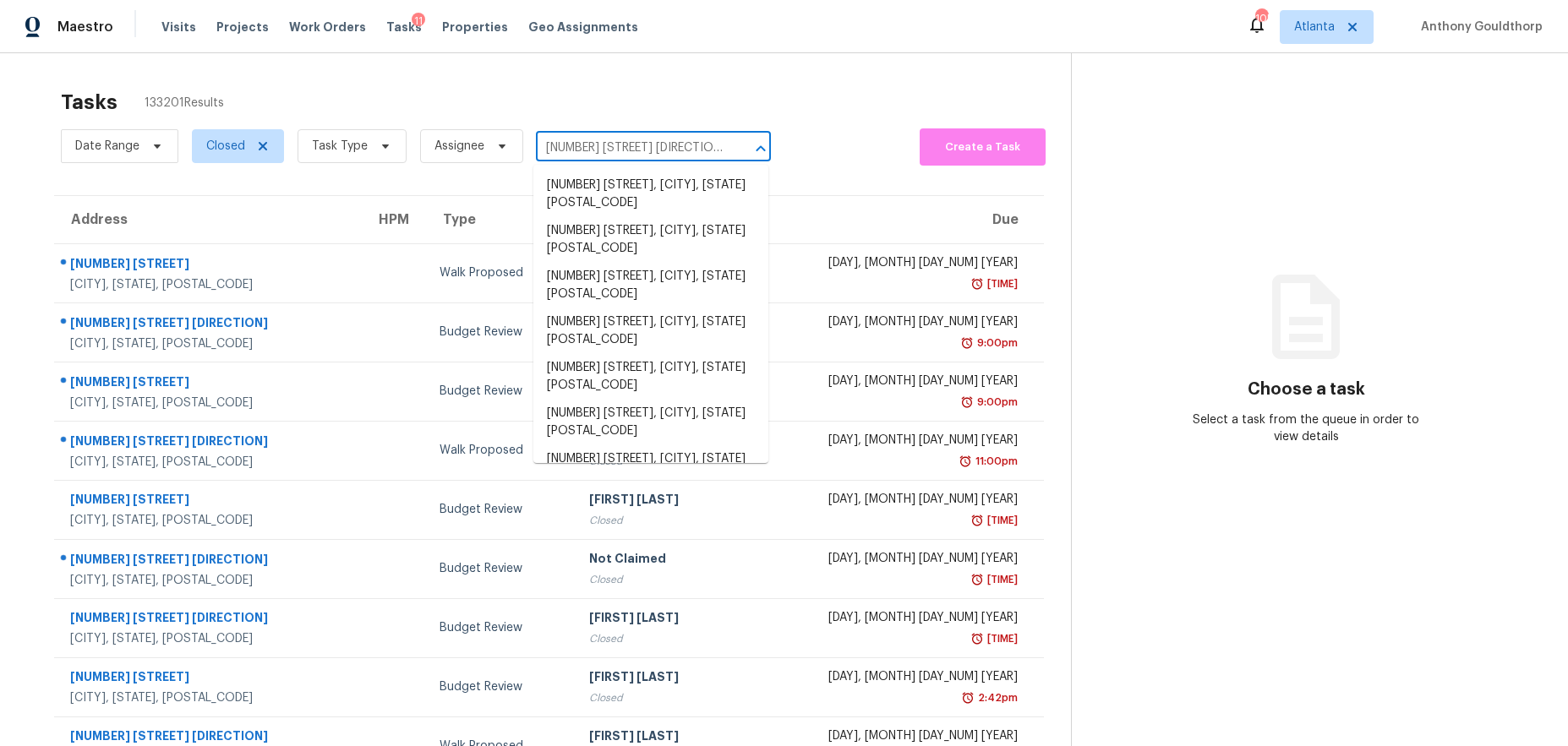 scroll, scrollTop: 0, scrollLeft: 23, axis: horizontal 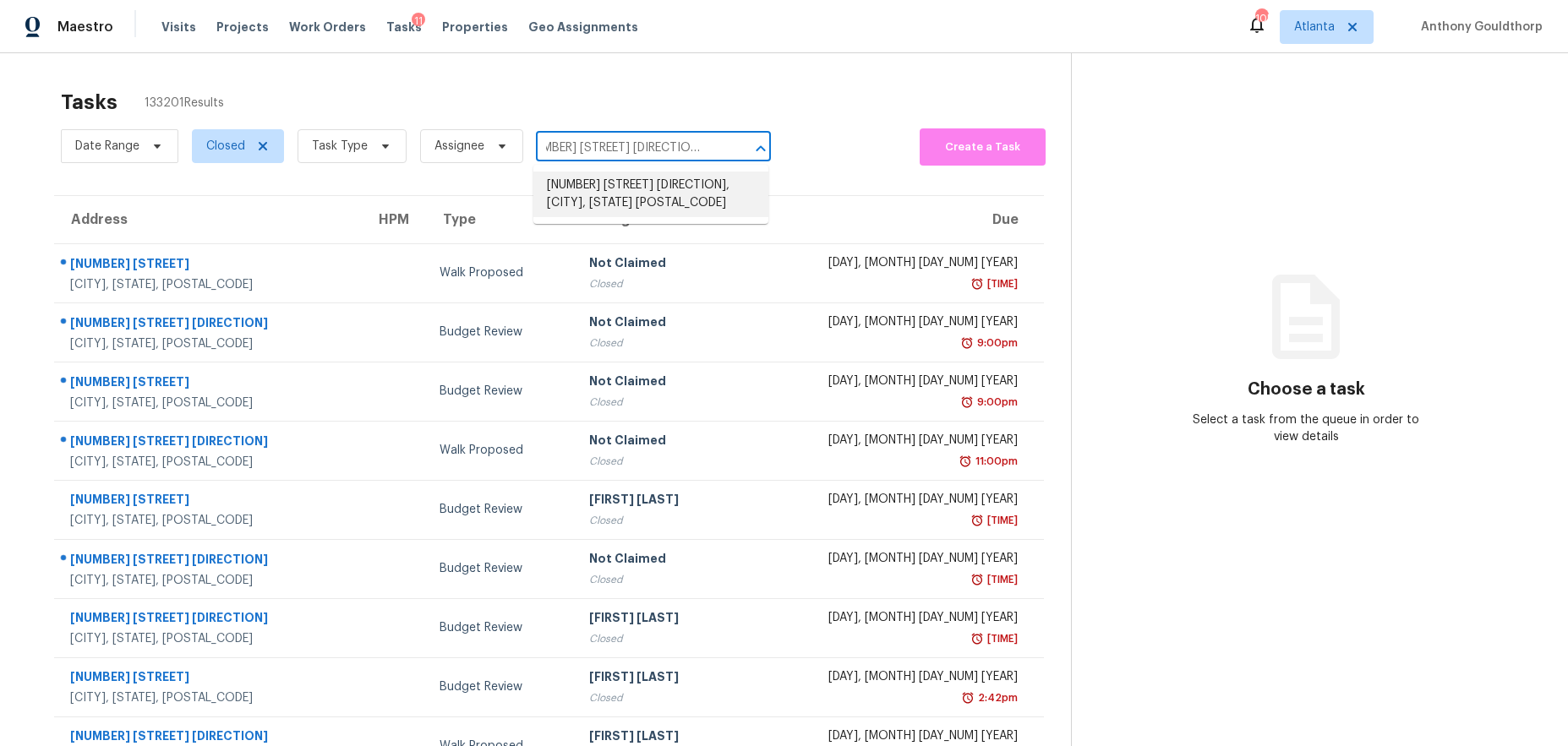 click on "339 Diane Dr SE, Smyrna, GA 30082" at bounding box center (651, 194) 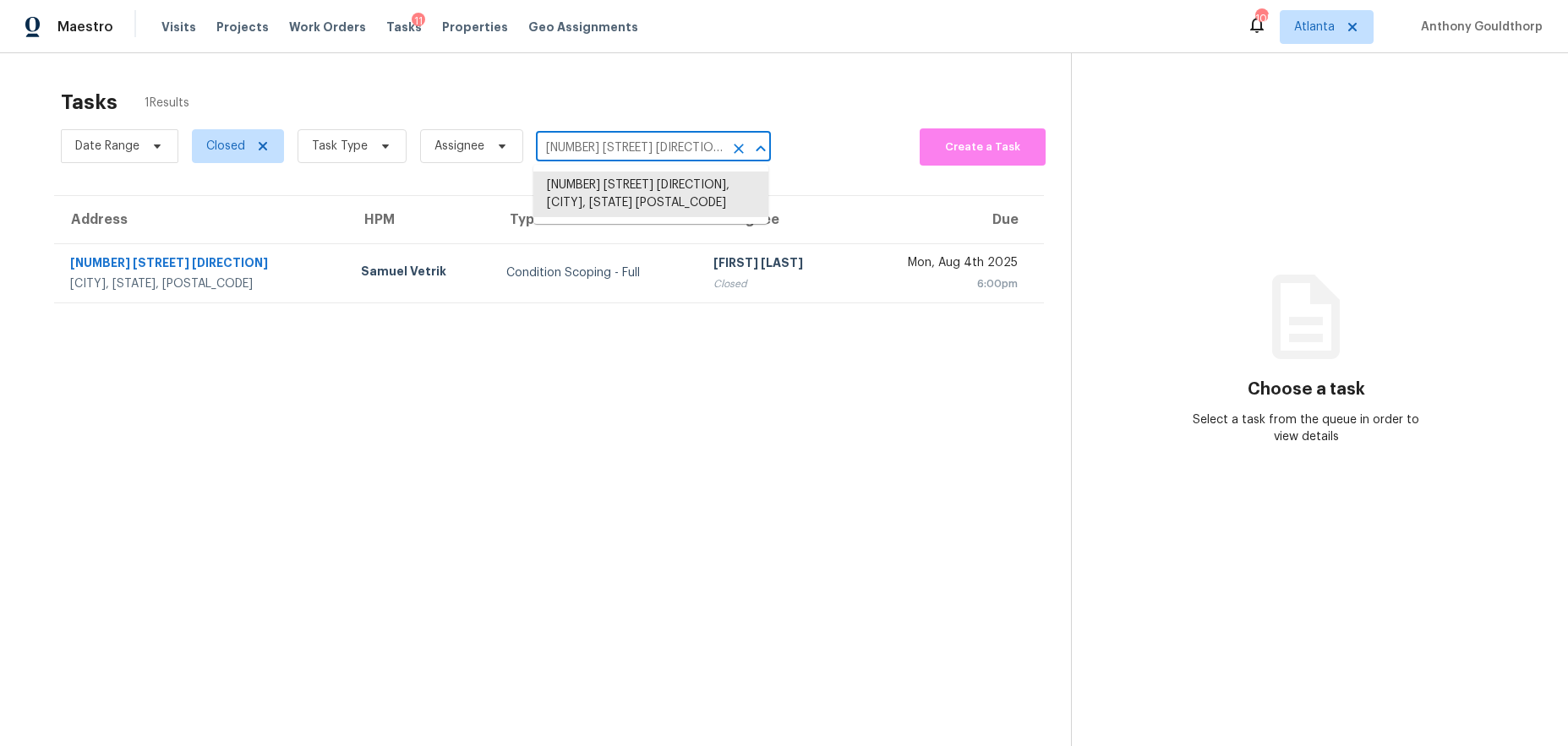 click on "339 Diane Dr SE, Smyrna, GA 30082" at bounding box center (630, 148) 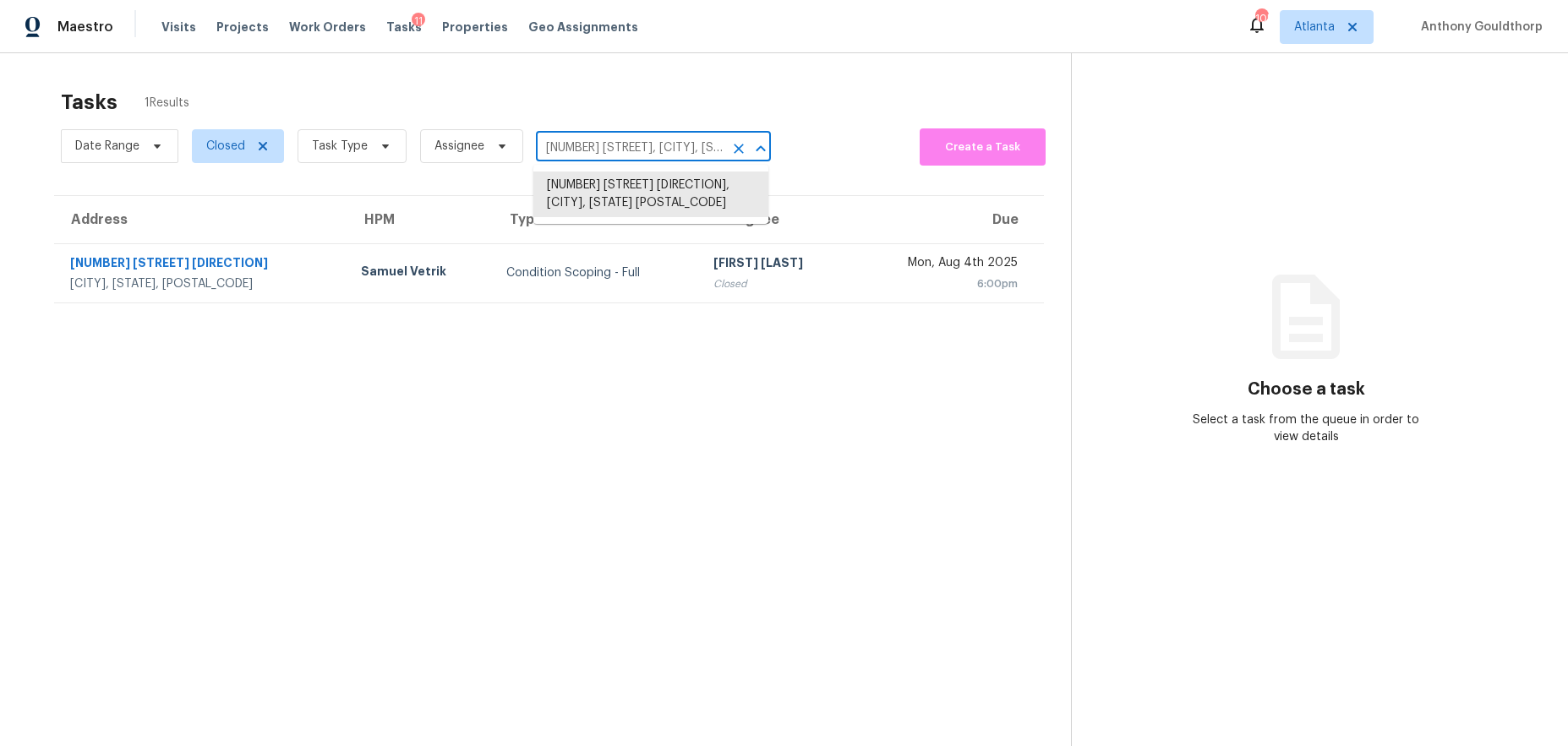 scroll, scrollTop: 0, scrollLeft: 21, axis: horizontal 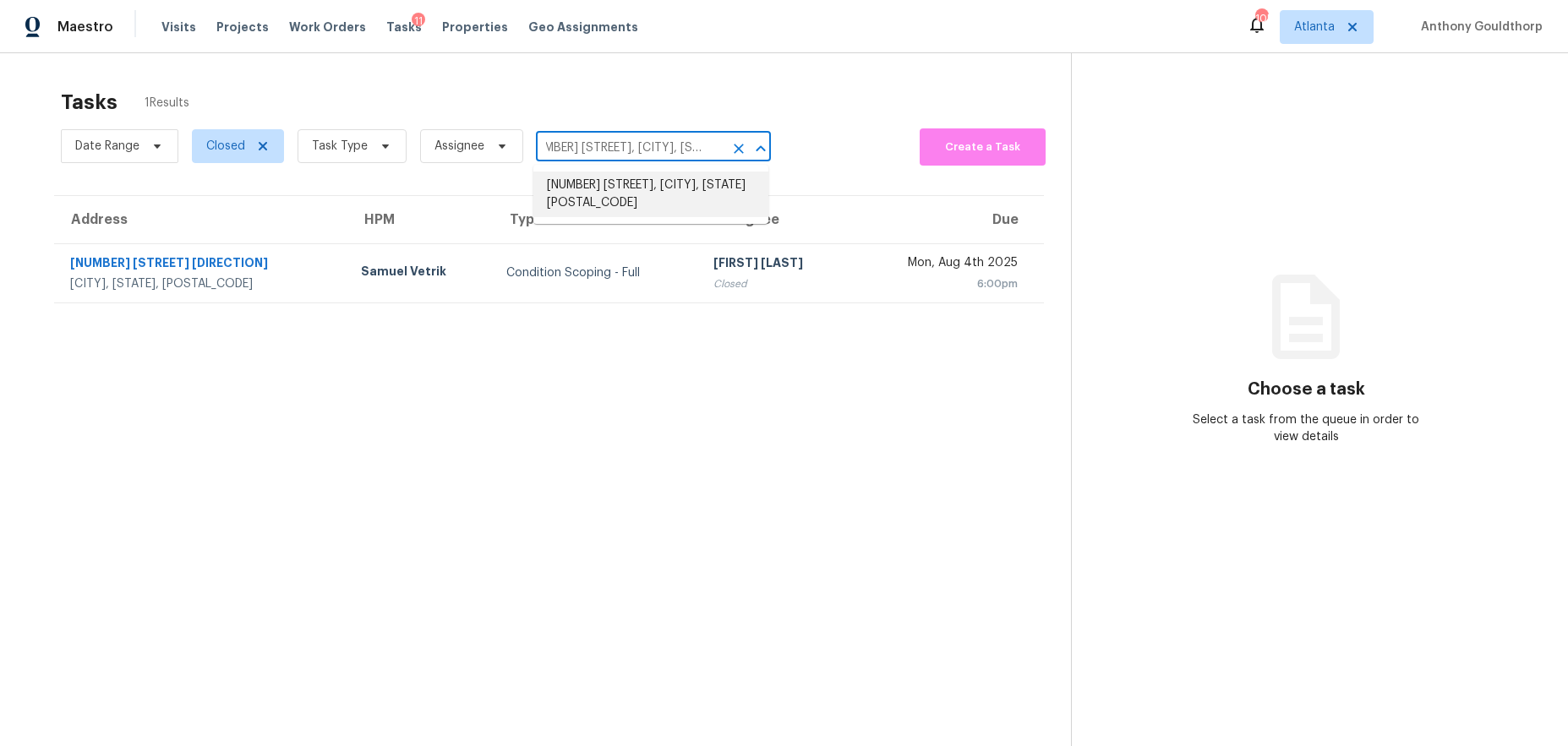 click on "2643 Casher Dr, Decatur, GA 30034" at bounding box center [651, 194] 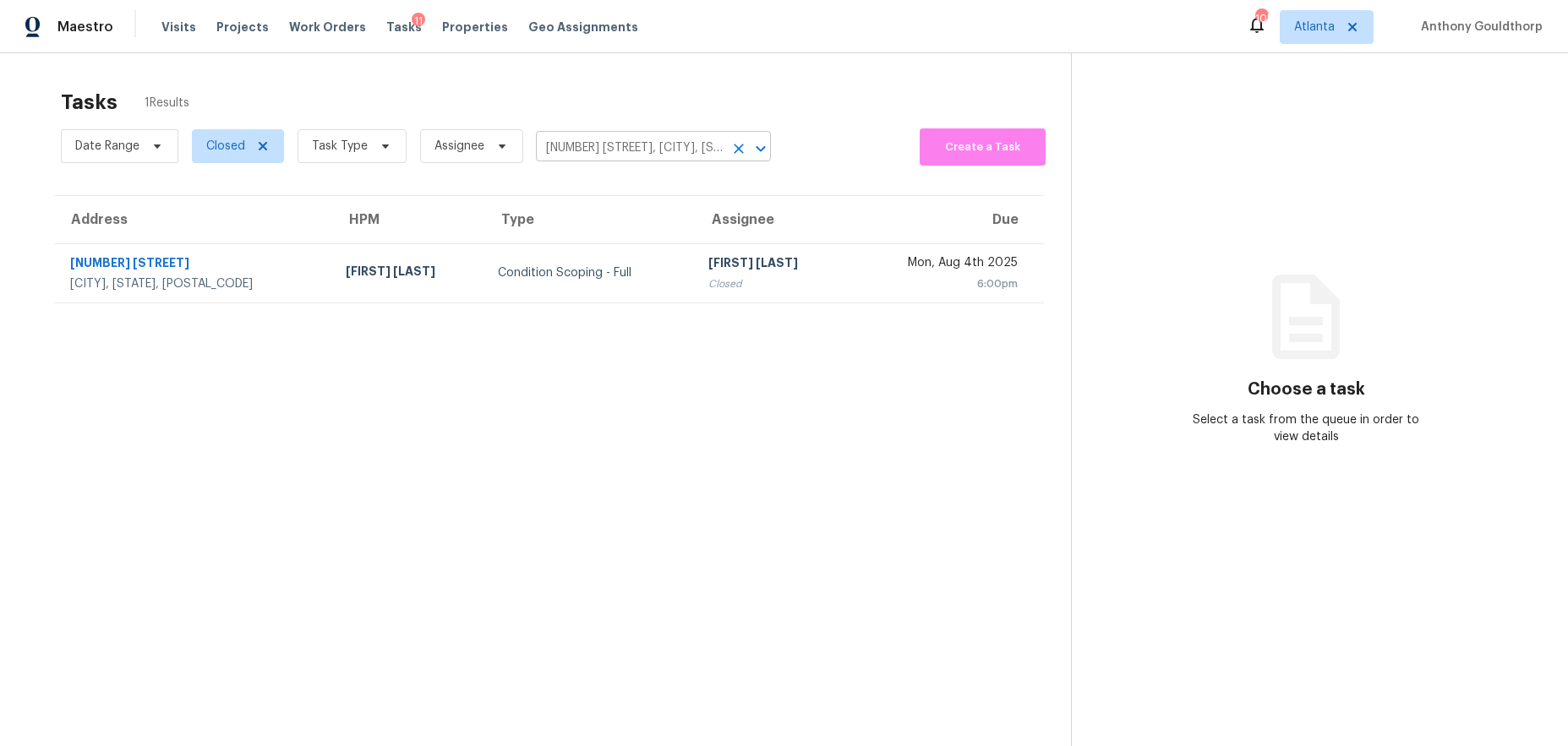click on "2643 Casher Dr, Decatur, GA 30034" at bounding box center (630, 148) 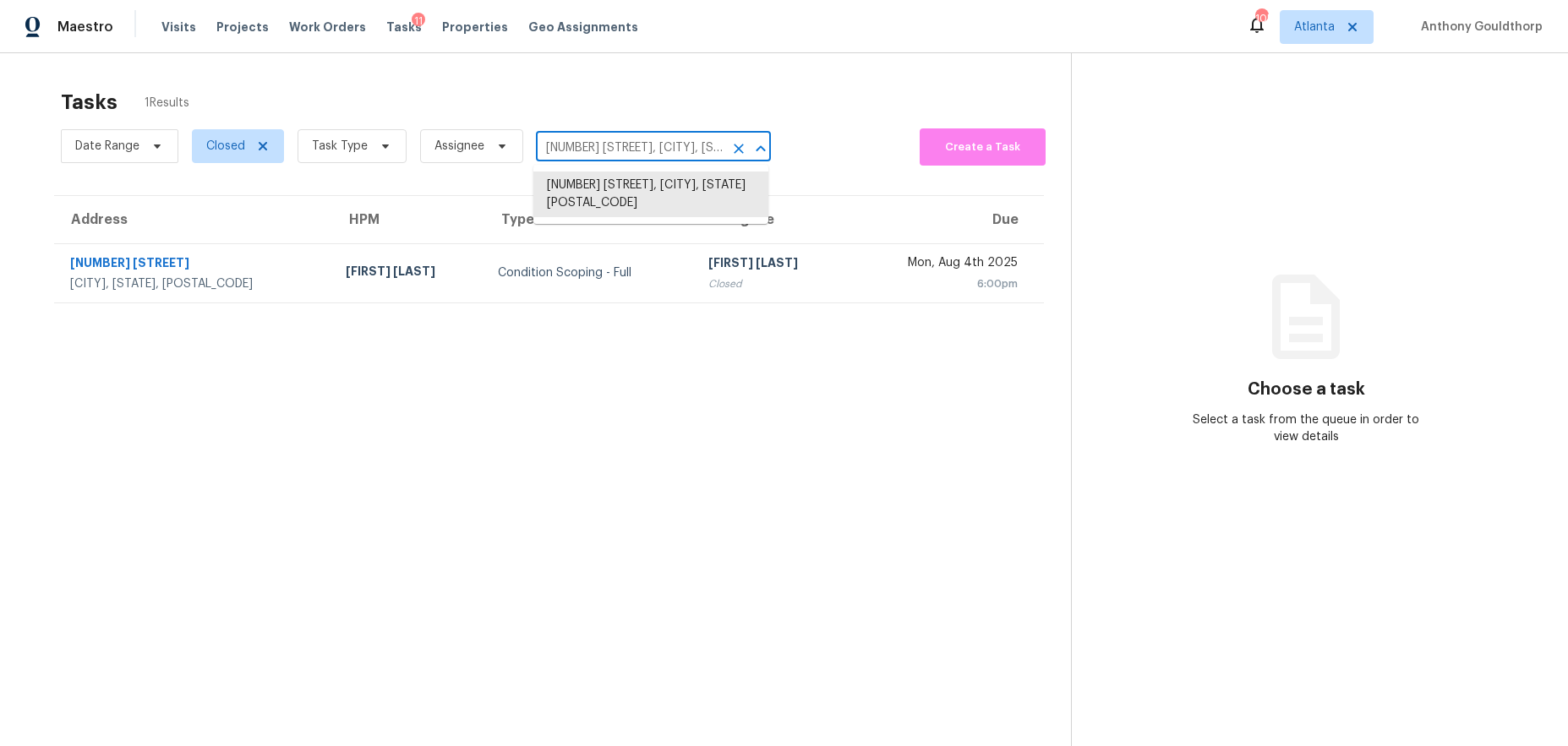 paste on "1502 Menlo Dr NW, Kennesaw, GA 30152" 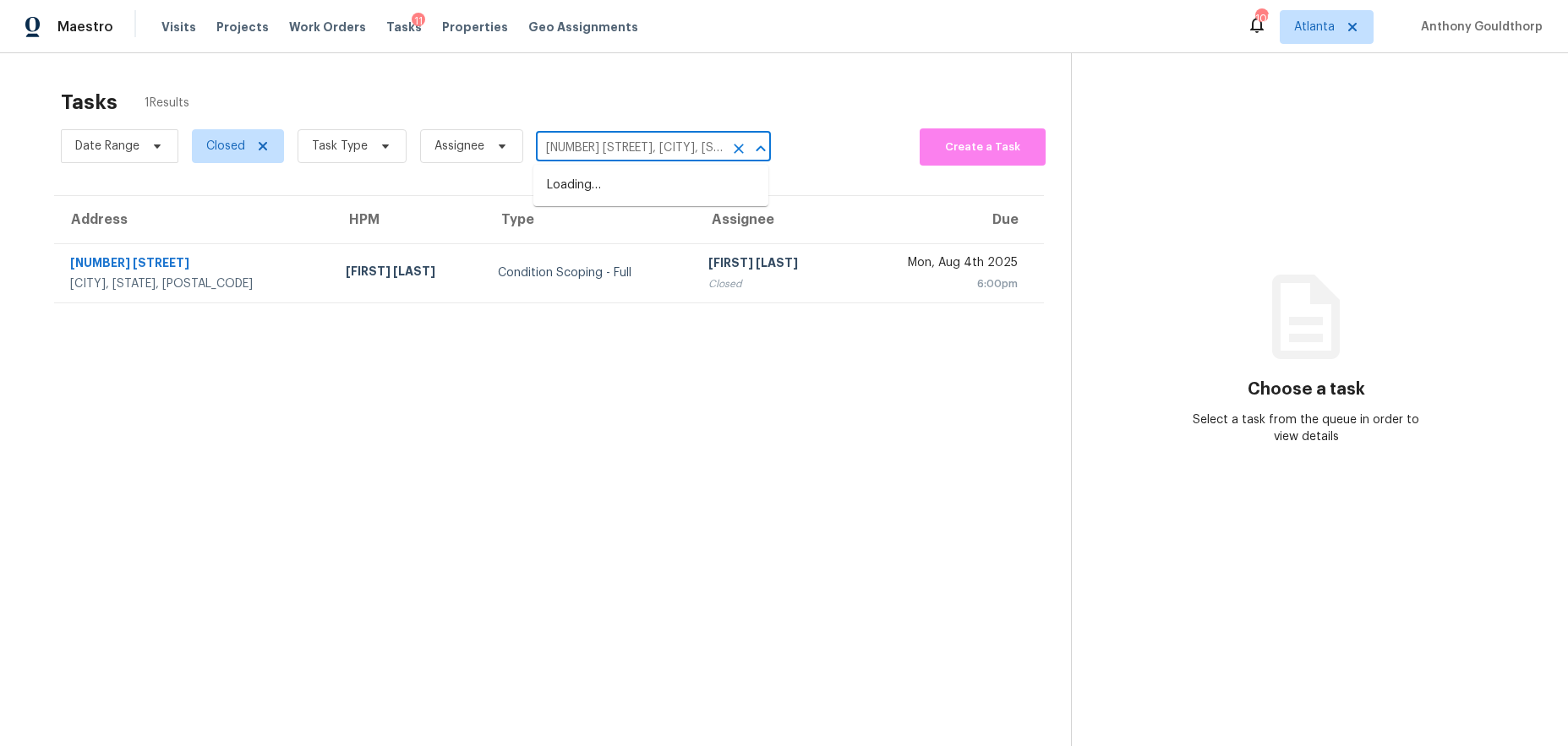 scroll, scrollTop: 0, scrollLeft: 44, axis: horizontal 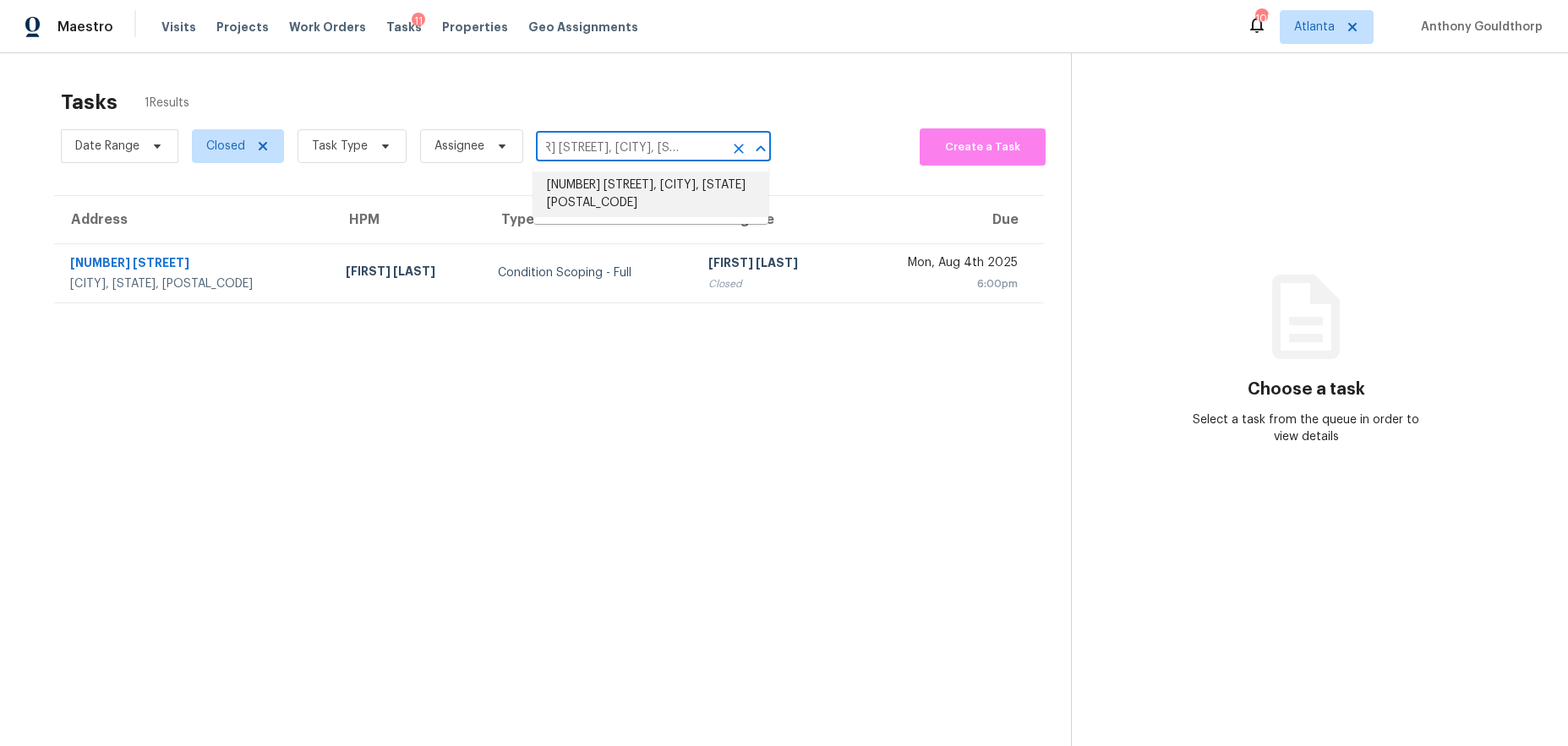 click on "1502 Menlo Dr NW, Kennesaw, GA 30152" at bounding box center (651, 194) 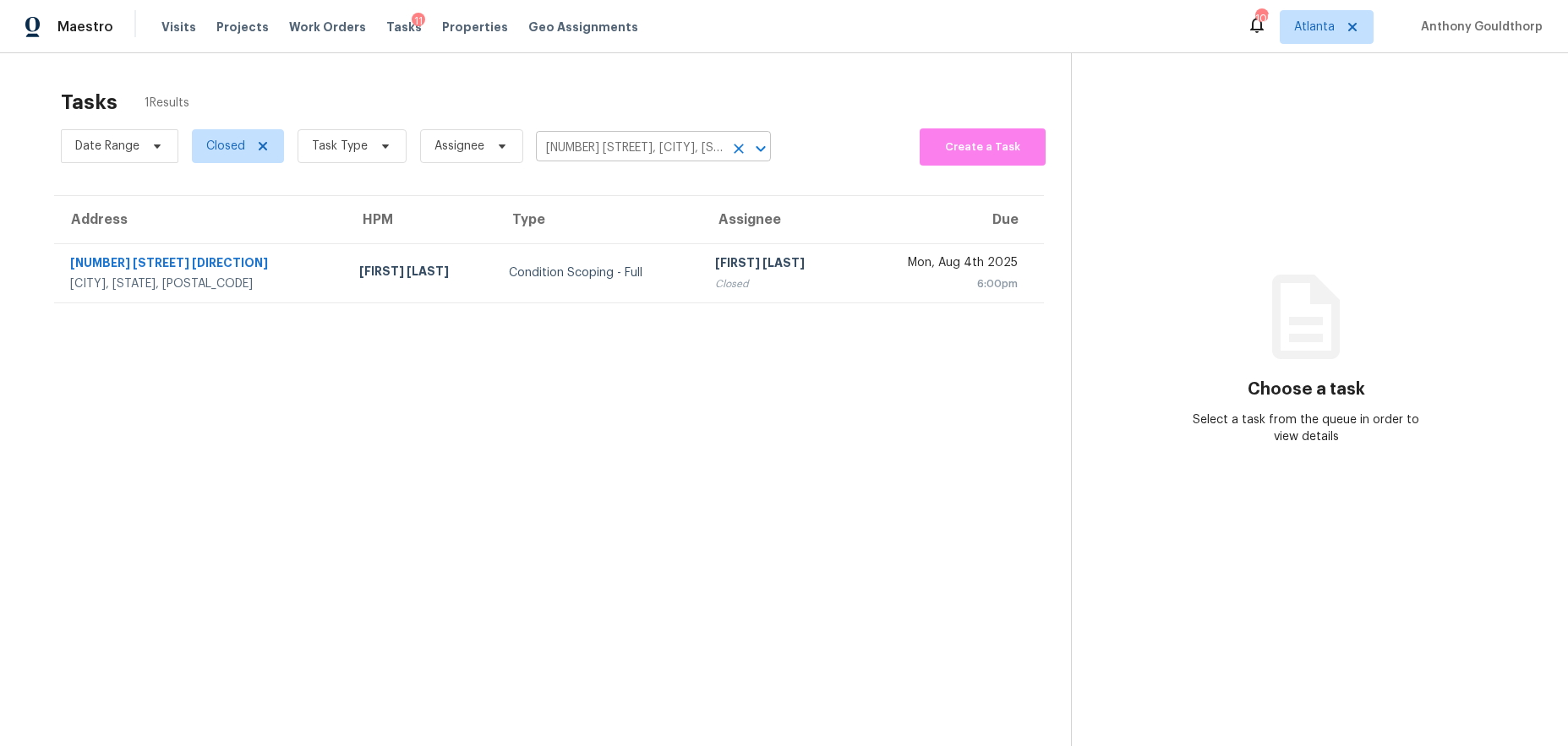 click on "1502 Menlo Dr NW, Kennesaw, GA 30152" at bounding box center (630, 148) 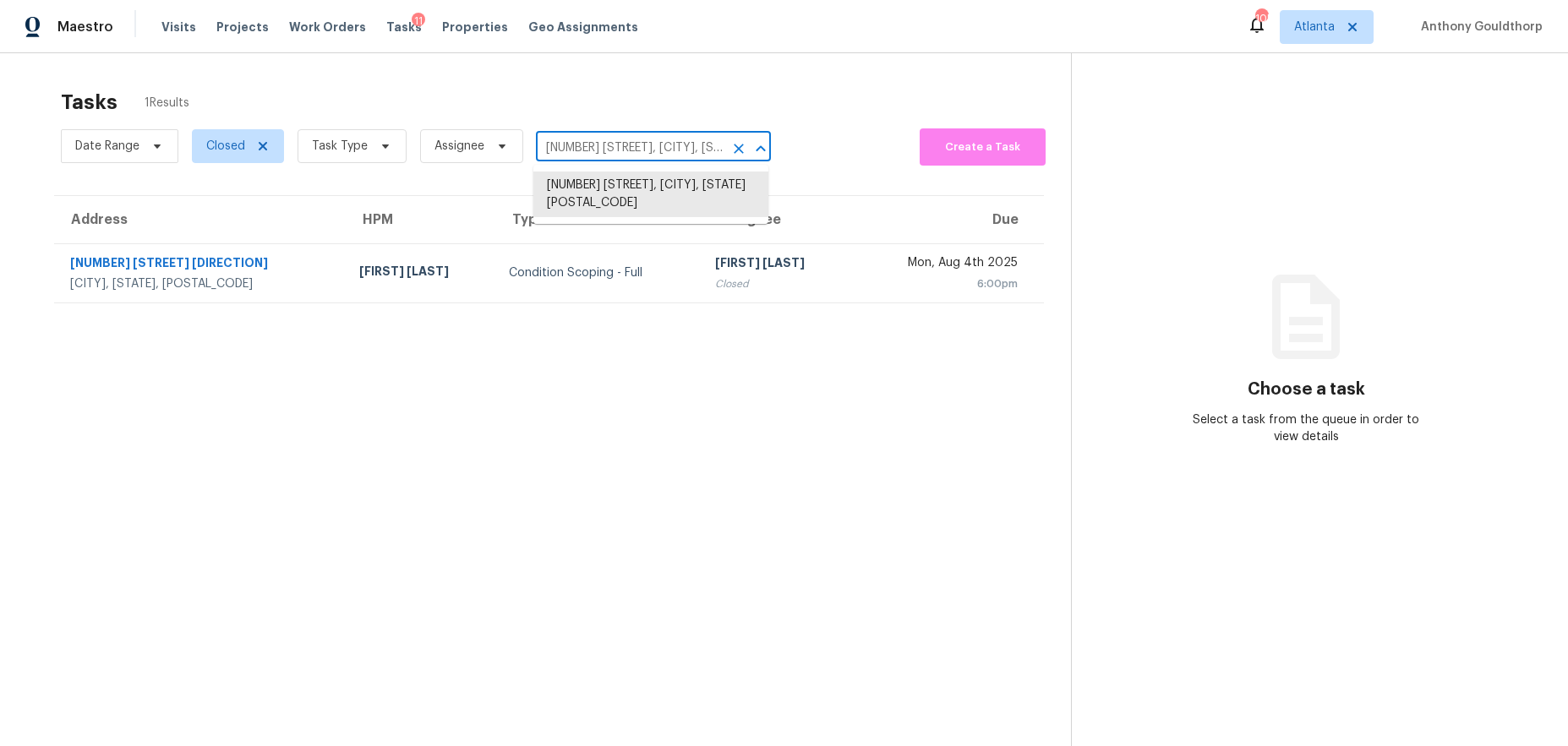 paste on "5145 Joel Ct, Atlanta, GA 30360" 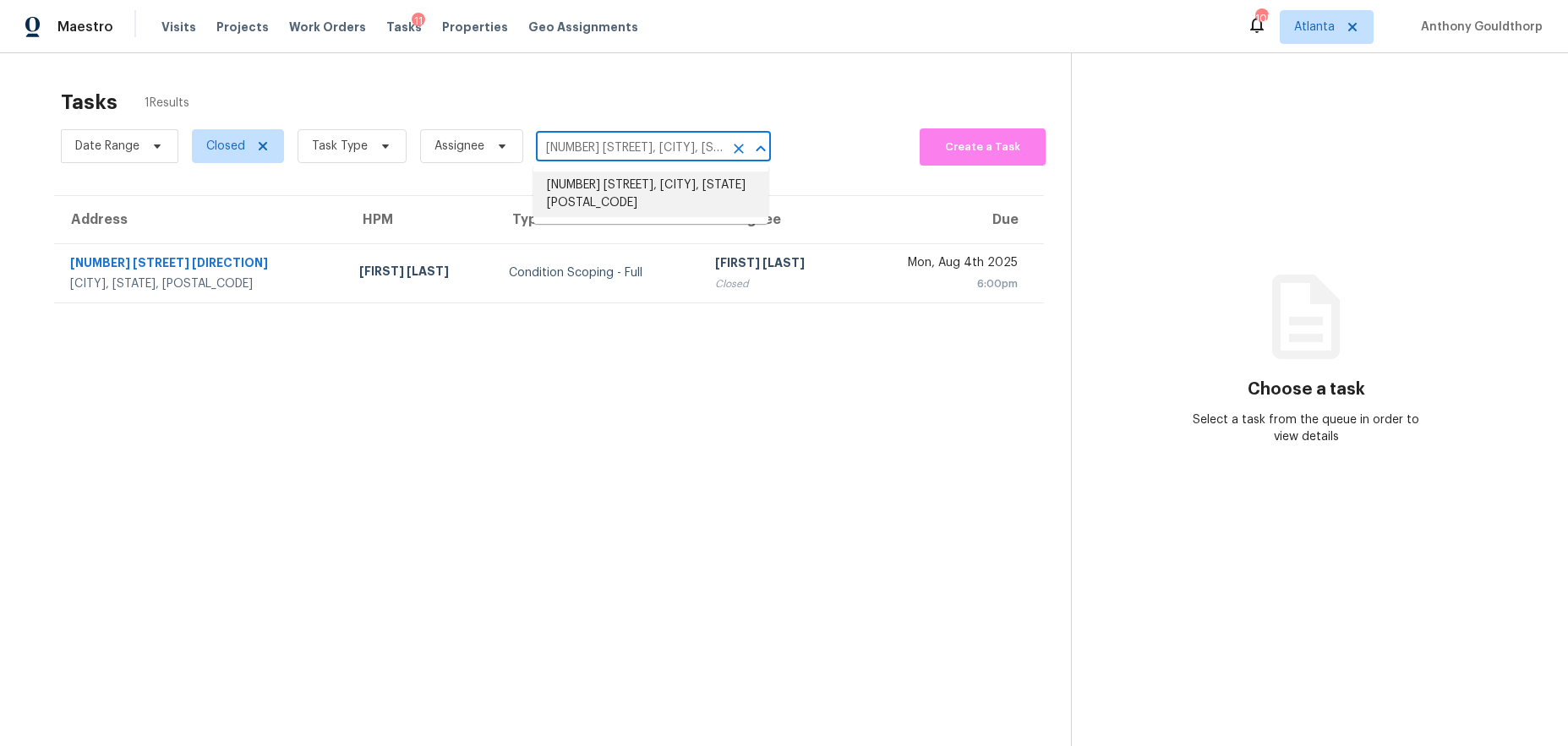 click on "5145 Joel Ct, Atlanta, GA 30360" at bounding box center [651, 194] 